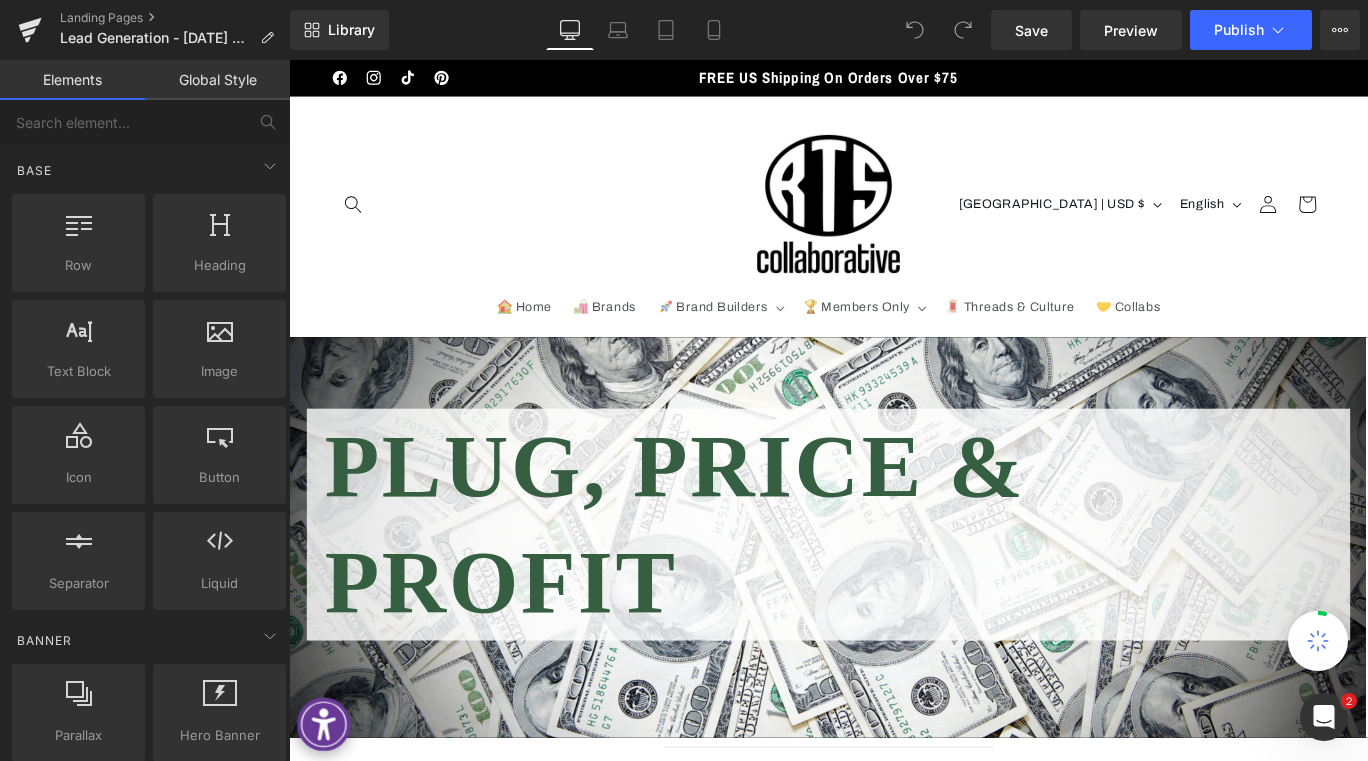 scroll, scrollTop: 0, scrollLeft: 0, axis: both 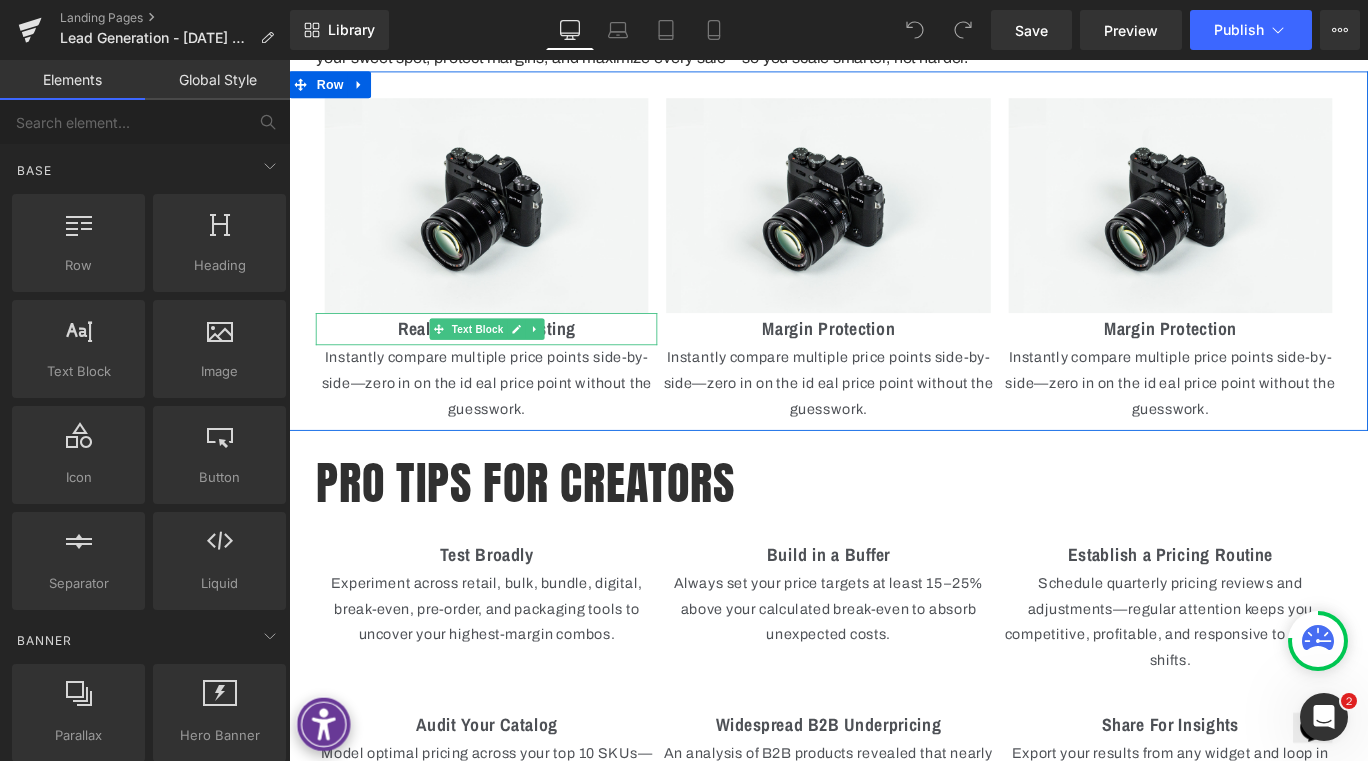 click on "Real-Time Price Testing" at bounding box center (510, 362) 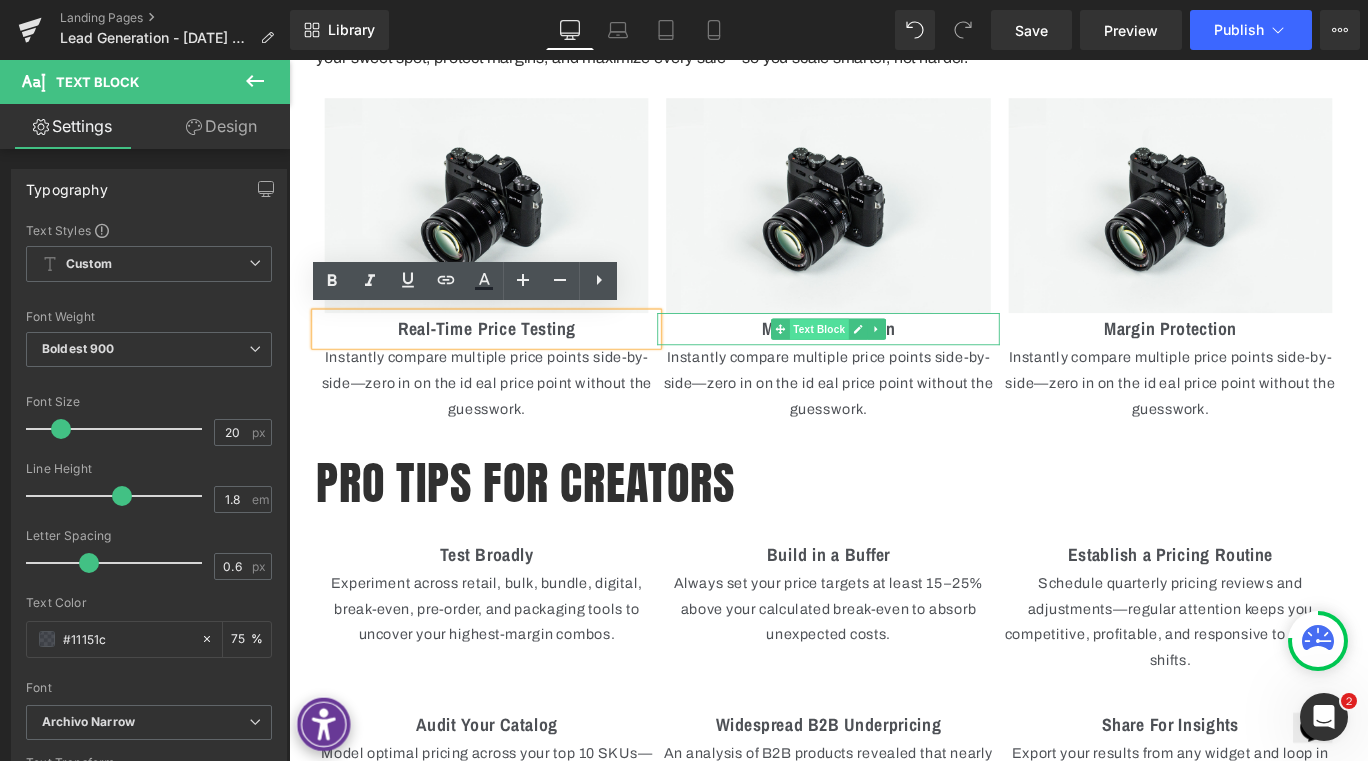 click on "Text Block" at bounding box center [883, 363] 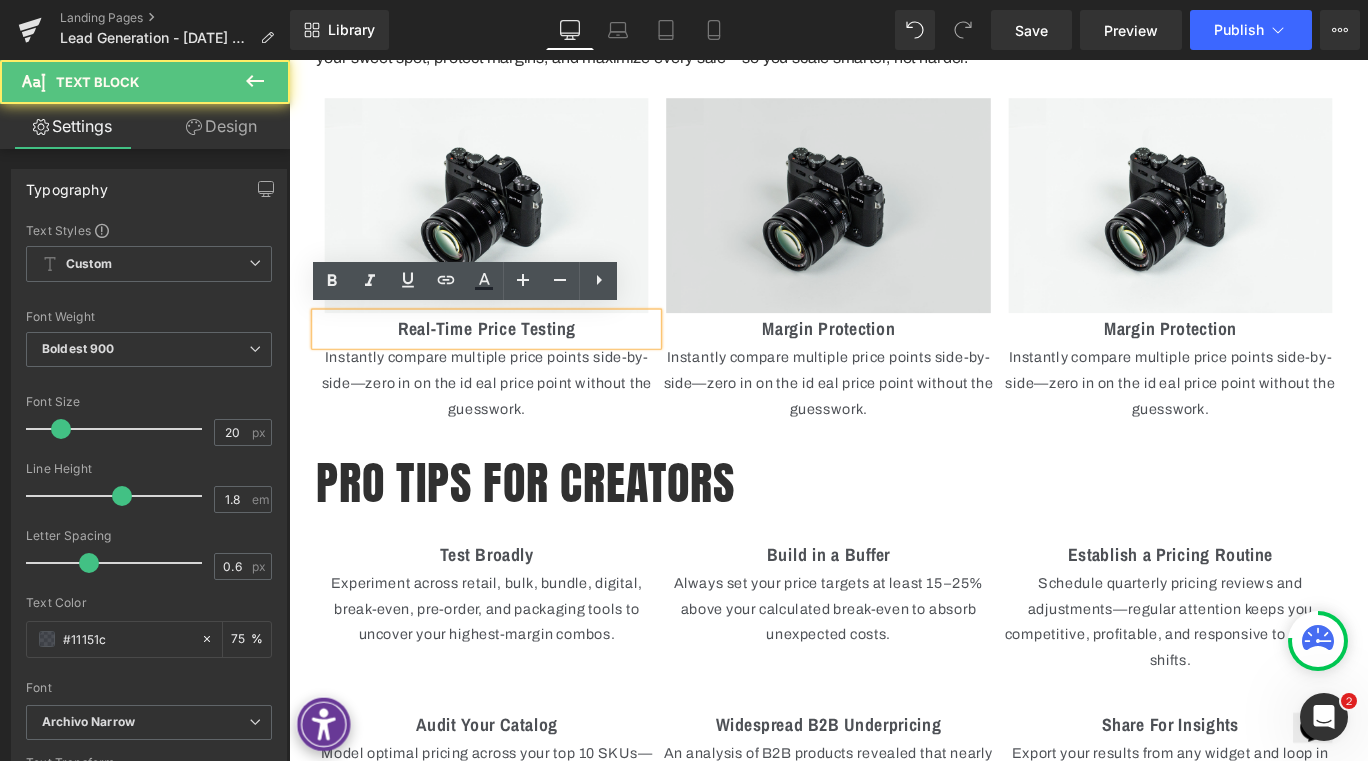click at bounding box center [893, 223] 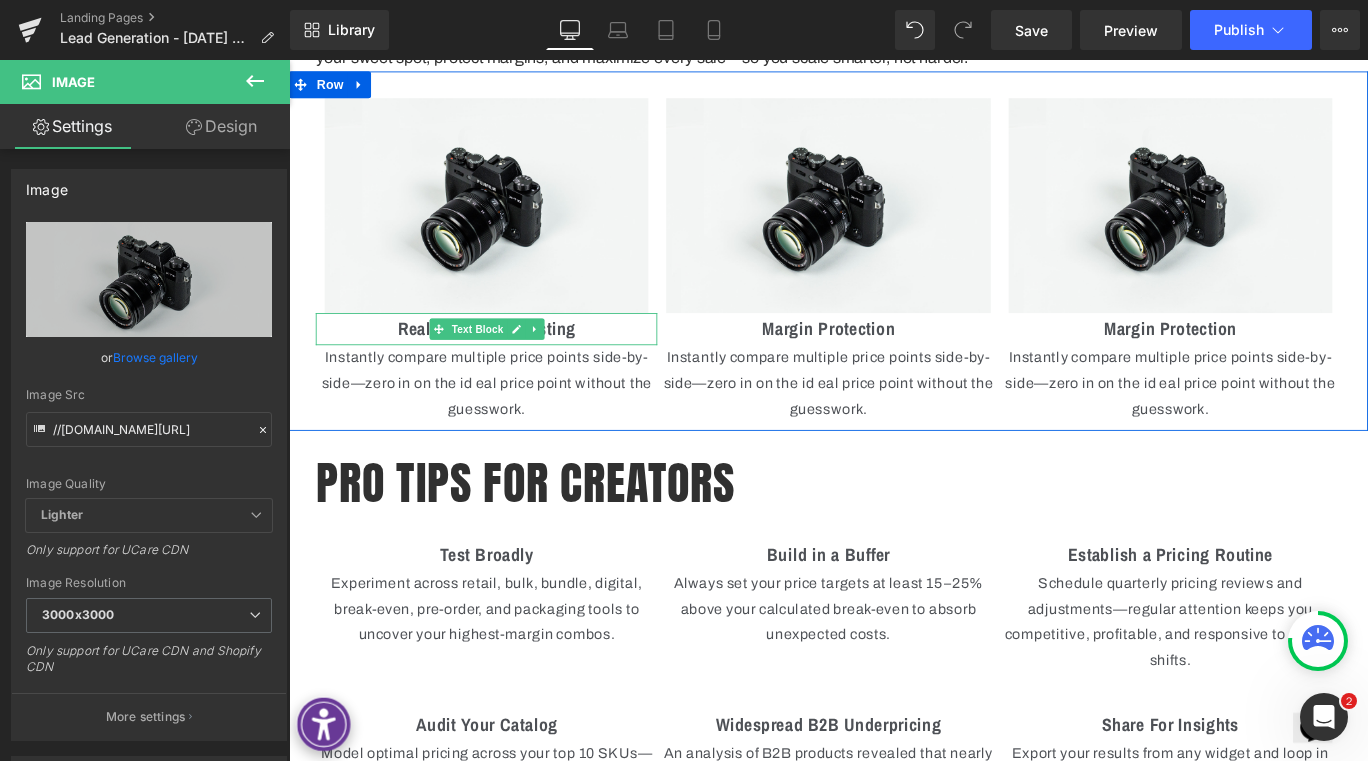 click at bounding box center [510, 377] 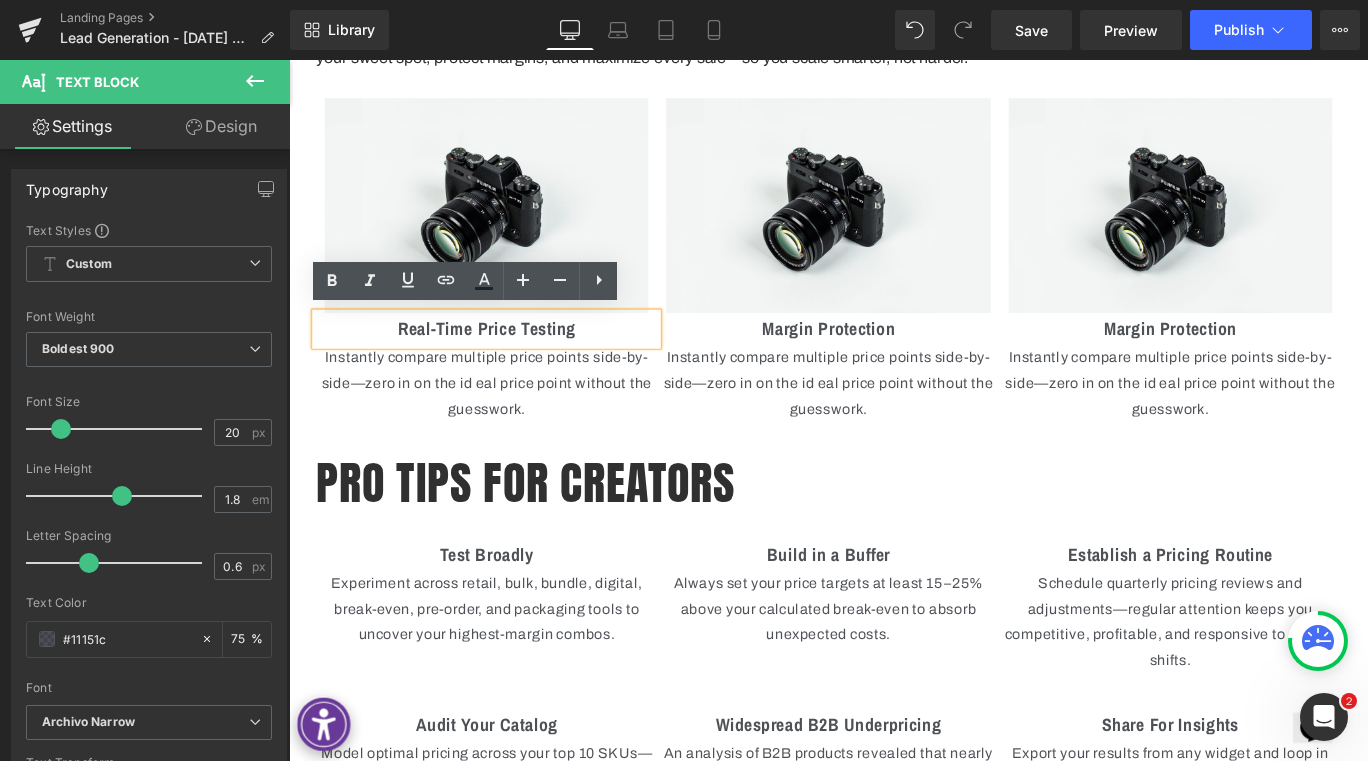 click on "Real-Time Price Testing" at bounding box center (510, 362) 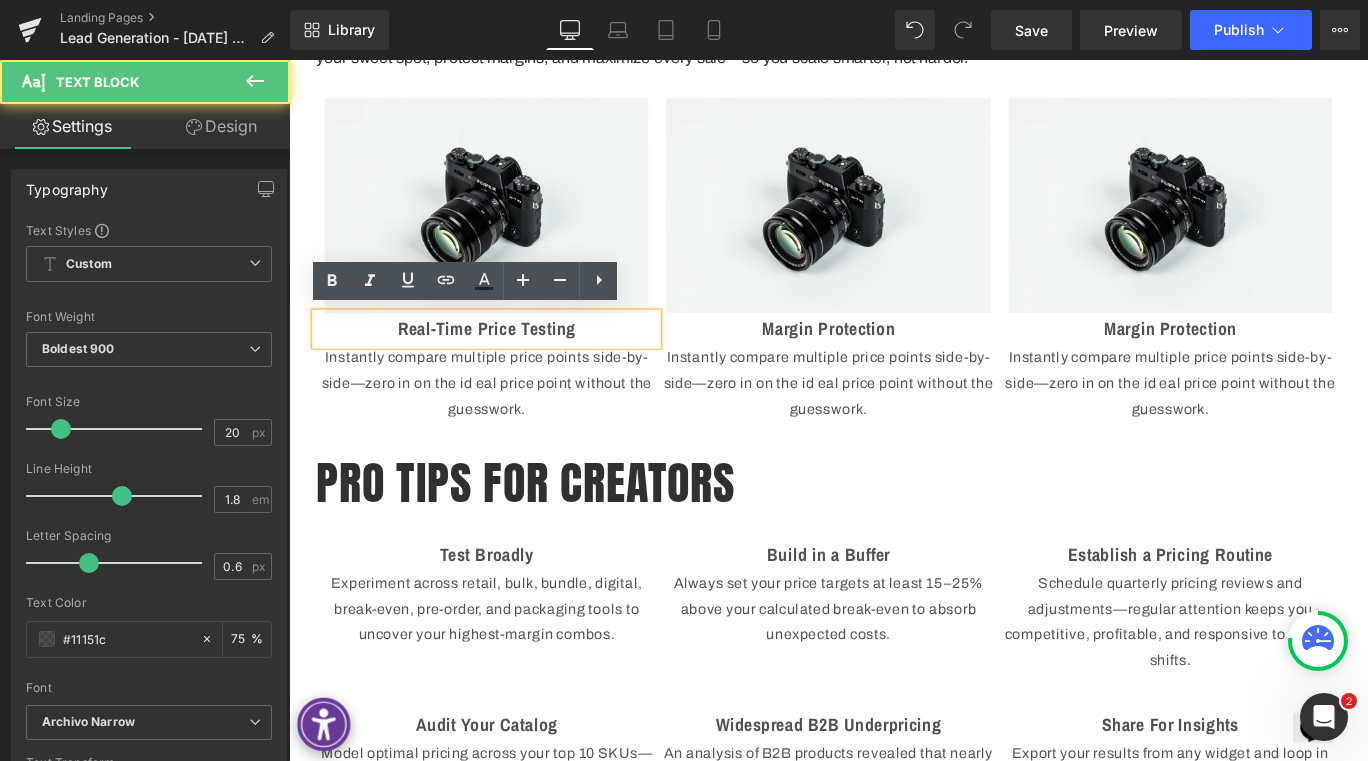 type 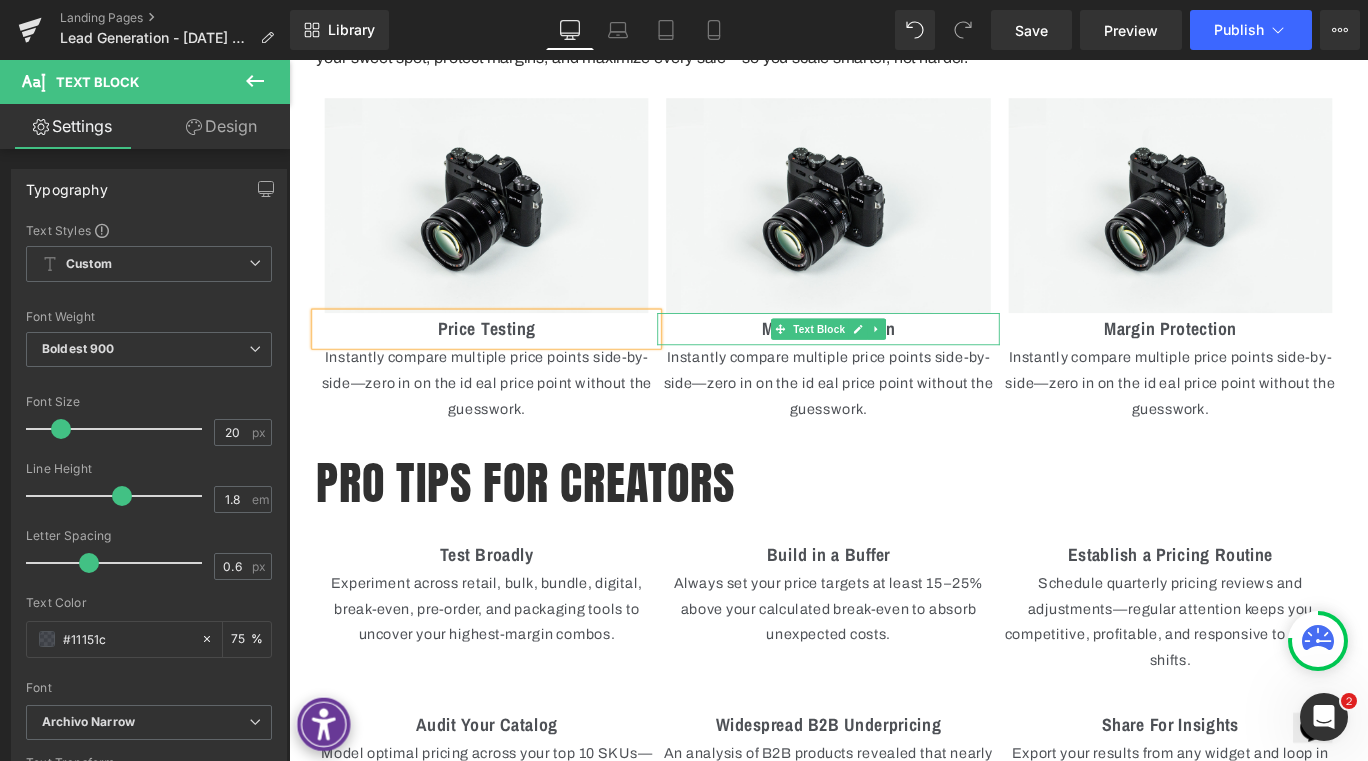 click on "Margin Protection" at bounding box center [893, 362] 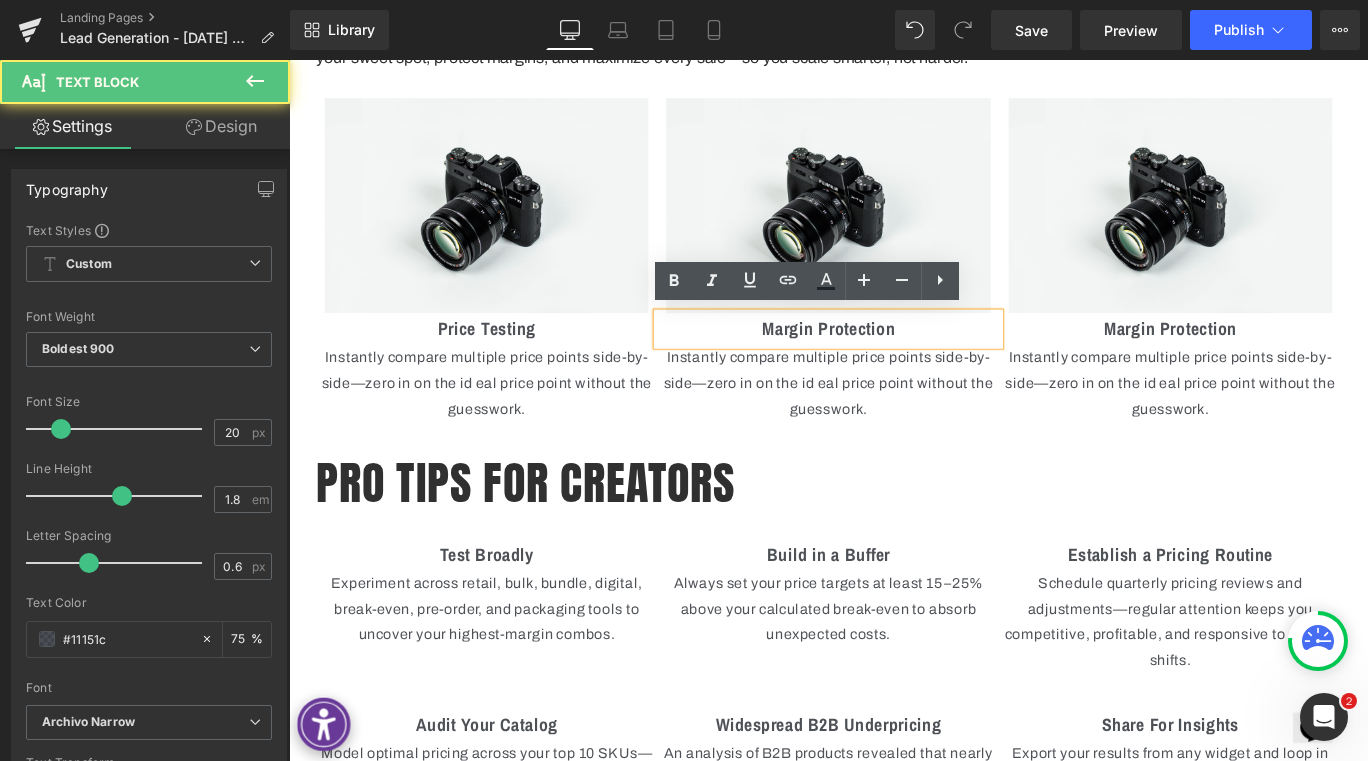 click on "Margin Protection" at bounding box center [893, 362] 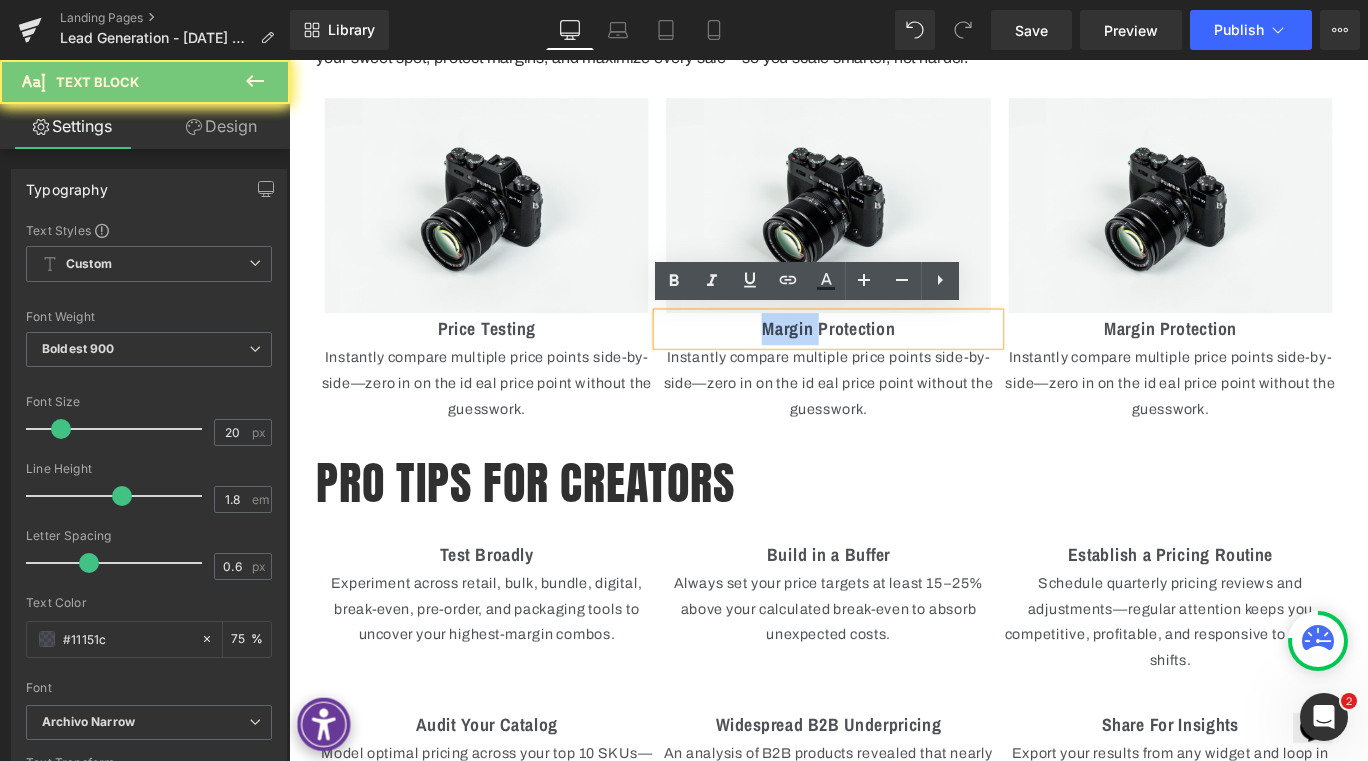 click on "Margin Protection" at bounding box center [893, 362] 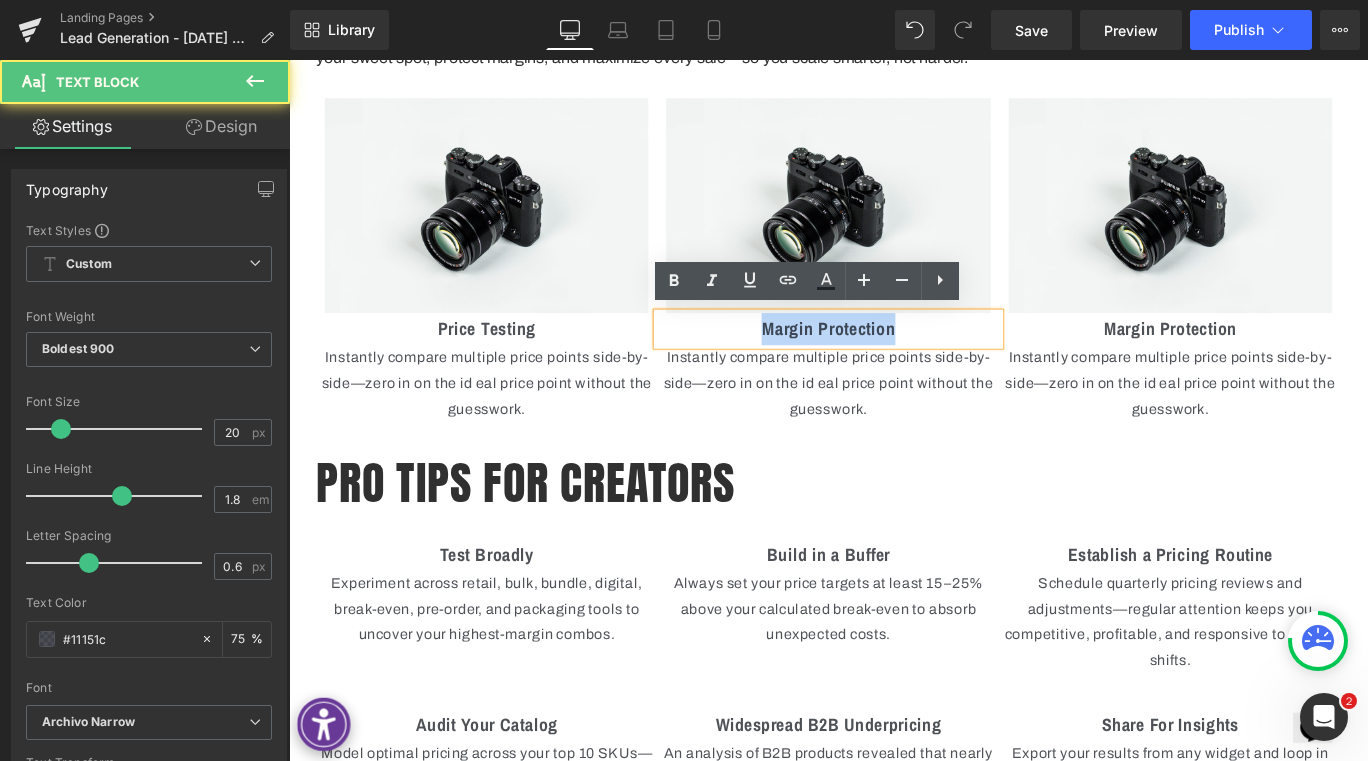 click on "Margin Protection" at bounding box center [893, 362] 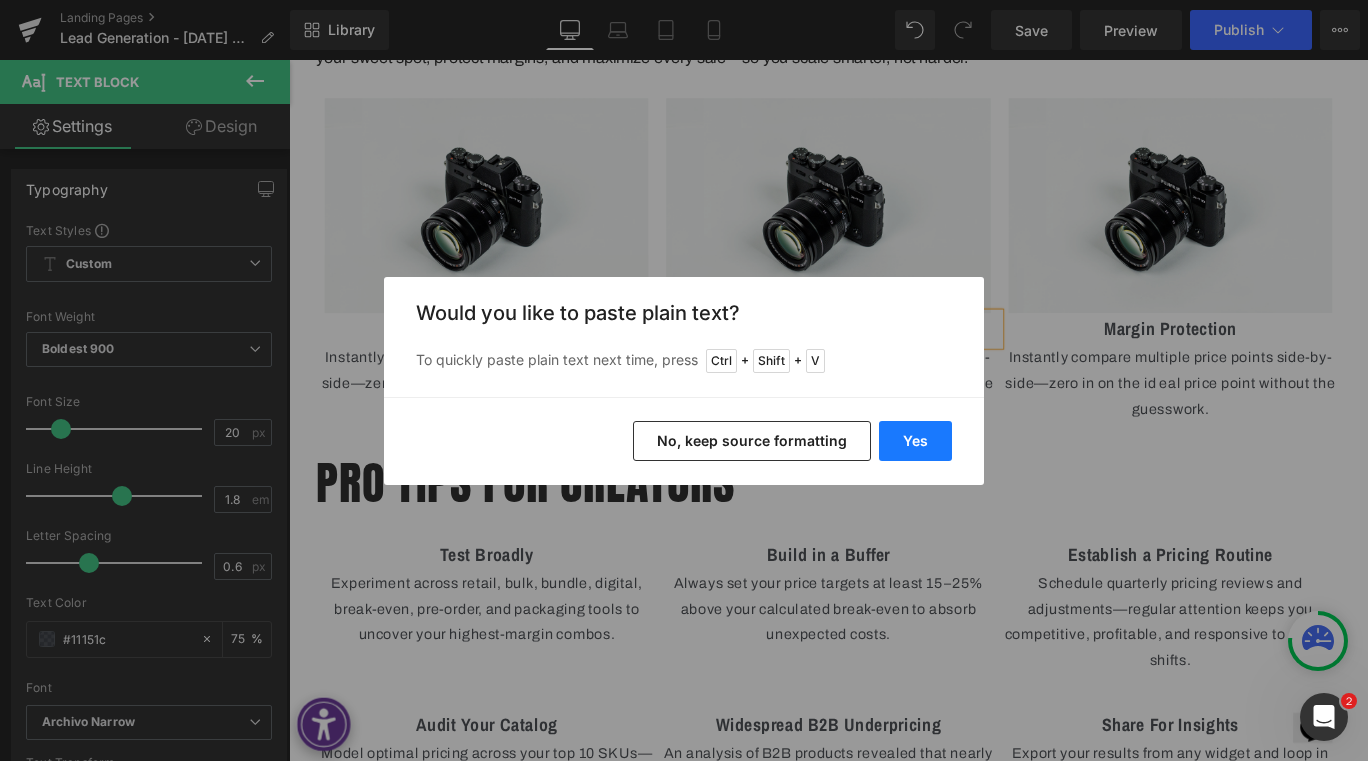 click on "Yes" at bounding box center (915, 441) 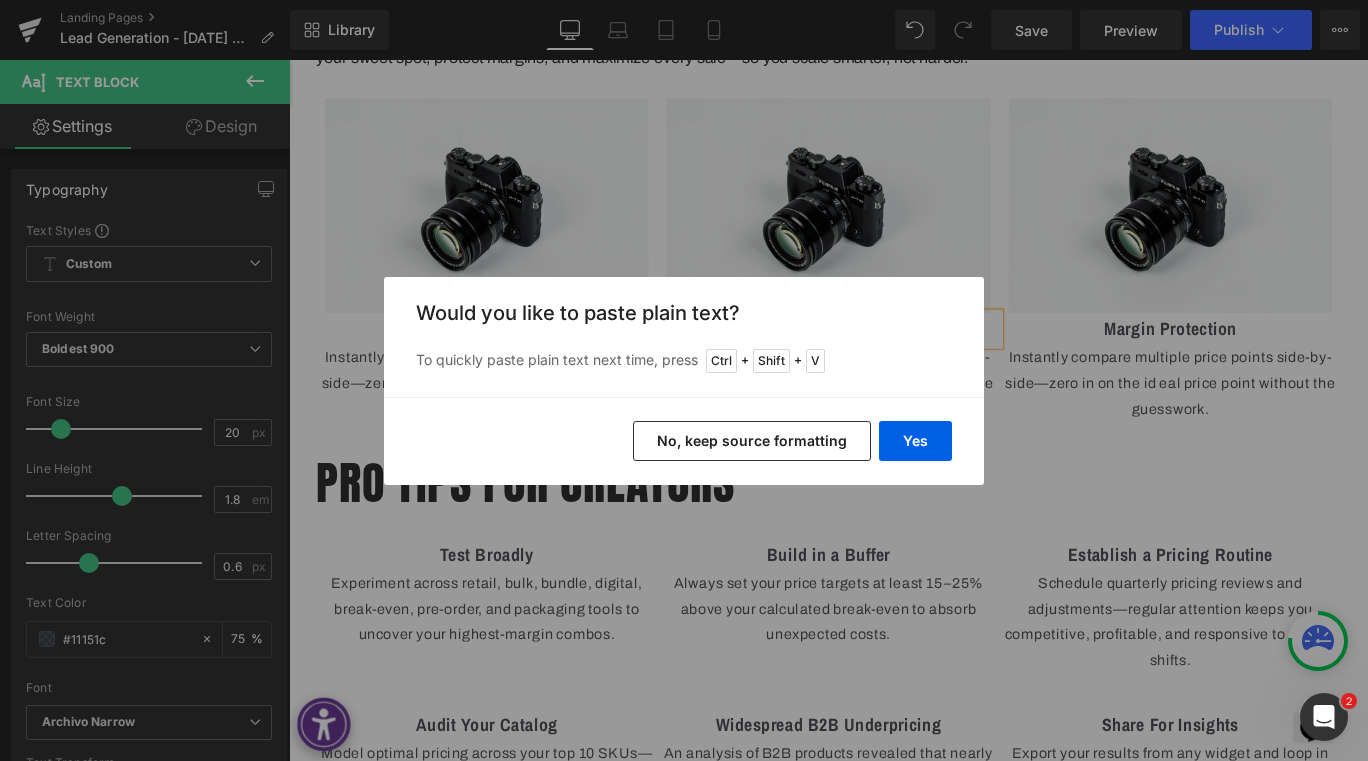 type 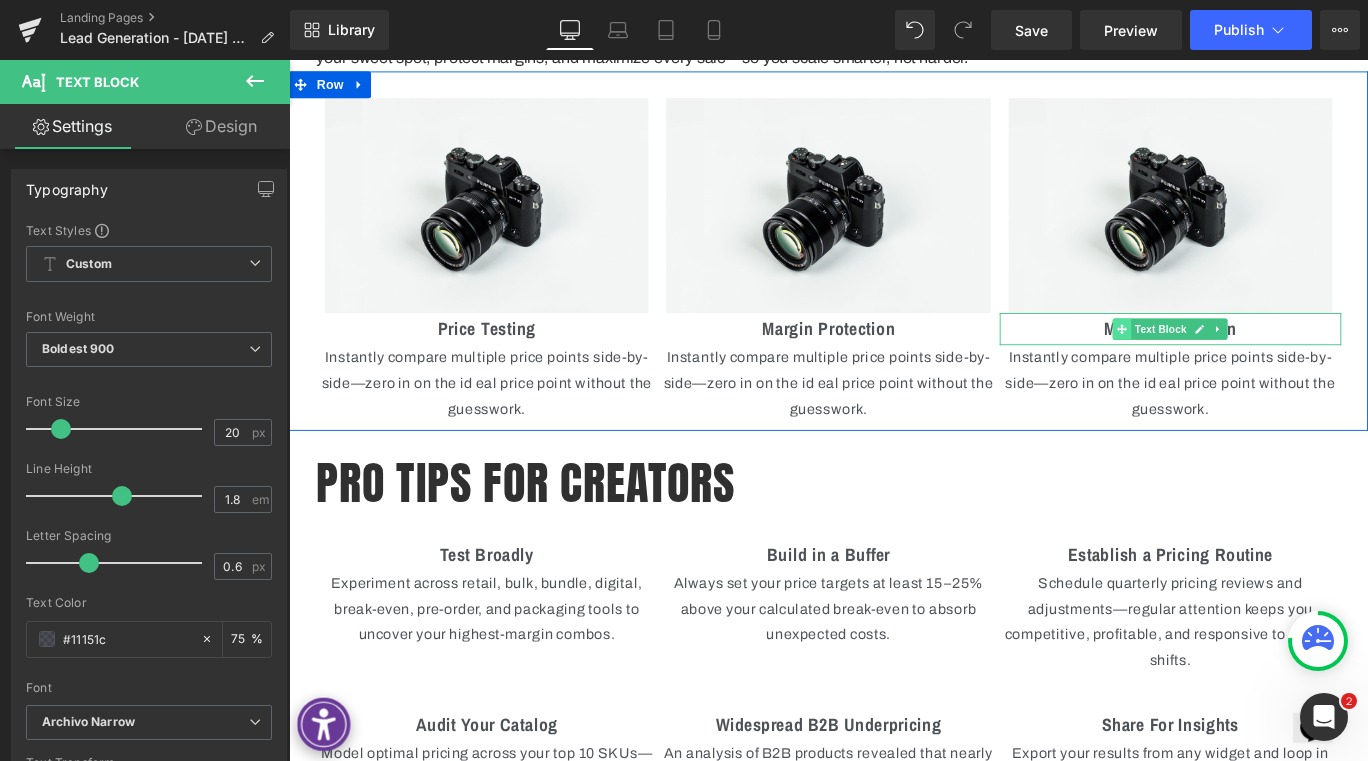 click 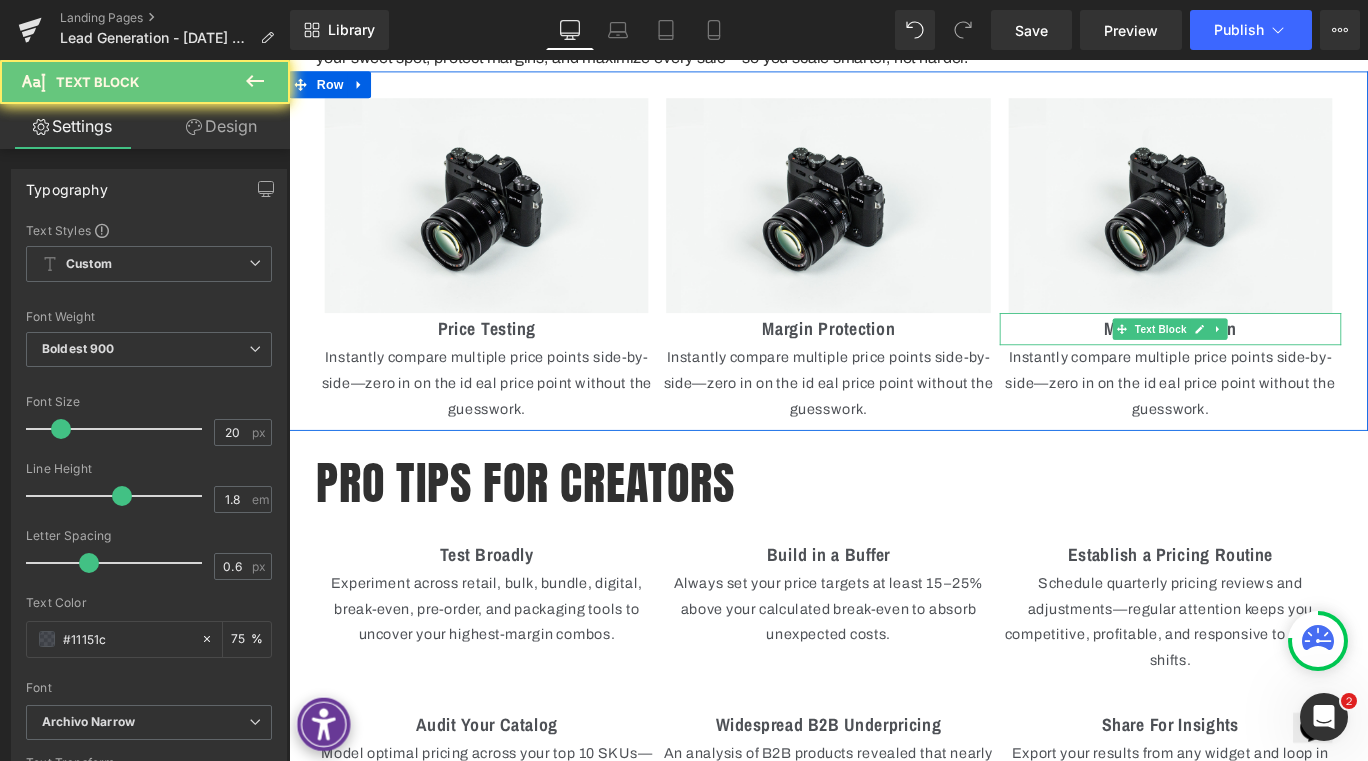 click on "Margin Protection" at bounding box center [1277, 362] 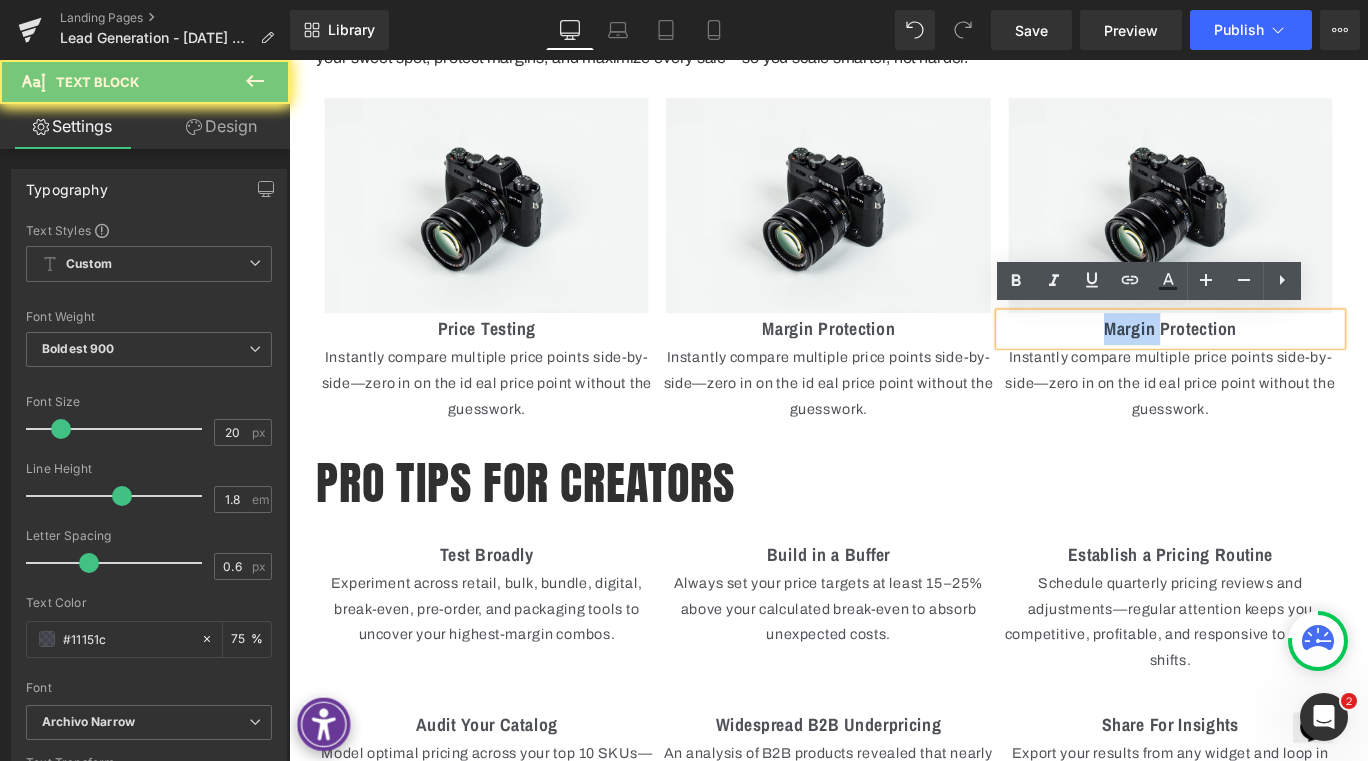 click on "Margin Protection" at bounding box center (1277, 362) 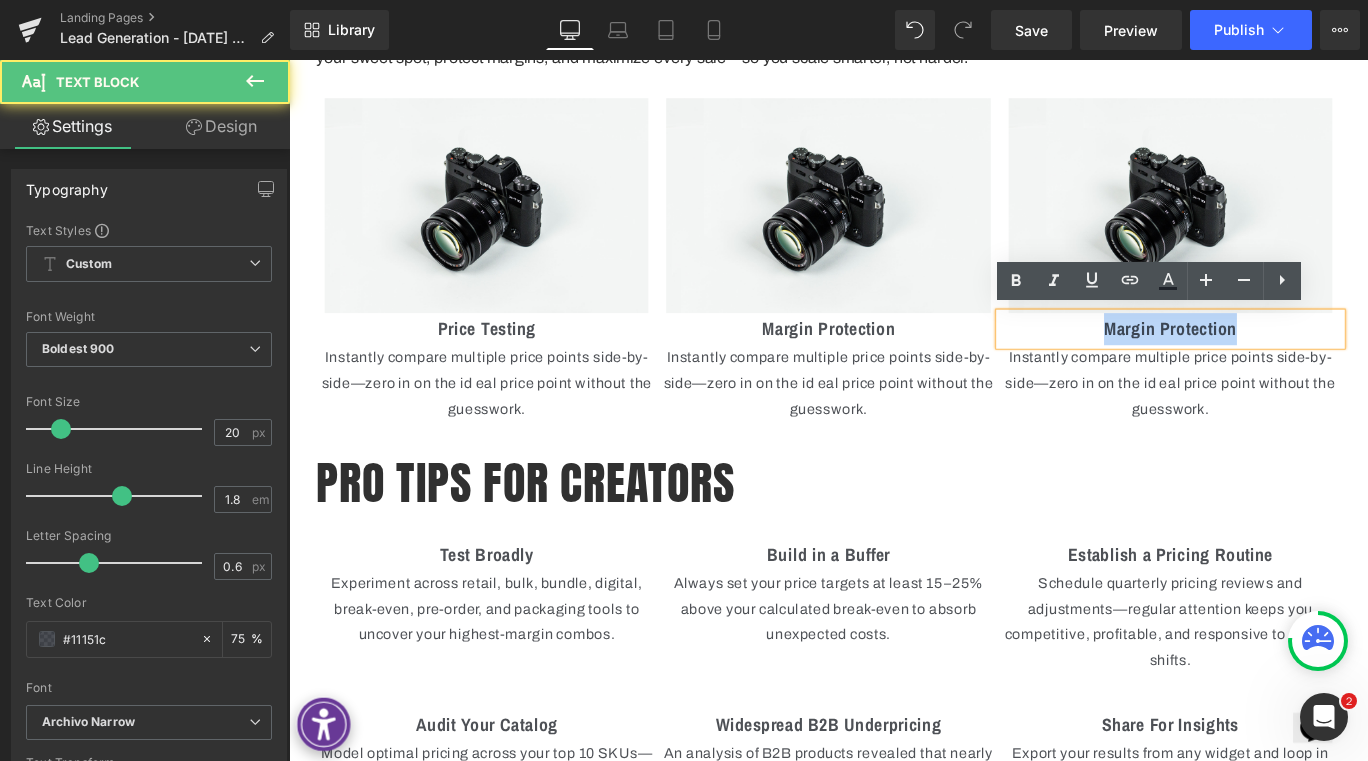 click on "Margin Protection" at bounding box center [1277, 362] 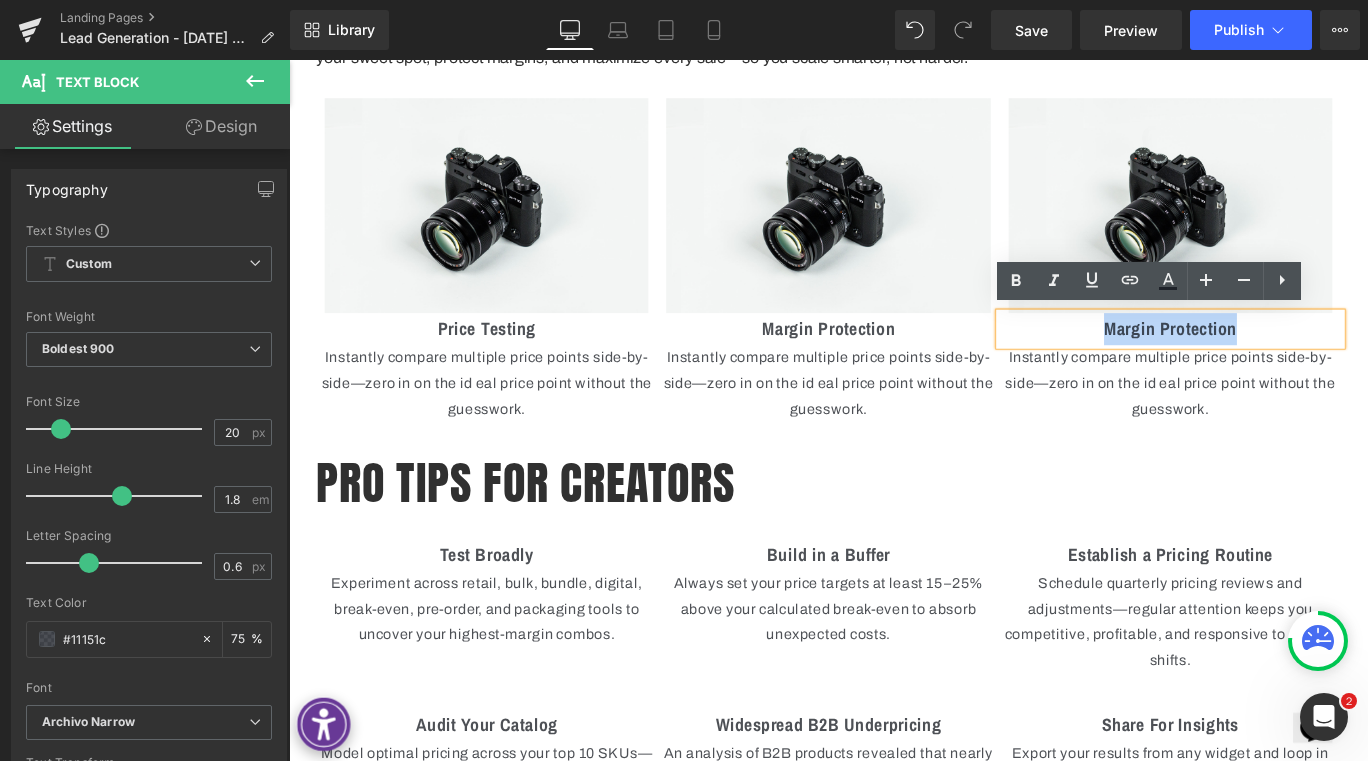 copy on "Margin Protection" 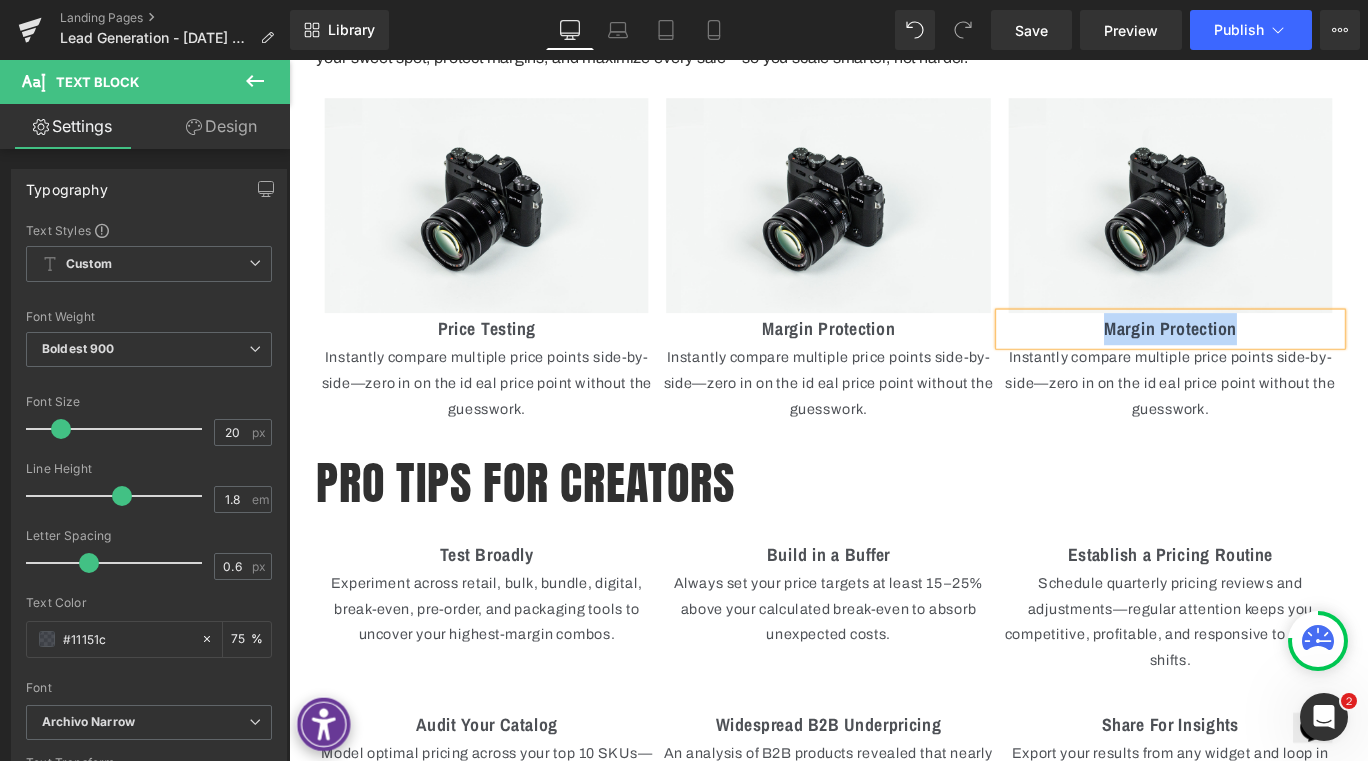 click on "Margin Protection" at bounding box center [1277, 362] 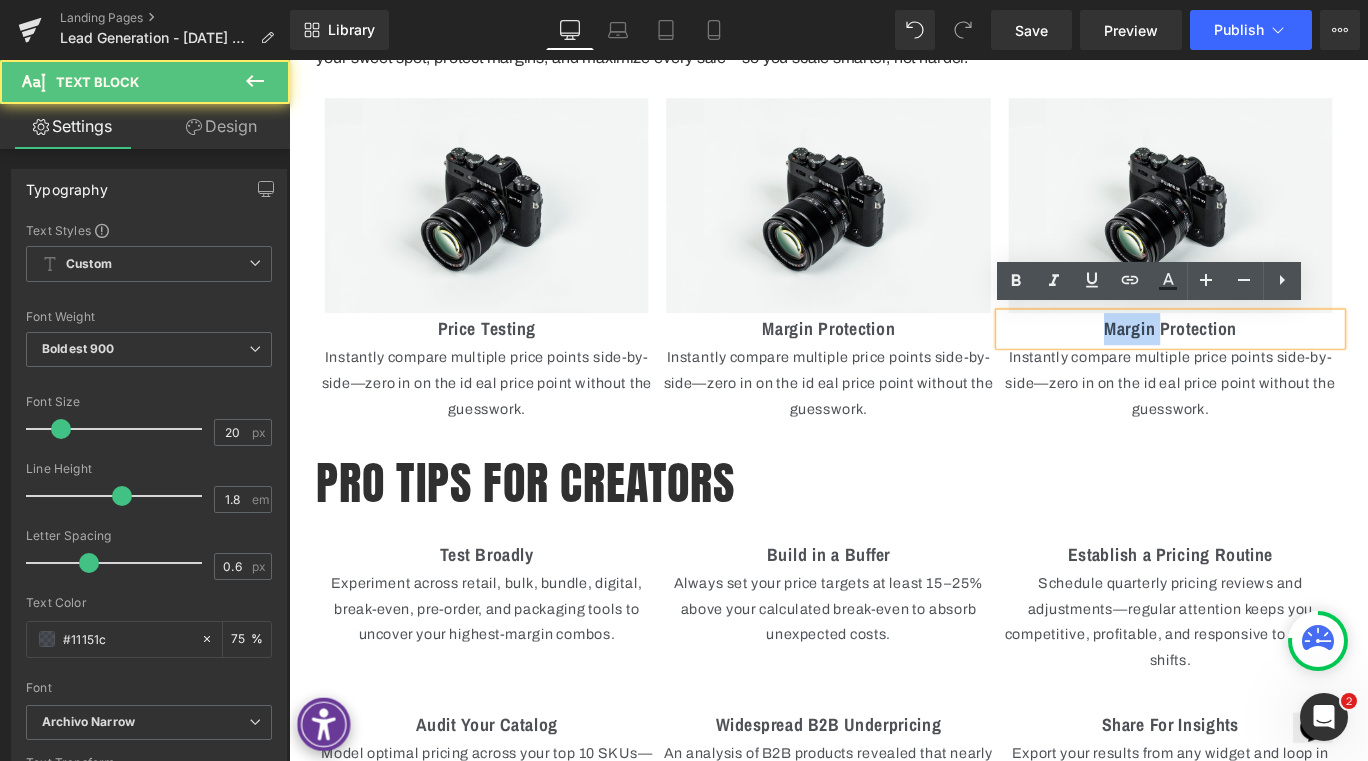 click on "Margin Protection" at bounding box center (1277, 362) 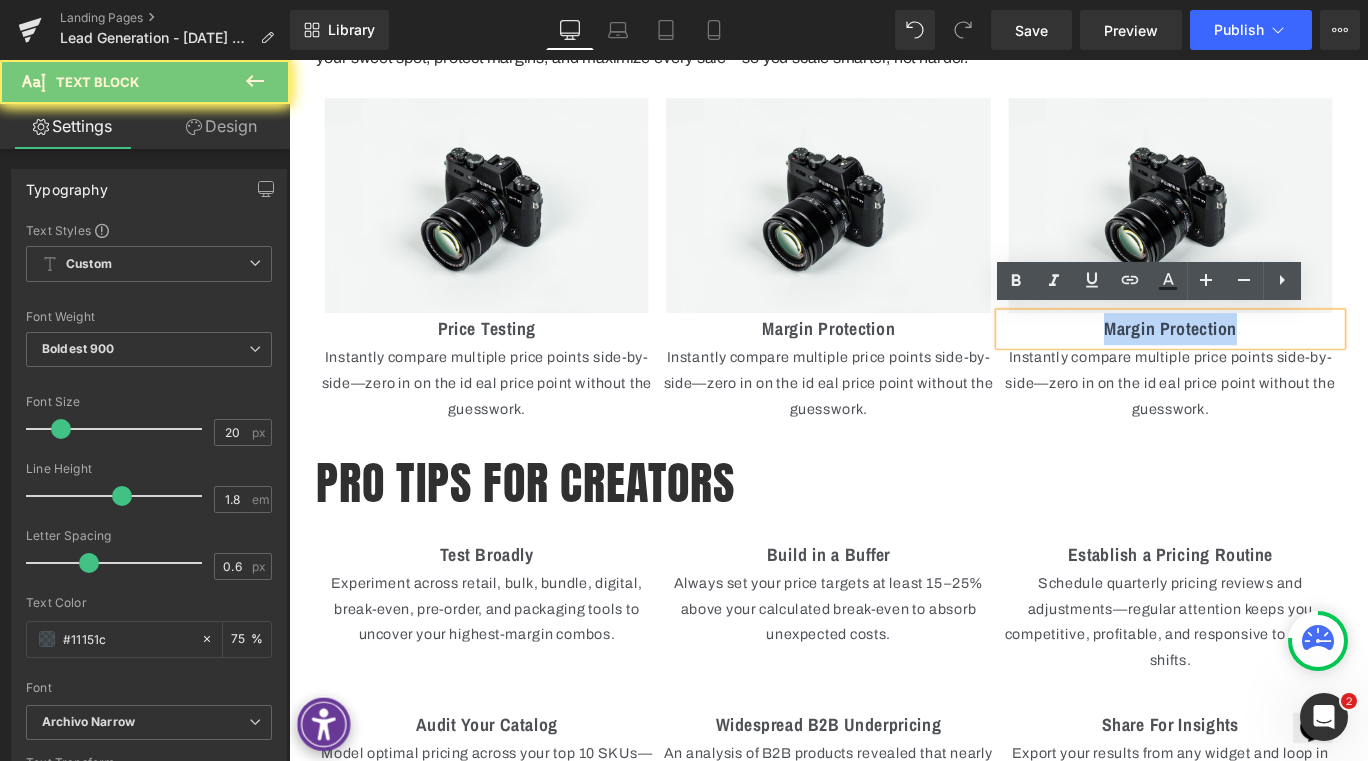 click on "Margin Protection" at bounding box center (1277, 362) 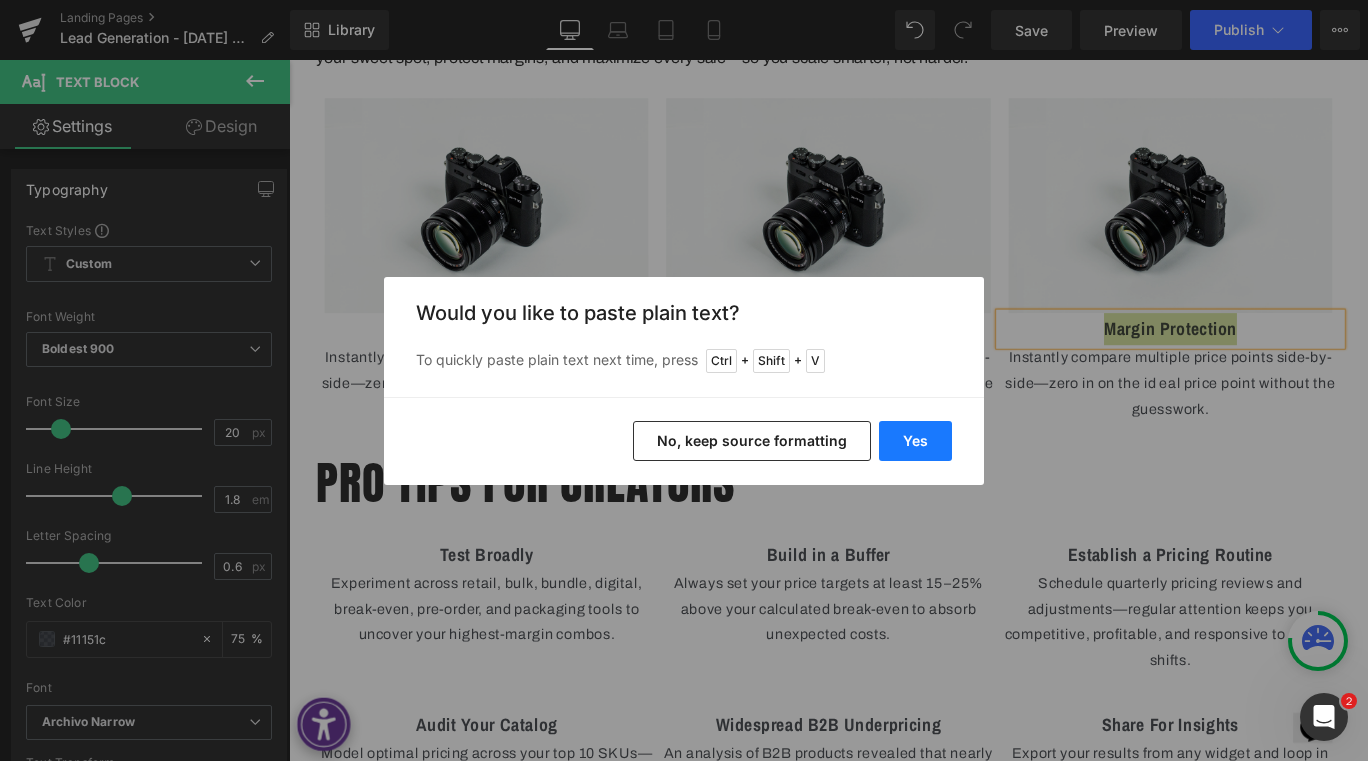 click on "Yes" at bounding box center [915, 441] 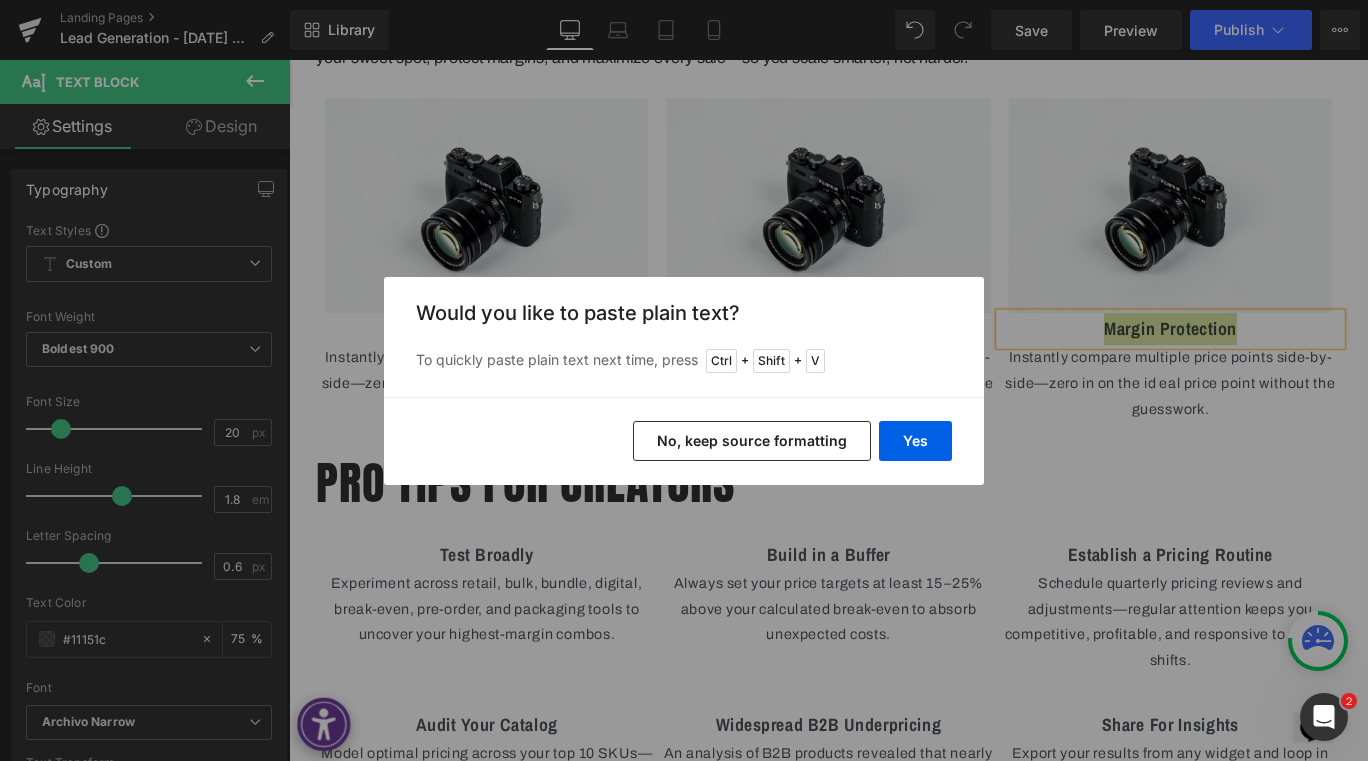 type 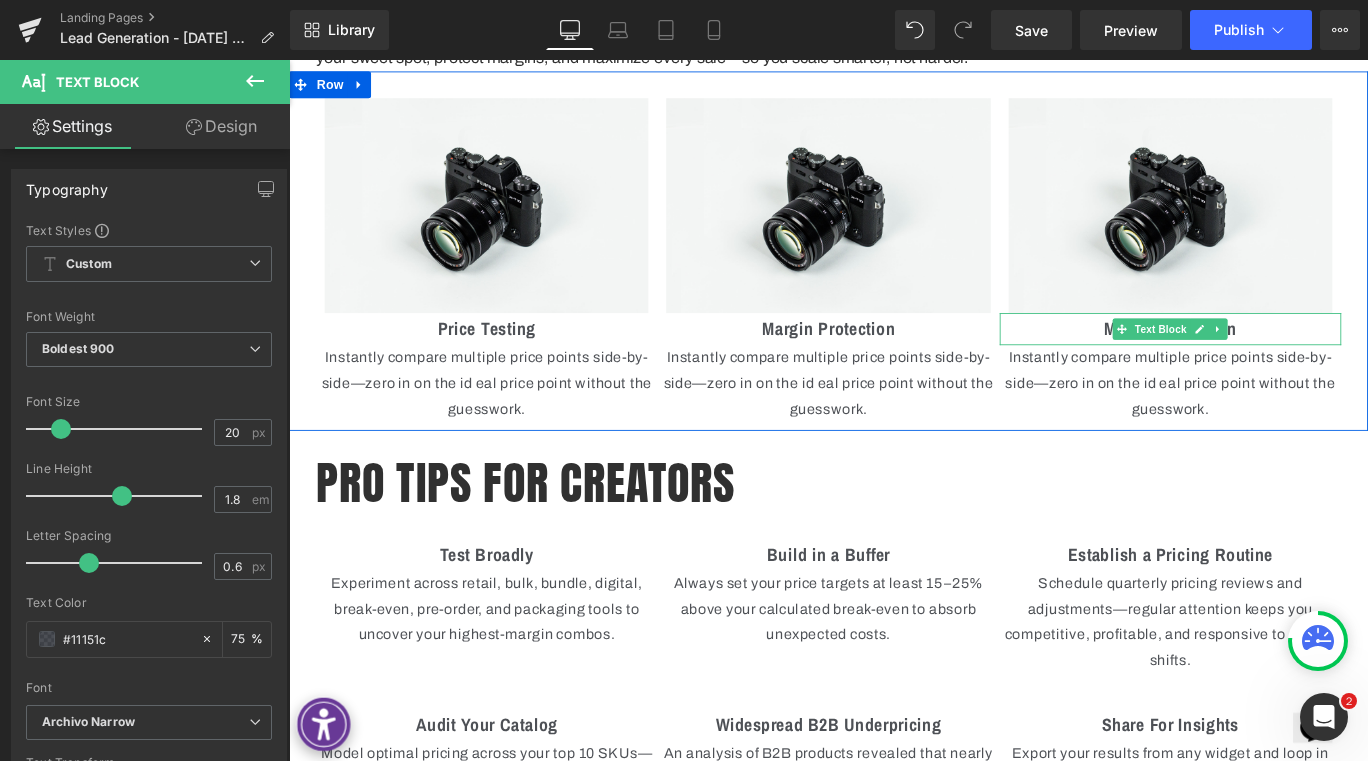 click on "Margin Protection" at bounding box center (1277, 362) 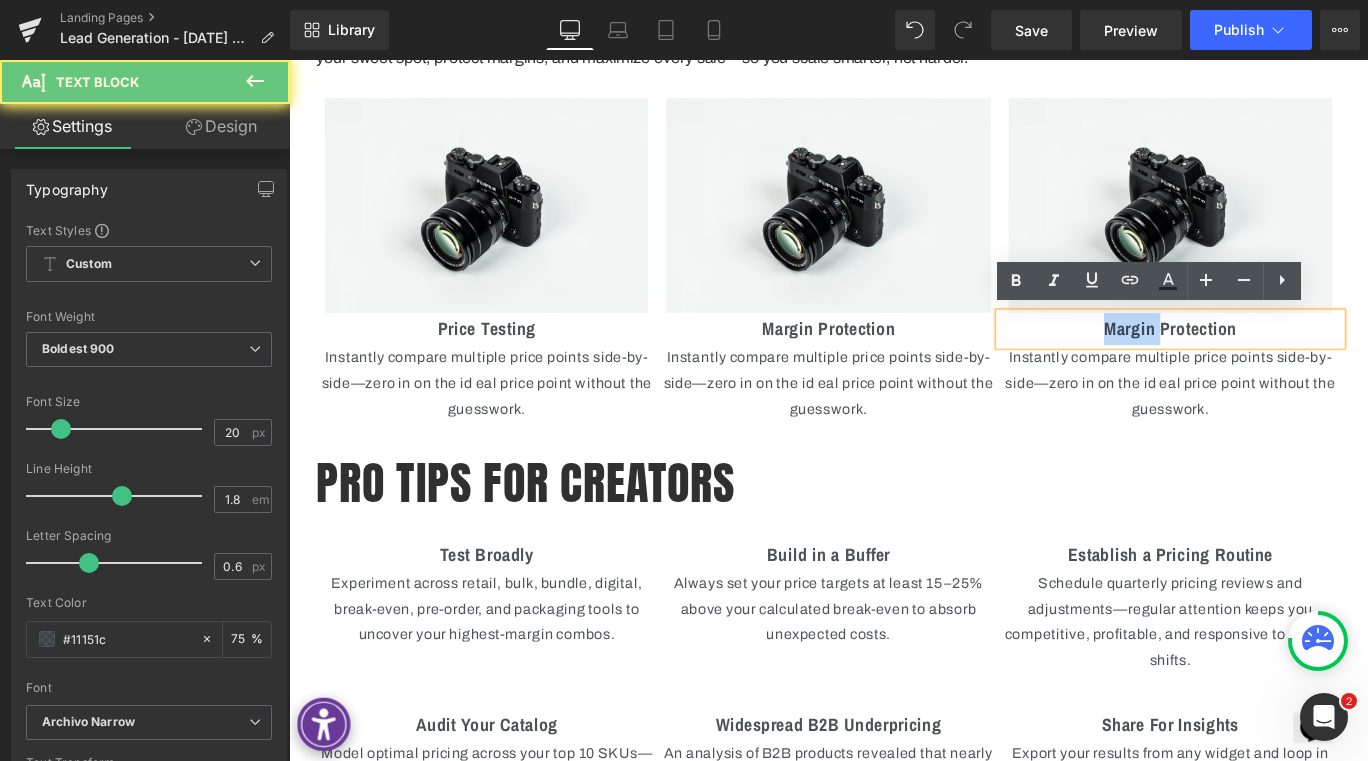 click on "Margin Protection" at bounding box center (1277, 362) 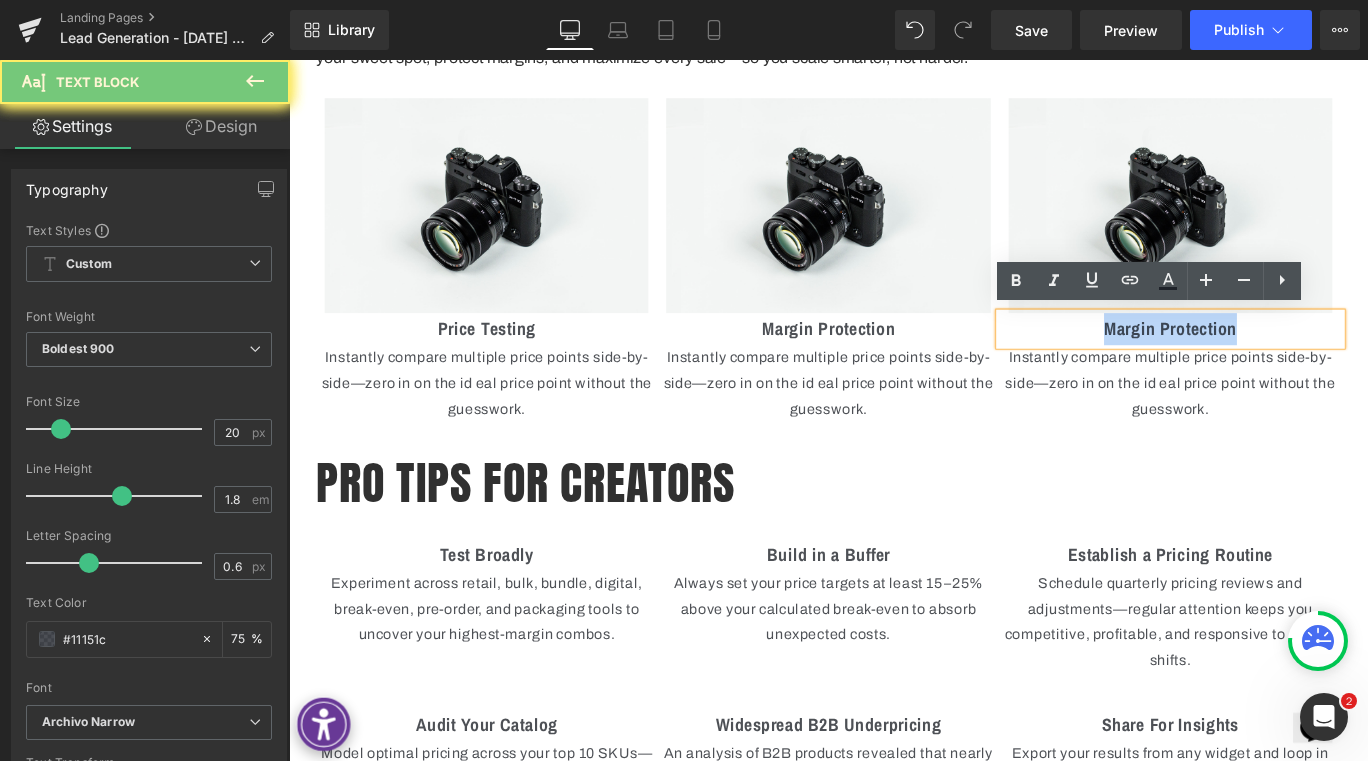 click on "Margin Protection" at bounding box center [1277, 362] 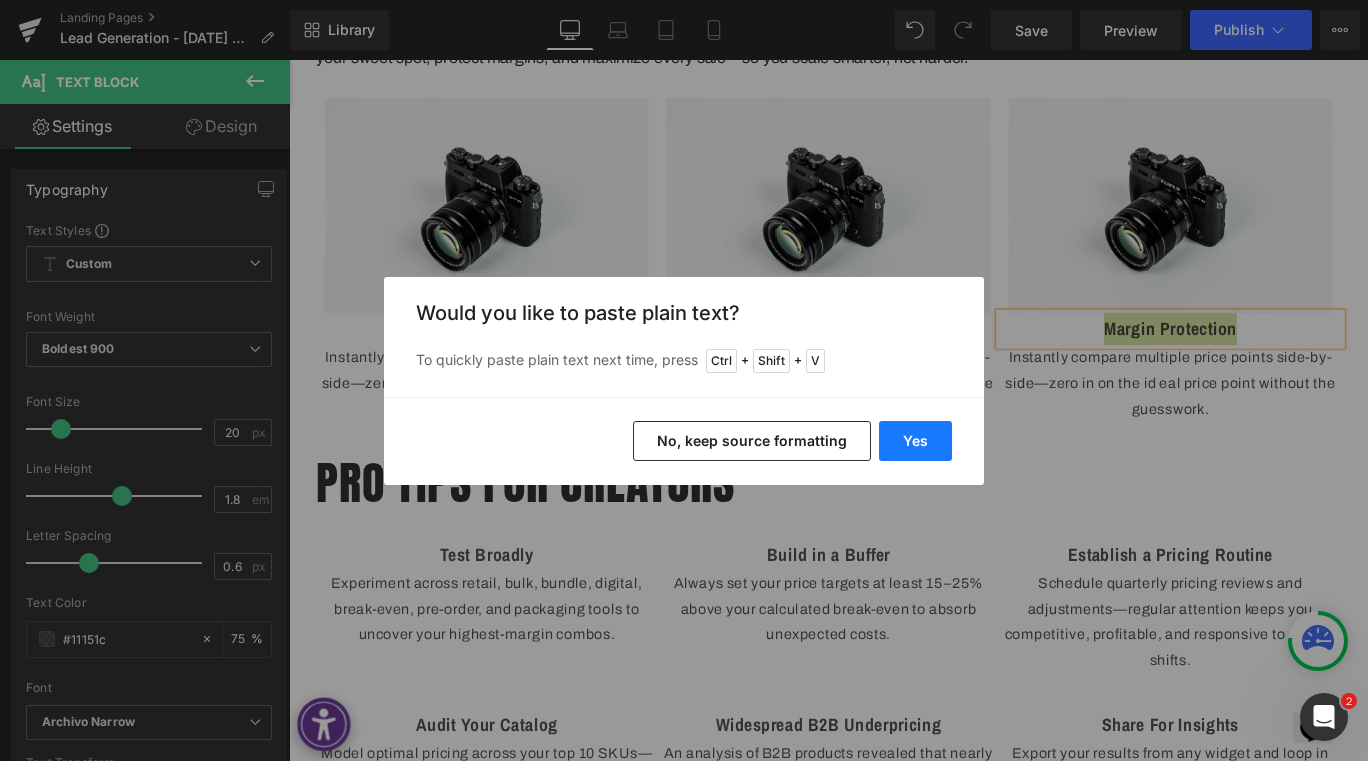 click on "Yes" at bounding box center [915, 441] 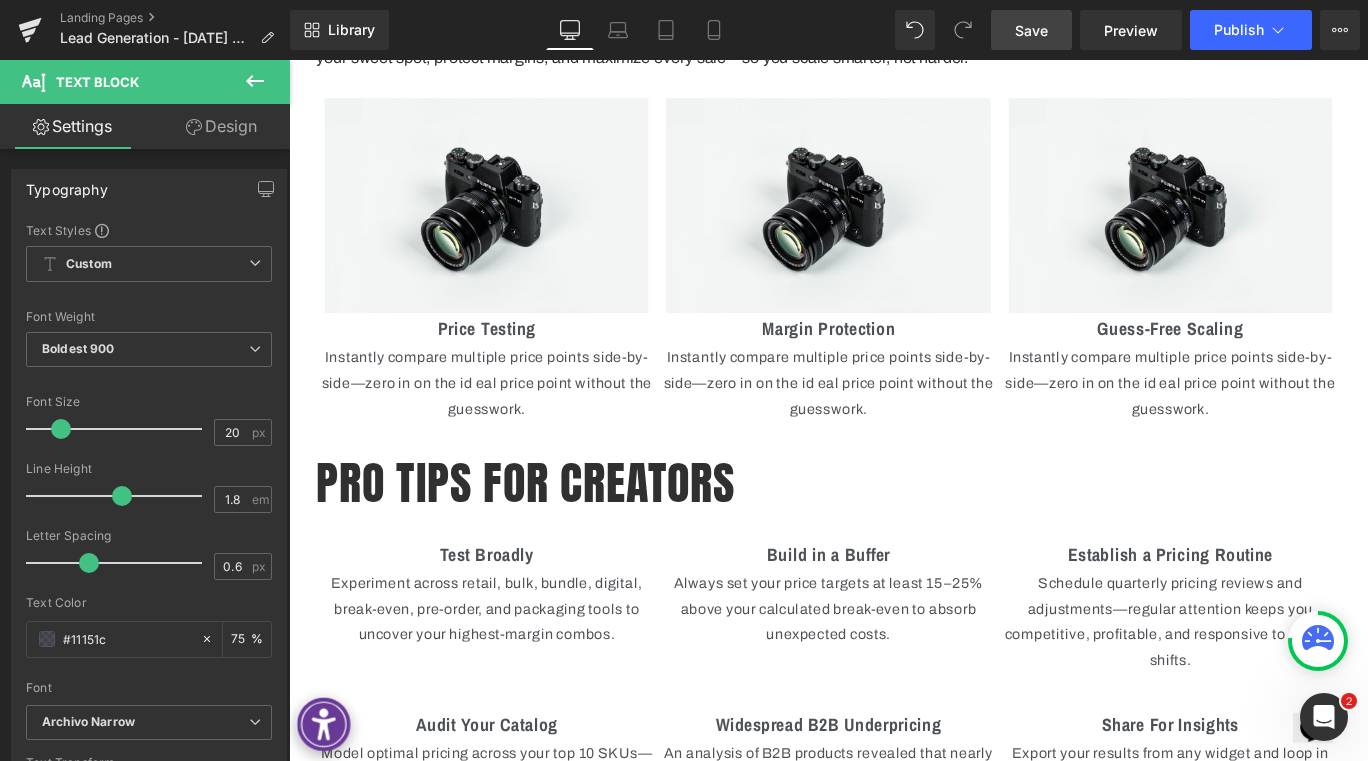 click on "Save" at bounding box center [1031, 30] 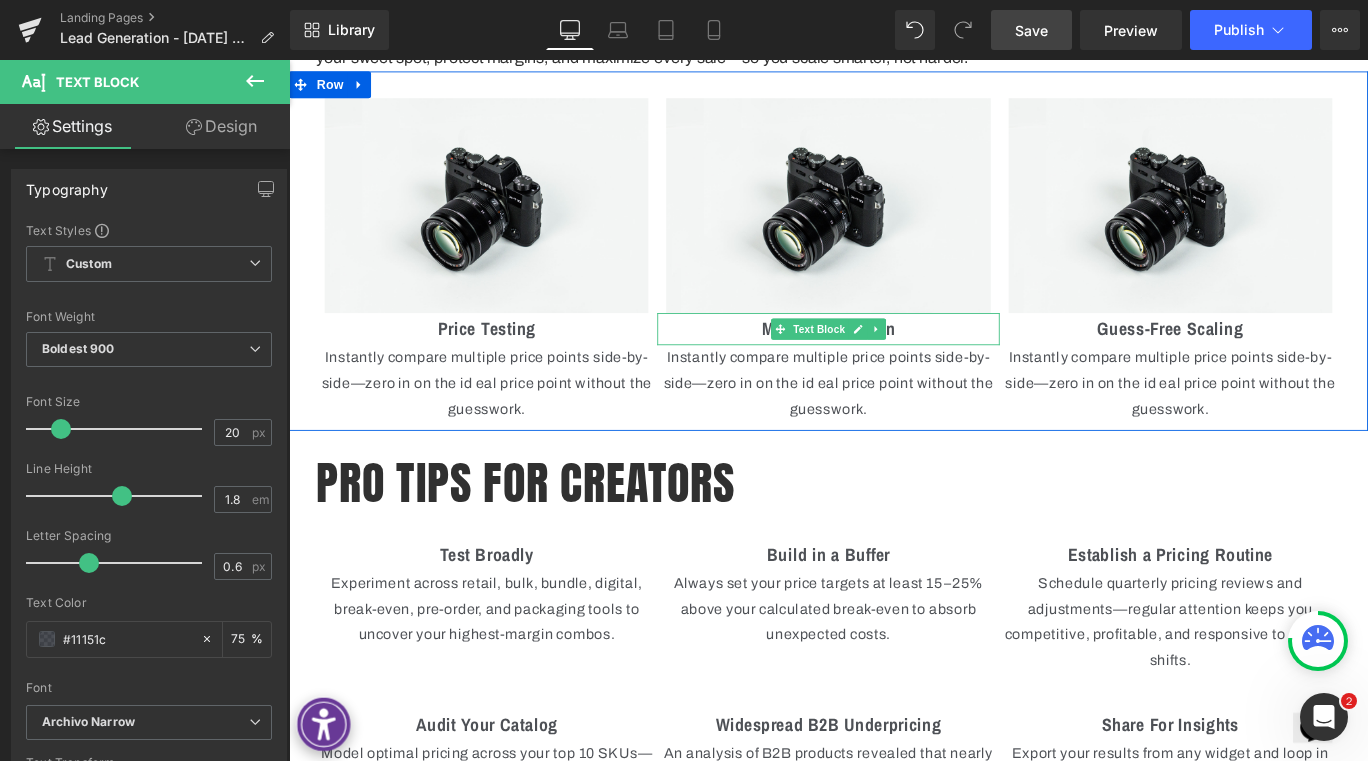 click on "Margin Protection" at bounding box center (893, 362) 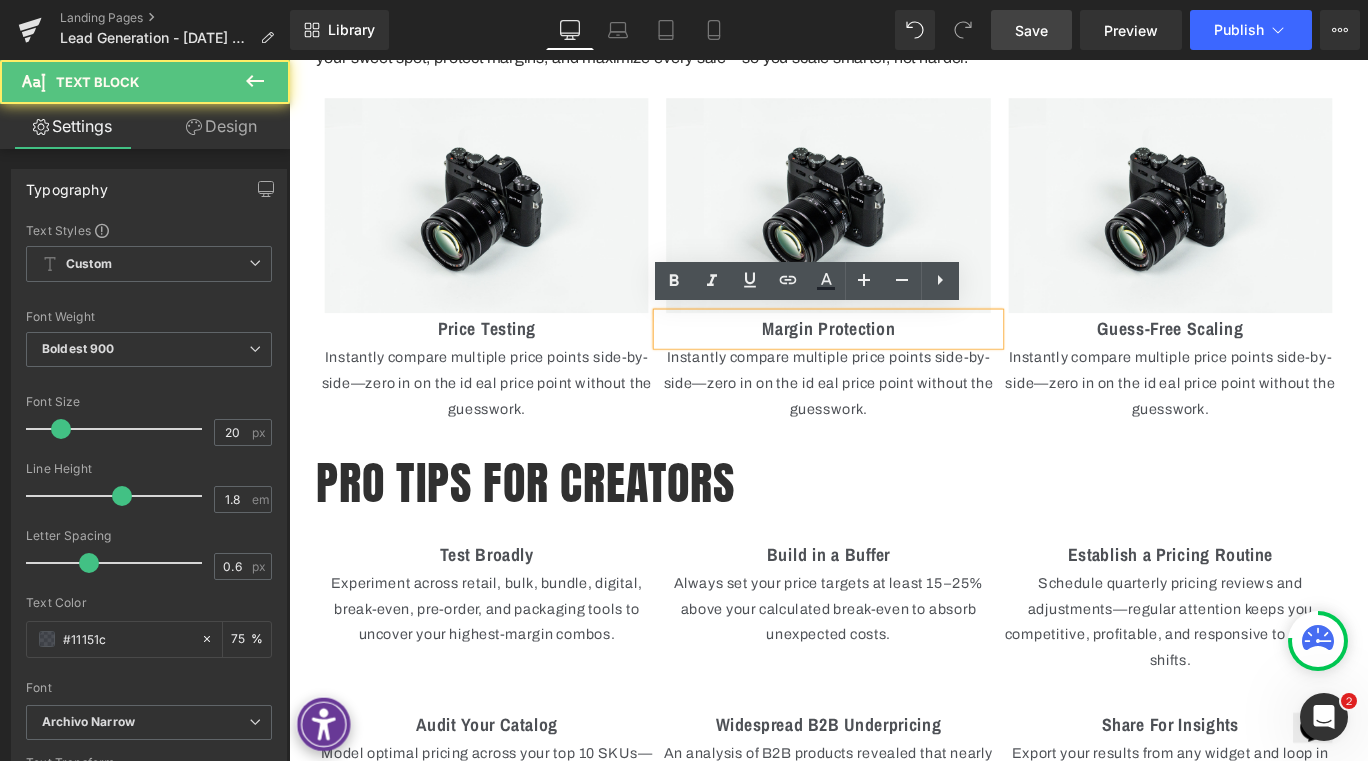 click on "Margin Protection" at bounding box center [893, 362] 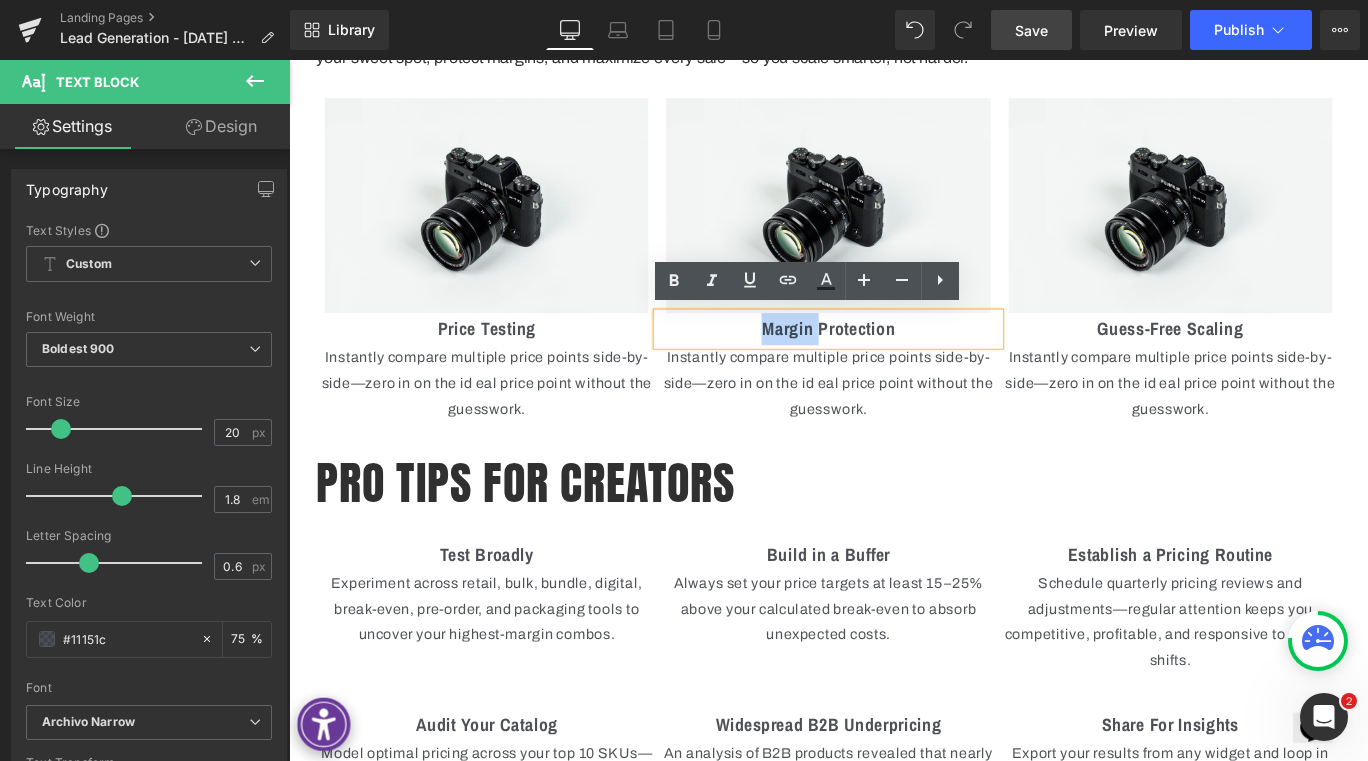 click on "Margin Protection" at bounding box center [893, 362] 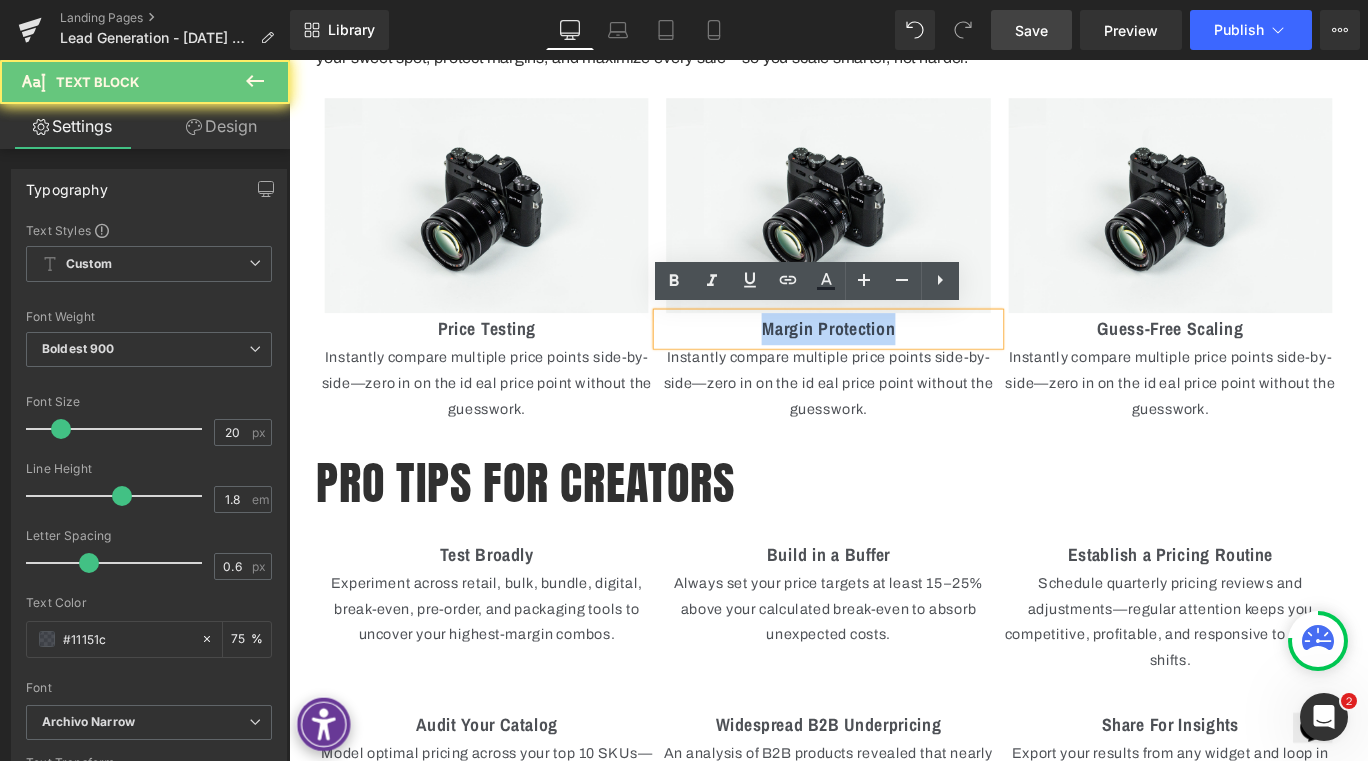 click on "Margin Protection" at bounding box center [893, 362] 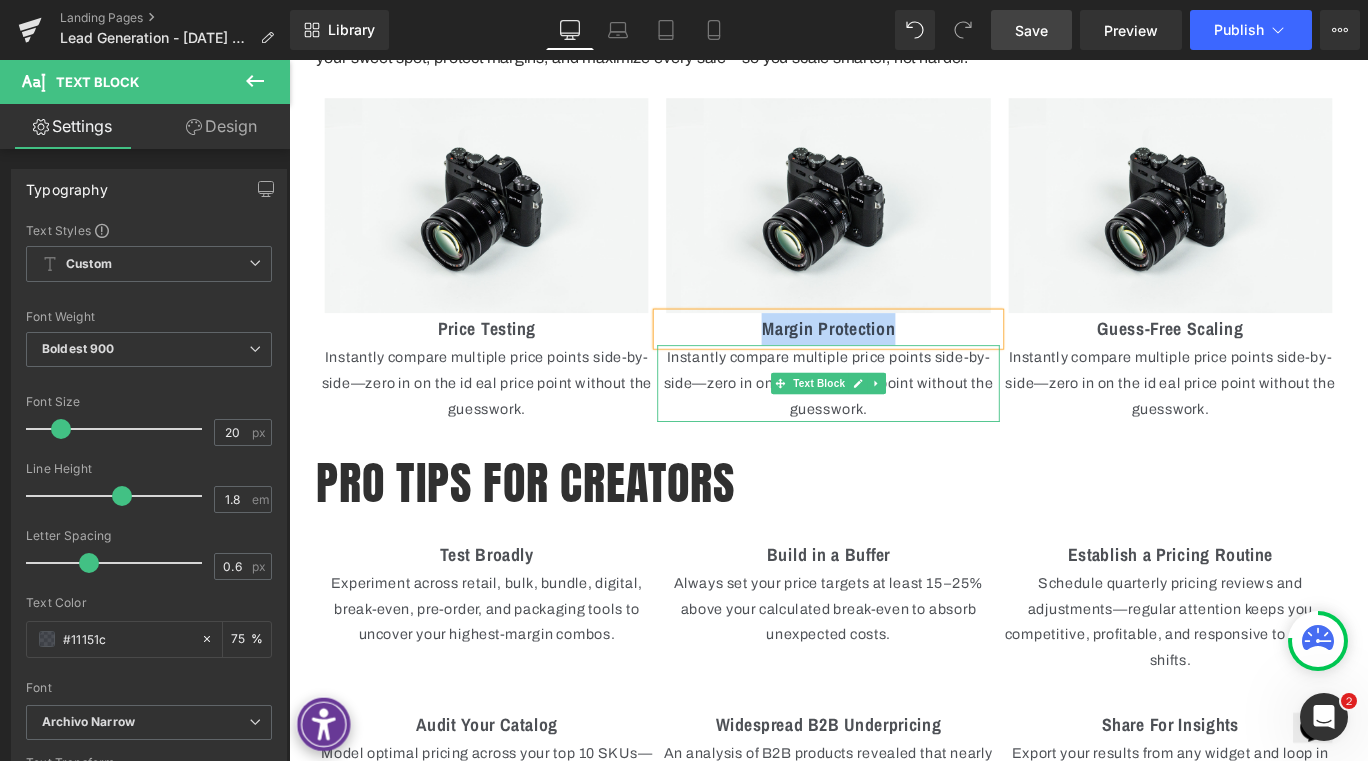 drag, startPoint x: 797, startPoint y: 414, endPoint x: 786, endPoint y: 412, distance: 11.18034 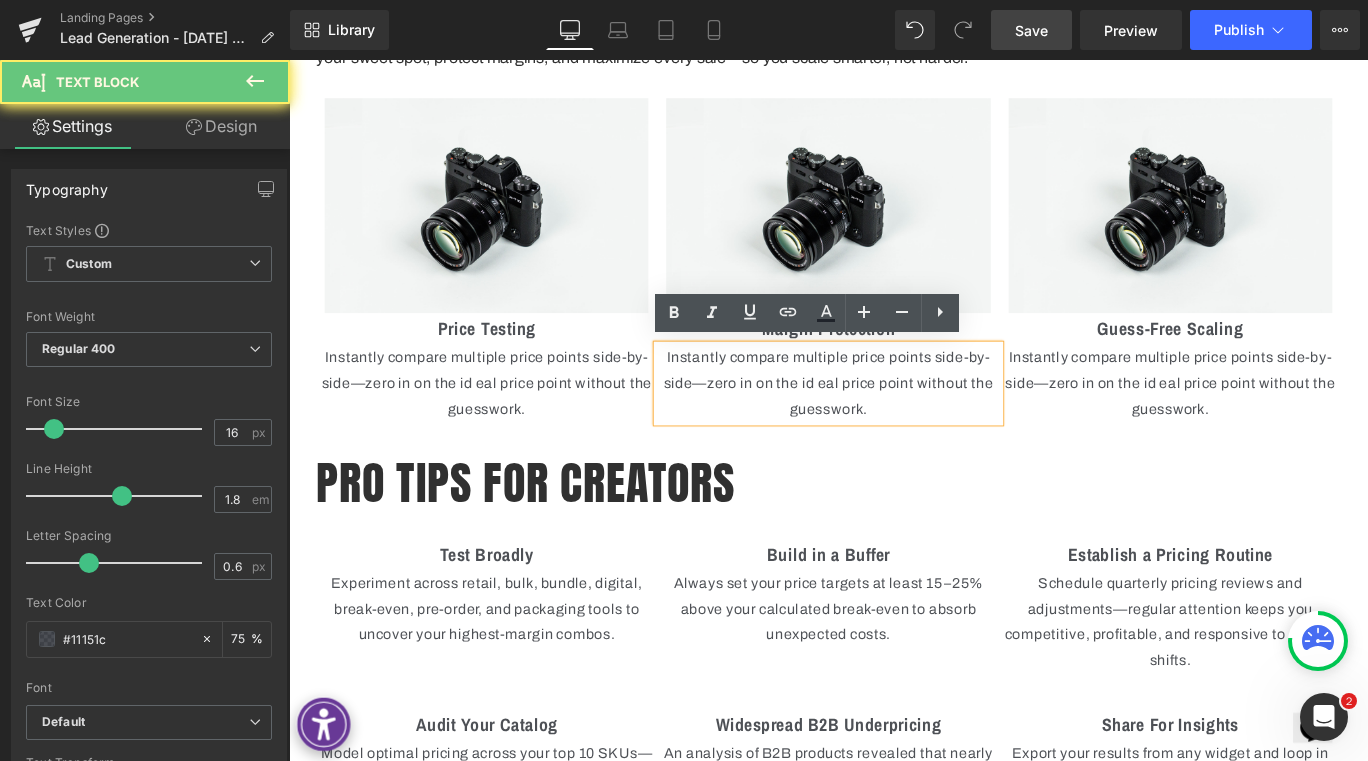 click on "Instantly compare multiple price points side-by-side—zero in on the id eal price point without the guesswork." at bounding box center [893, 423] 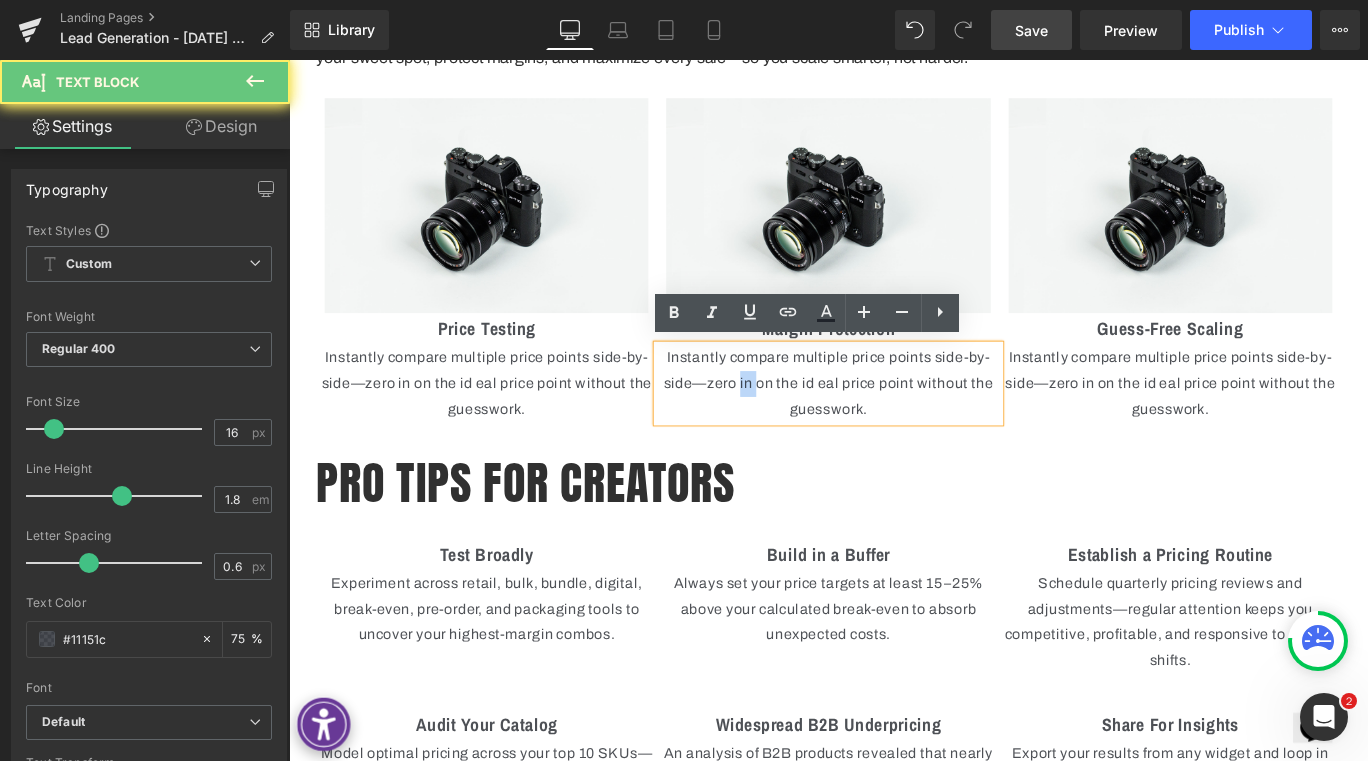 click on "Instantly compare multiple price points side-by-side—zero in on the id eal price point without the guesswork." at bounding box center (893, 423) 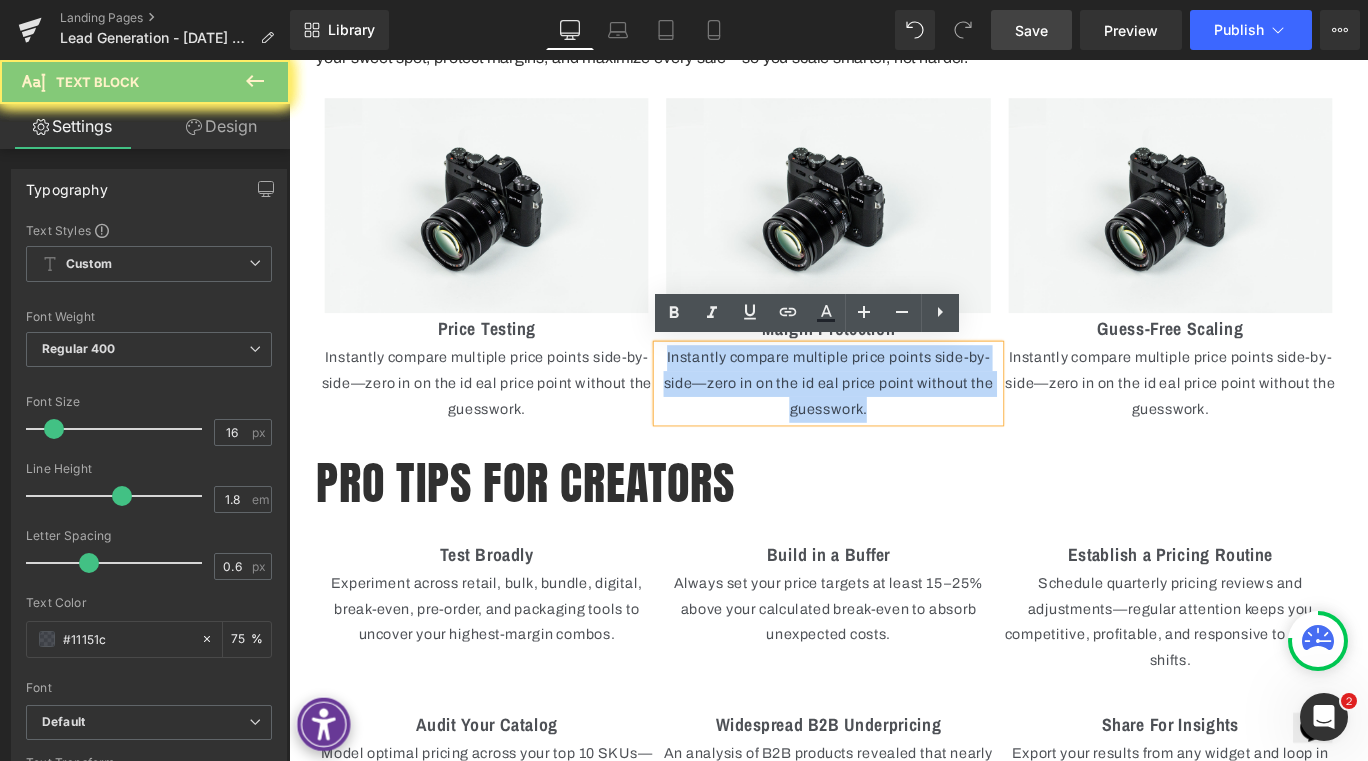 click on "Instantly compare multiple price points side-by-side—zero in on the id eal price point without the guesswork." at bounding box center [893, 423] 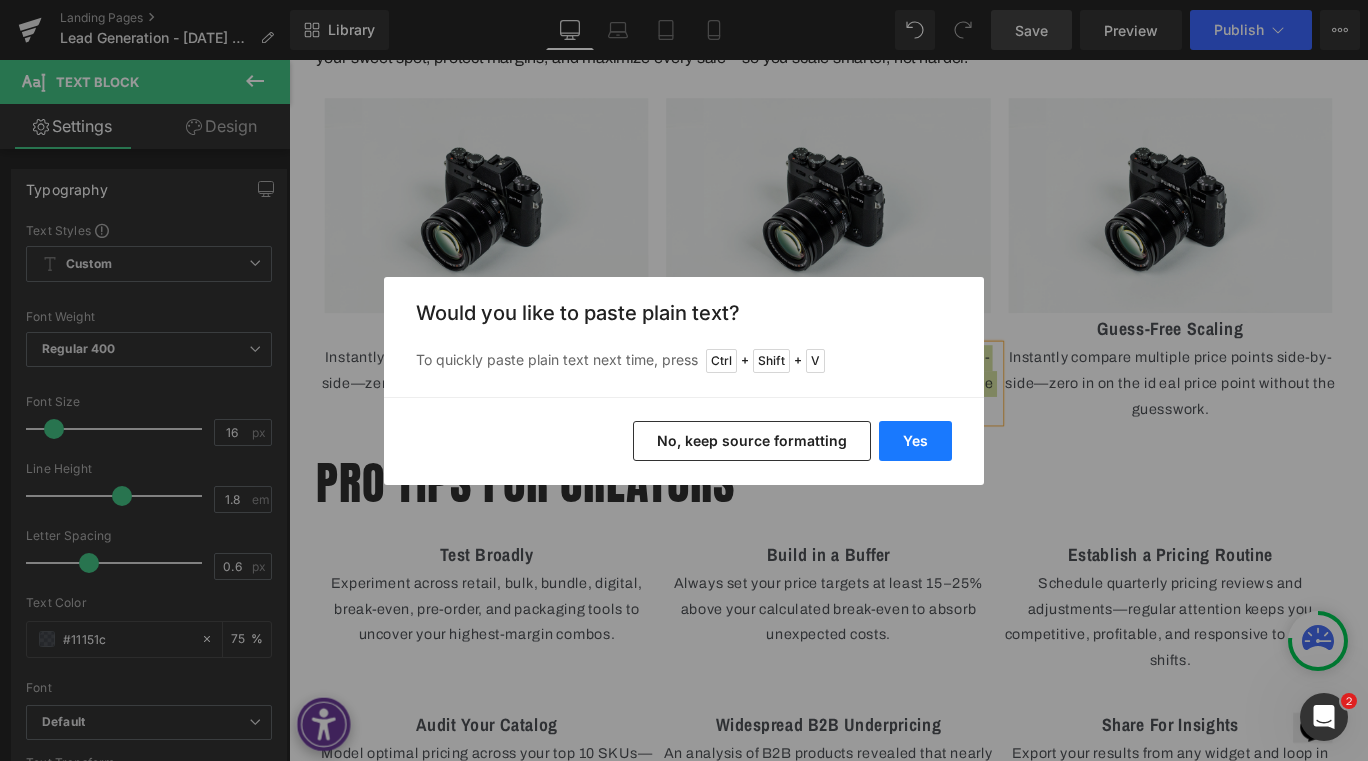 click on "Yes" at bounding box center [915, 441] 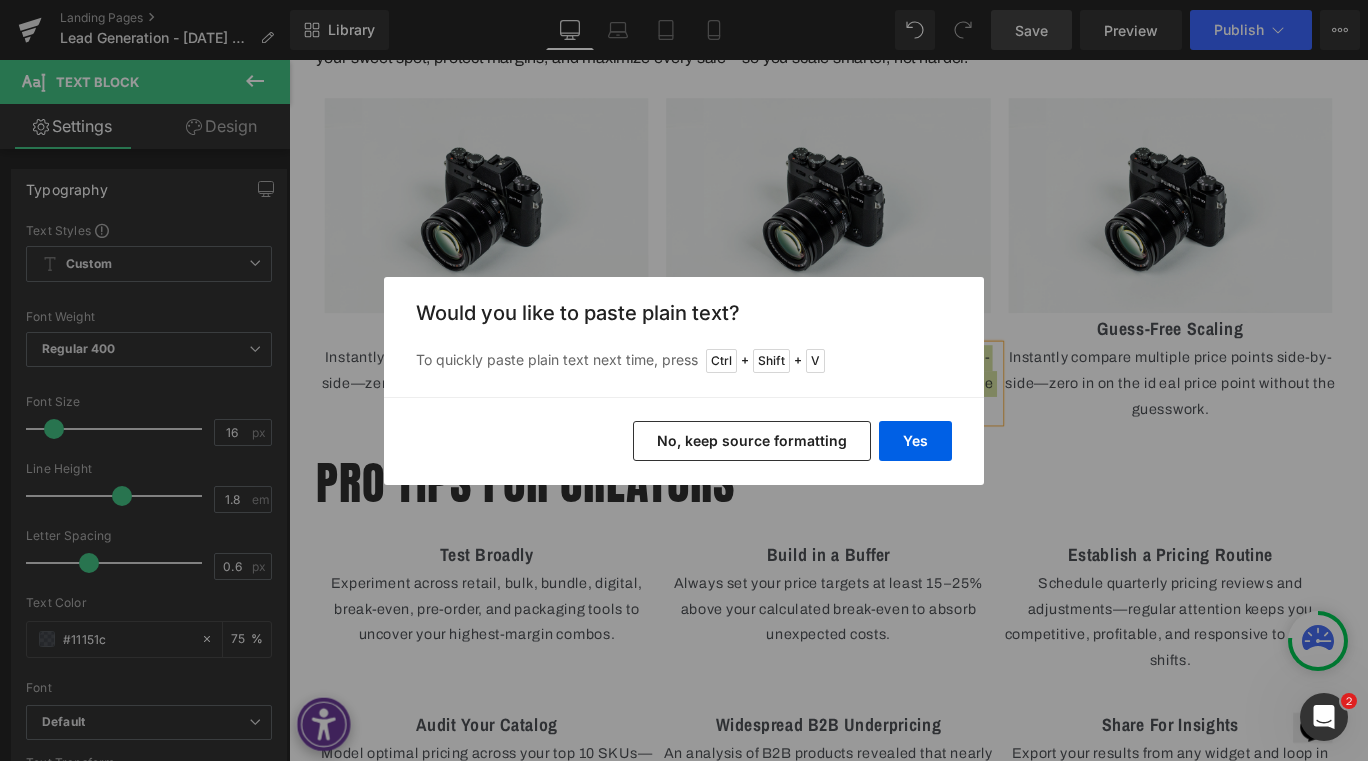 type 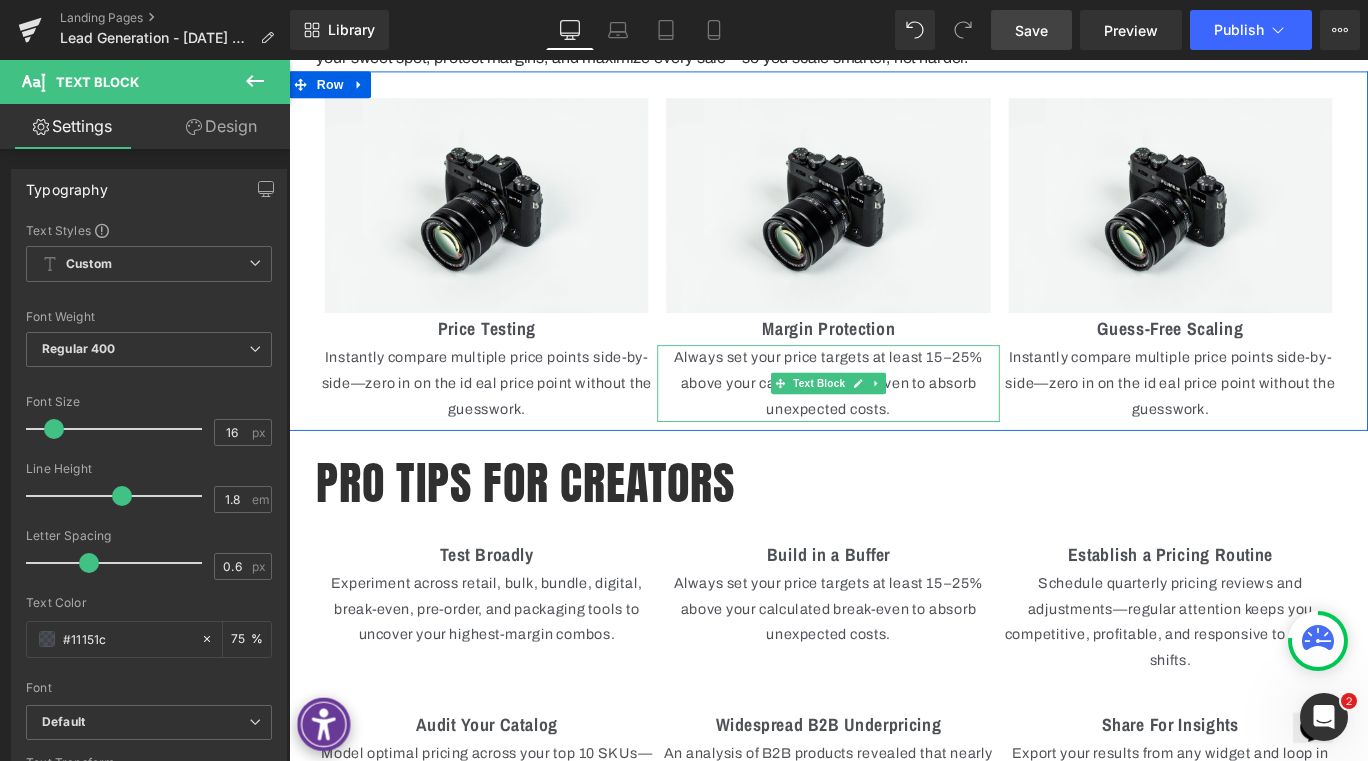 click on "Always set your price targets at least 15–25% above your calculated break-even to absorb unexpected costs." at bounding box center (893, 423) 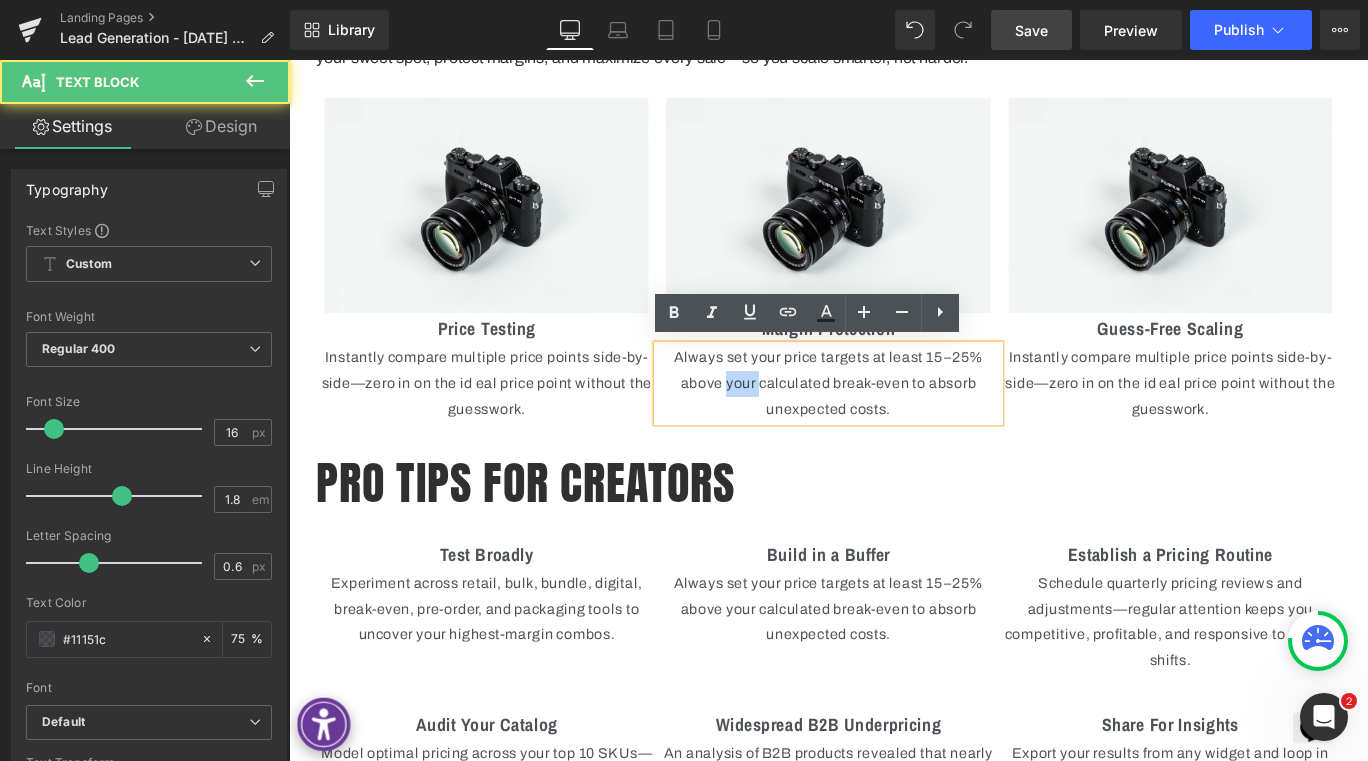 click on "Always set your price targets at least 15–25% above your calculated break-even to absorb unexpected costs." at bounding box center (893, 423) 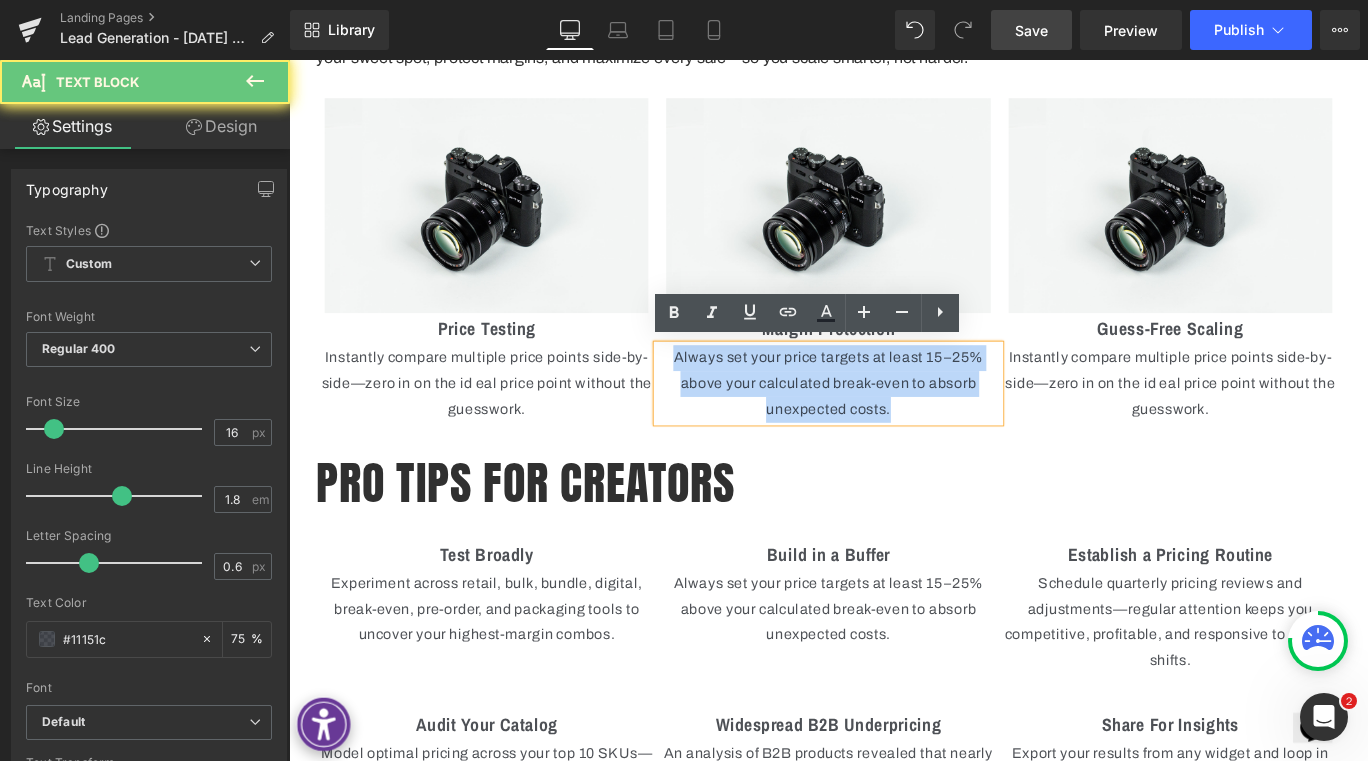 click on "Always set your price targets at least 15–25% above your calculated break-even to absorb unexpected costs." at bounding box center [893, 423] 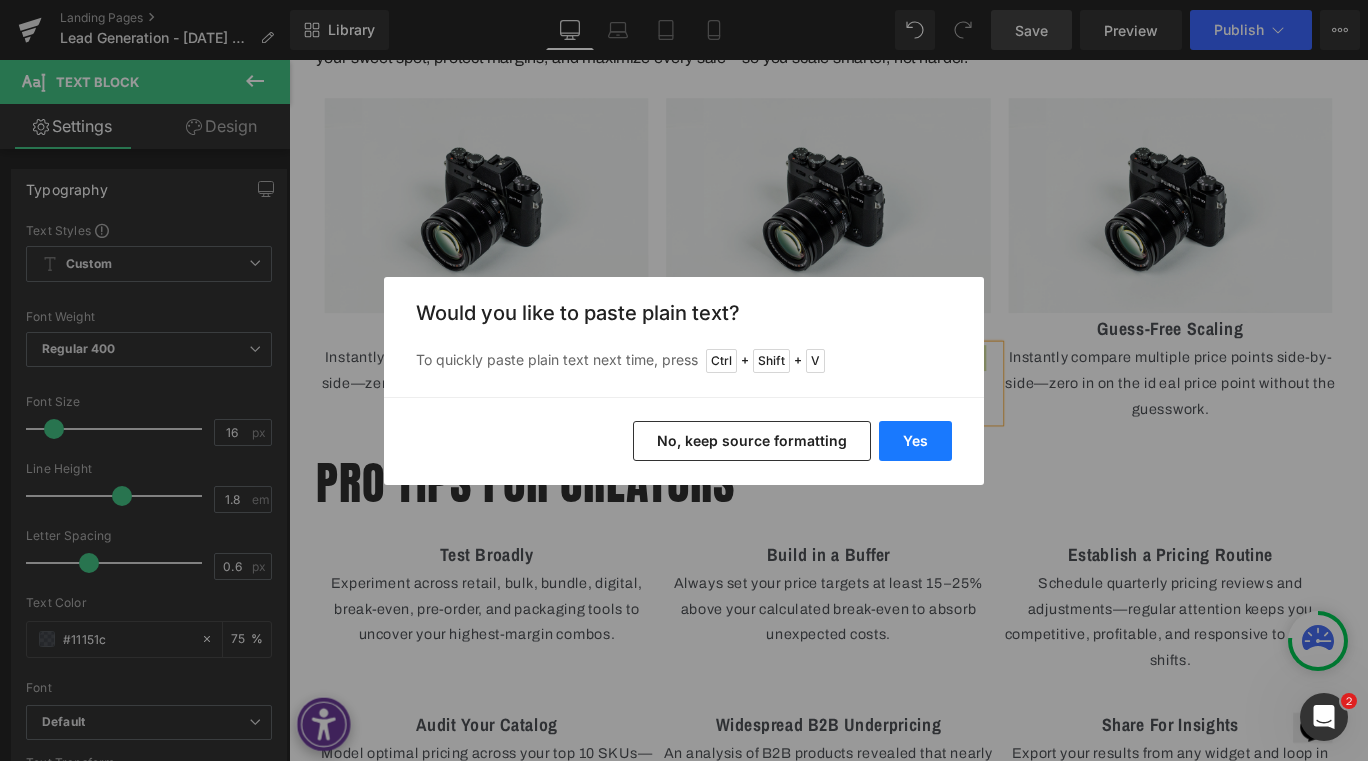 click on "Yes" at bounding box center [915, 441] 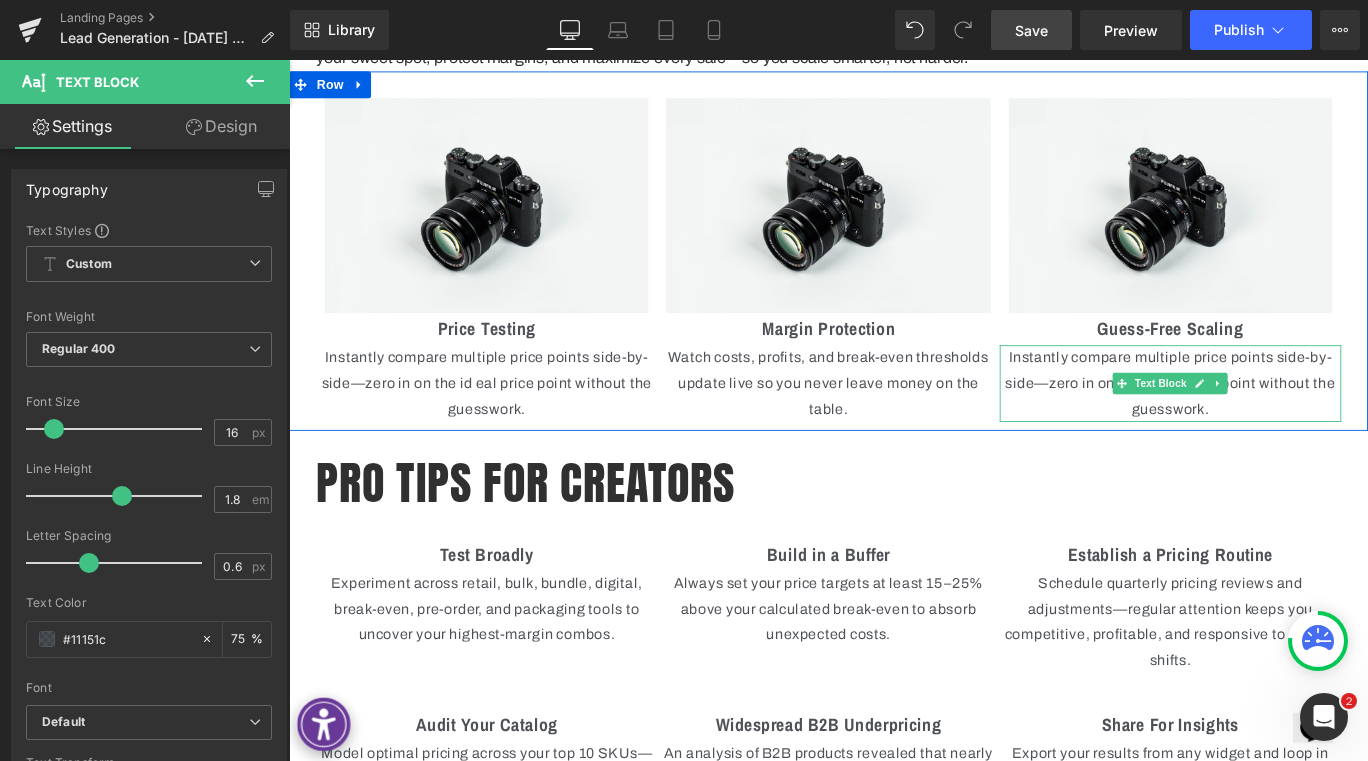 click on "Instantly compare multiple price points side-by-side—zero in on the id eal price point without the guesswork." at bounding box center [1277, 423] 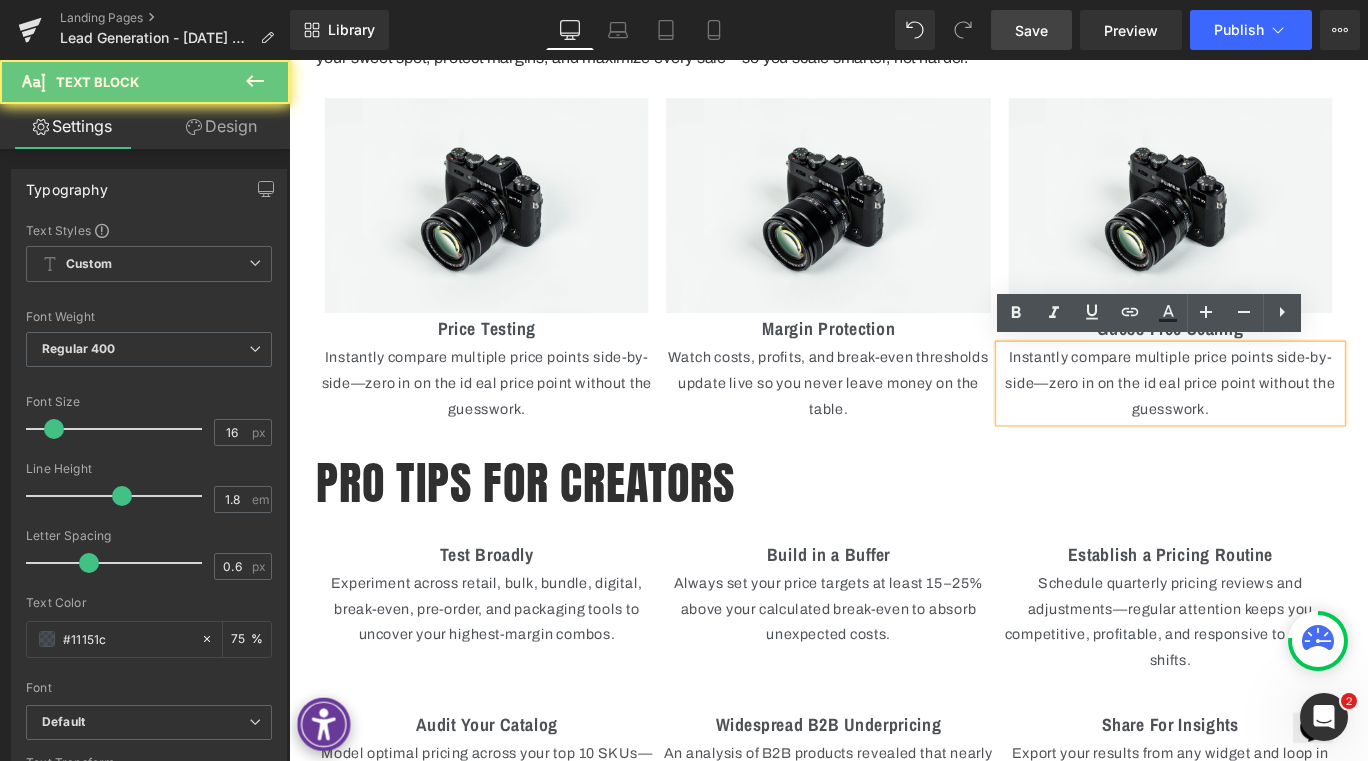 click on "Instantly compare multiple price points side-by-side—zero in on the id eal price point without the guesswork." at bounding box center [1277, 423] 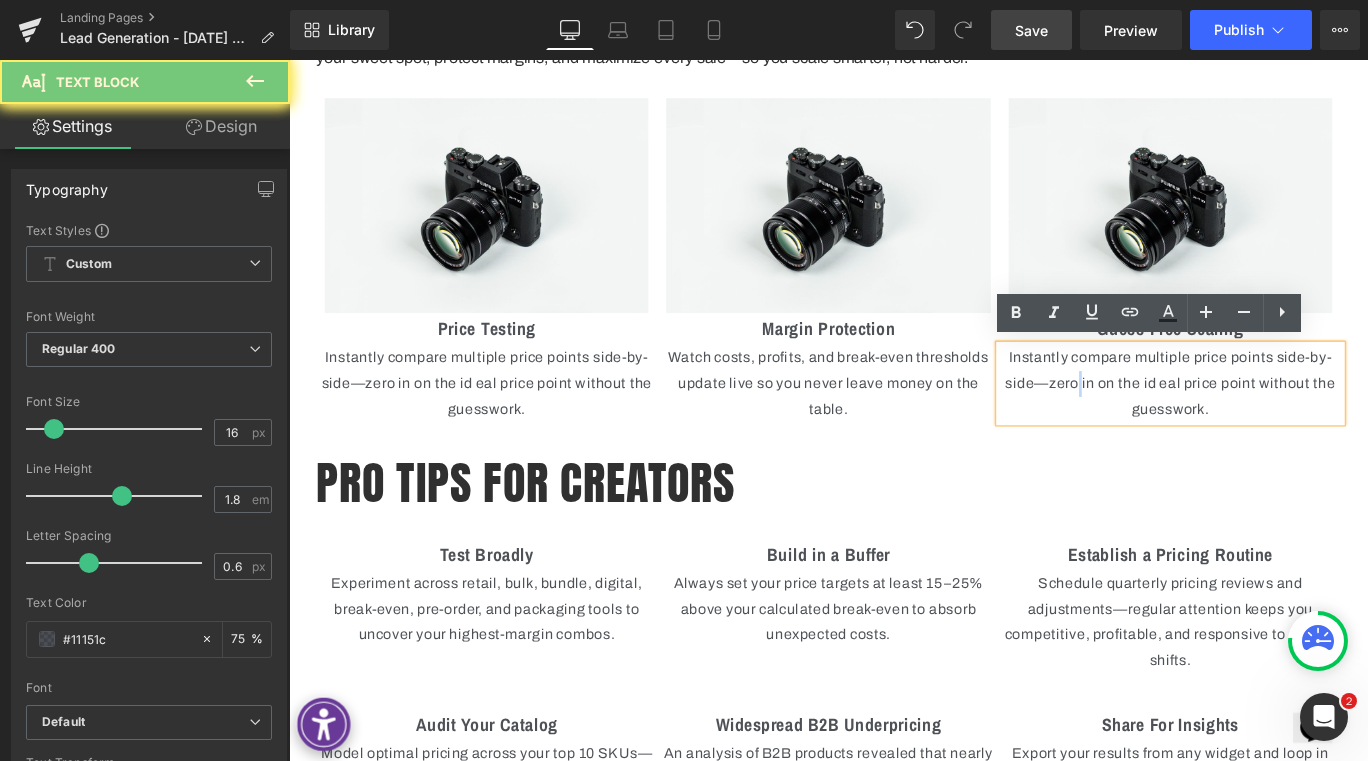 click on "Instantly compare multiple price points side-by-side—zero in on the id eal price point without the guesswork." at bounding box center (1277, 423) 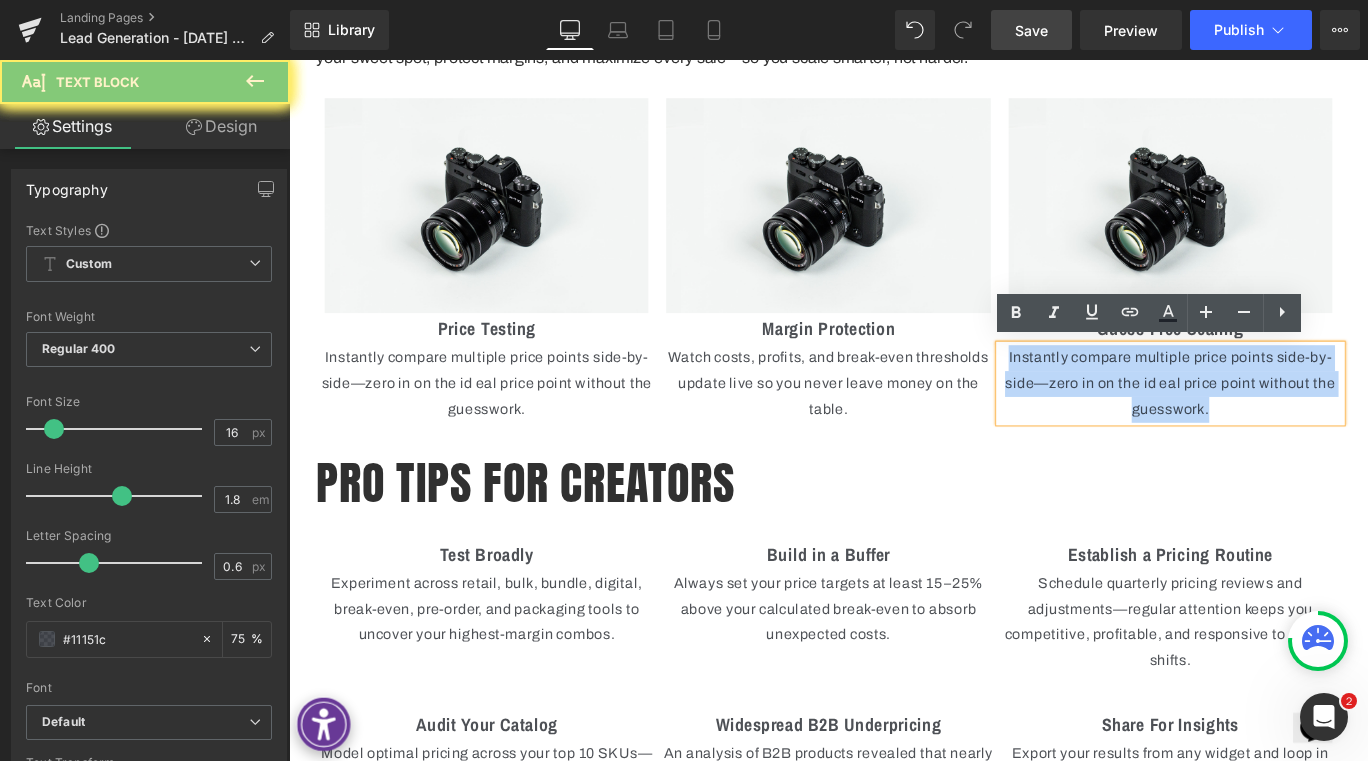 click on "Instantly compare multiple price points side-by-side—zero in on the id eal price point without the guesswork." at bounding box center [1277, 423] 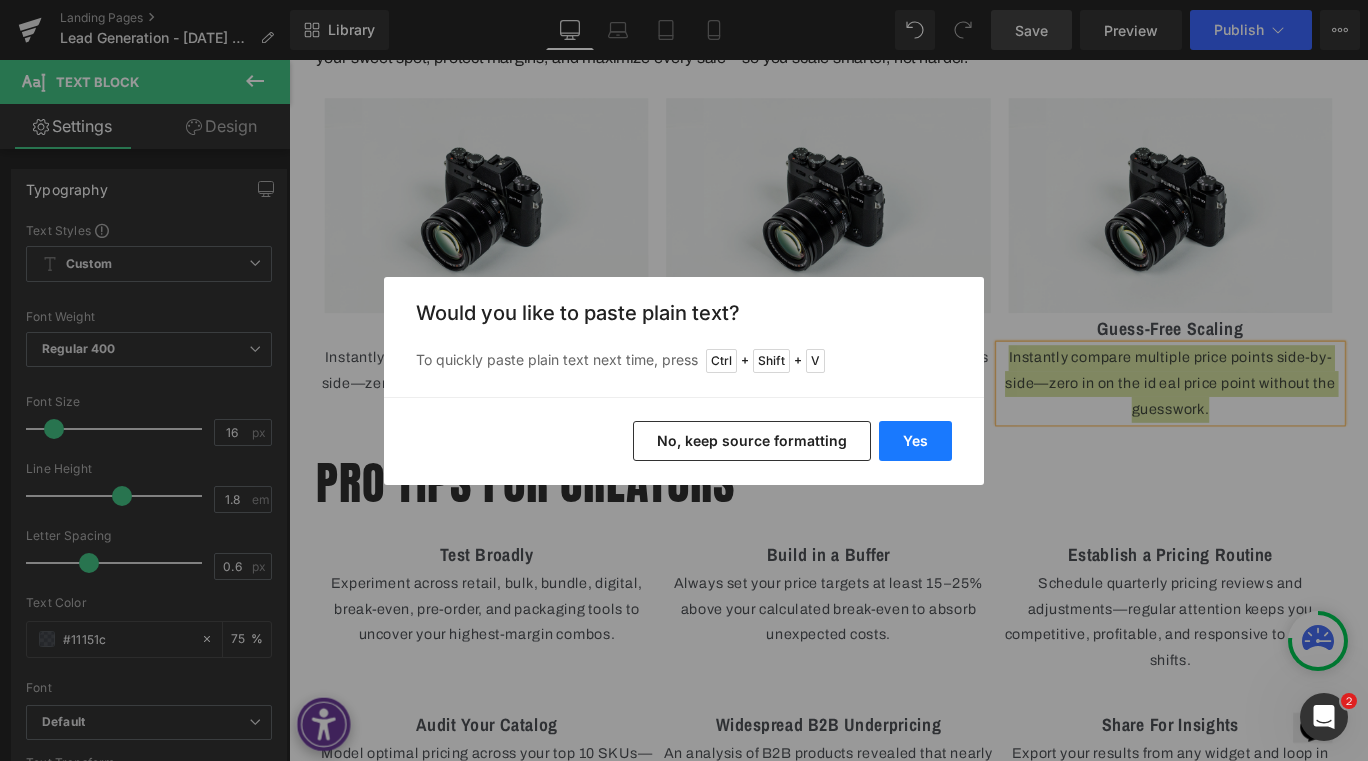 drag, startPoint x: 896, startPoint y: 443, endPoint x: 682, endPoint y: 424, distance: 214.8418 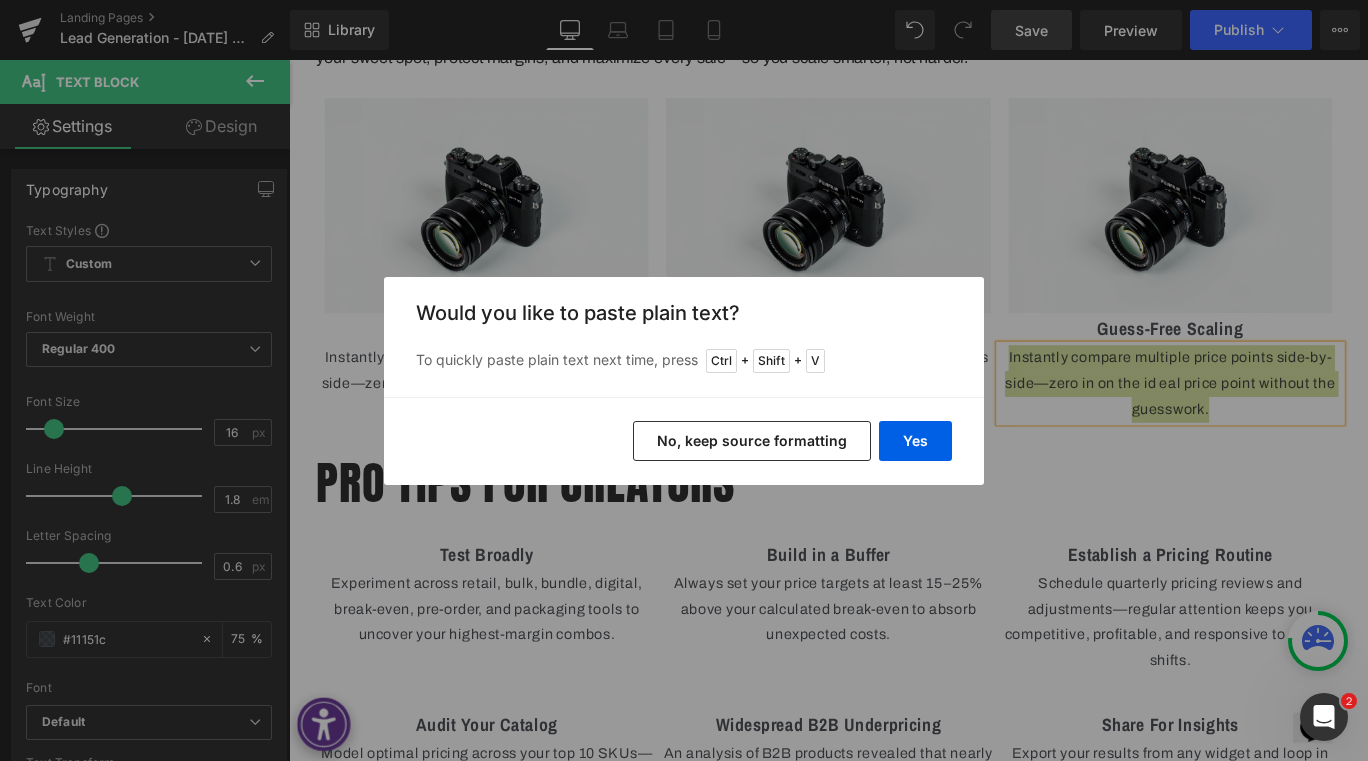 type 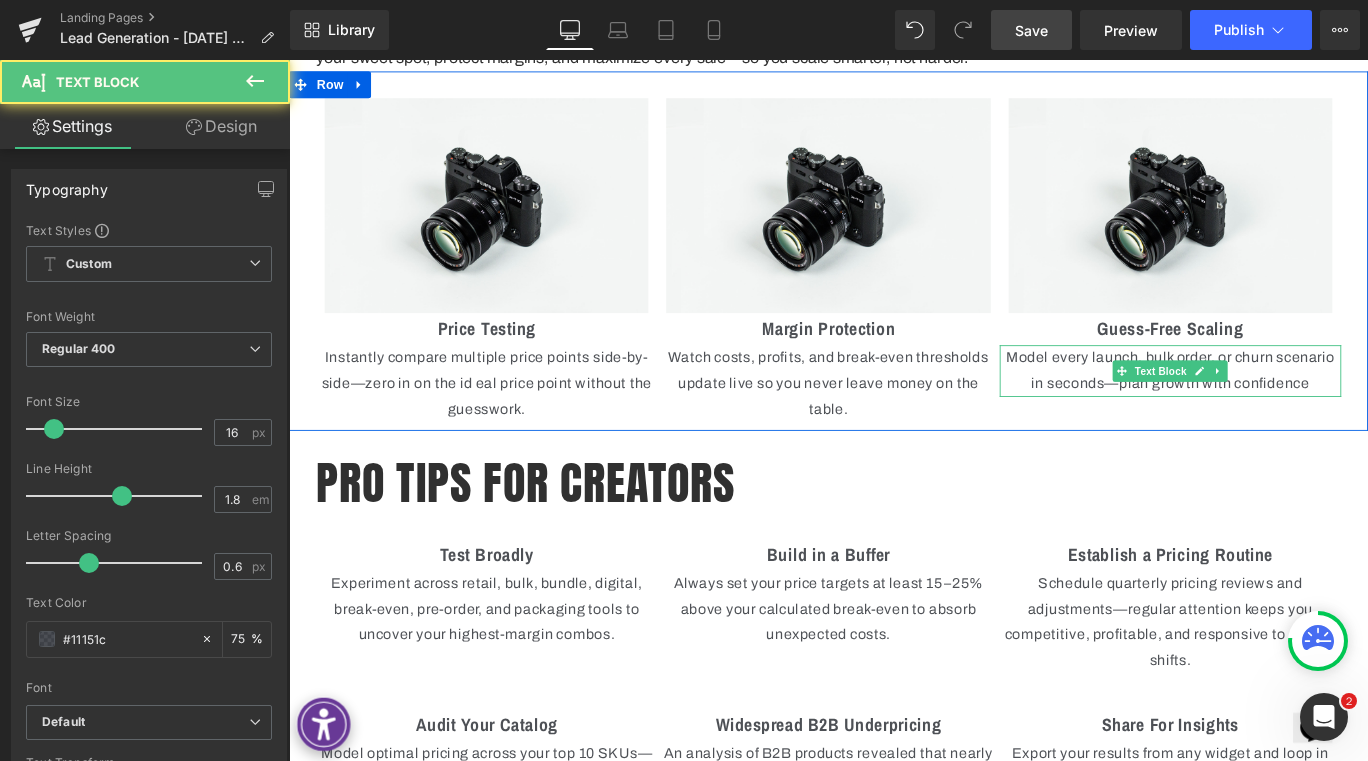 click on "Model every launch, bulk order, or churn scenario in seconds—plan growth with confidence" at bounding box center (1277, 409) 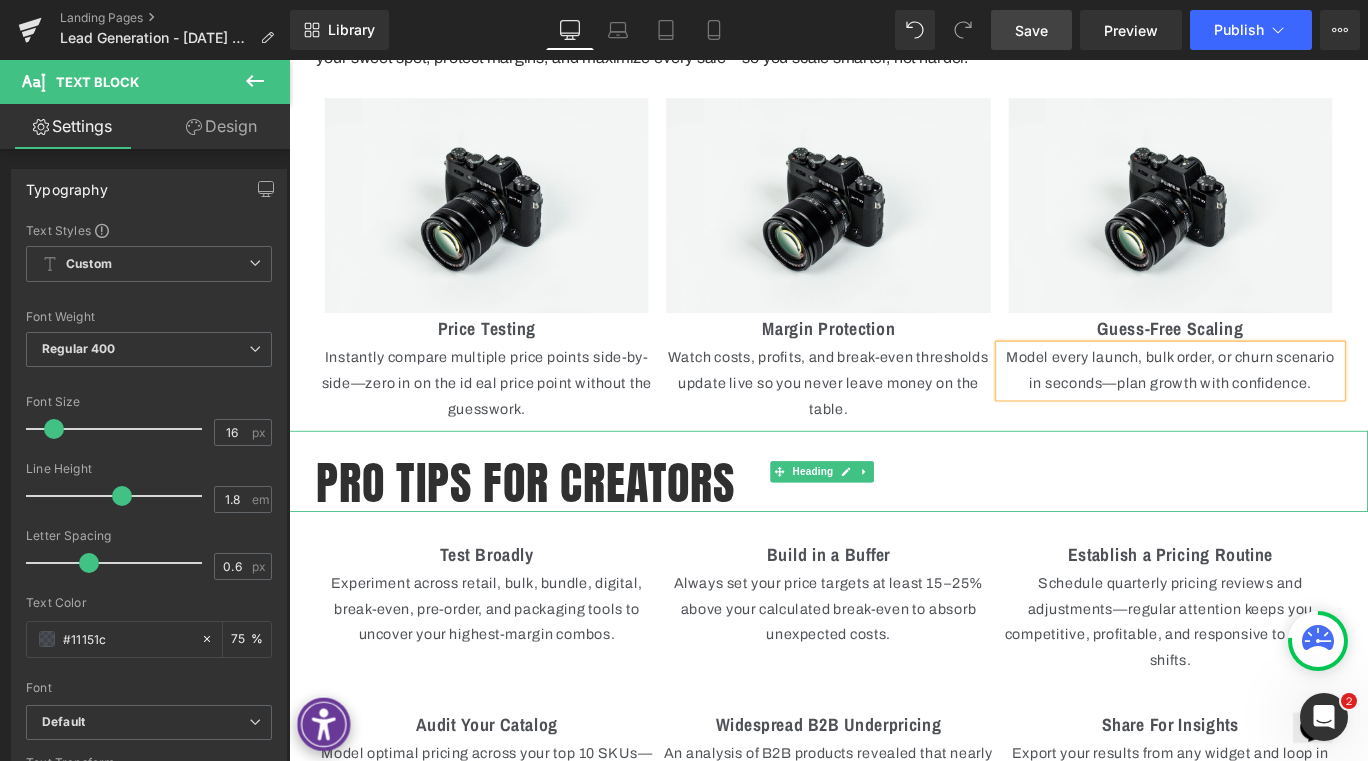 drag, startPoint x: 1127, startPoint y: 548, endPoint x: 1229, endPoint y: 514, distance: 107.51744 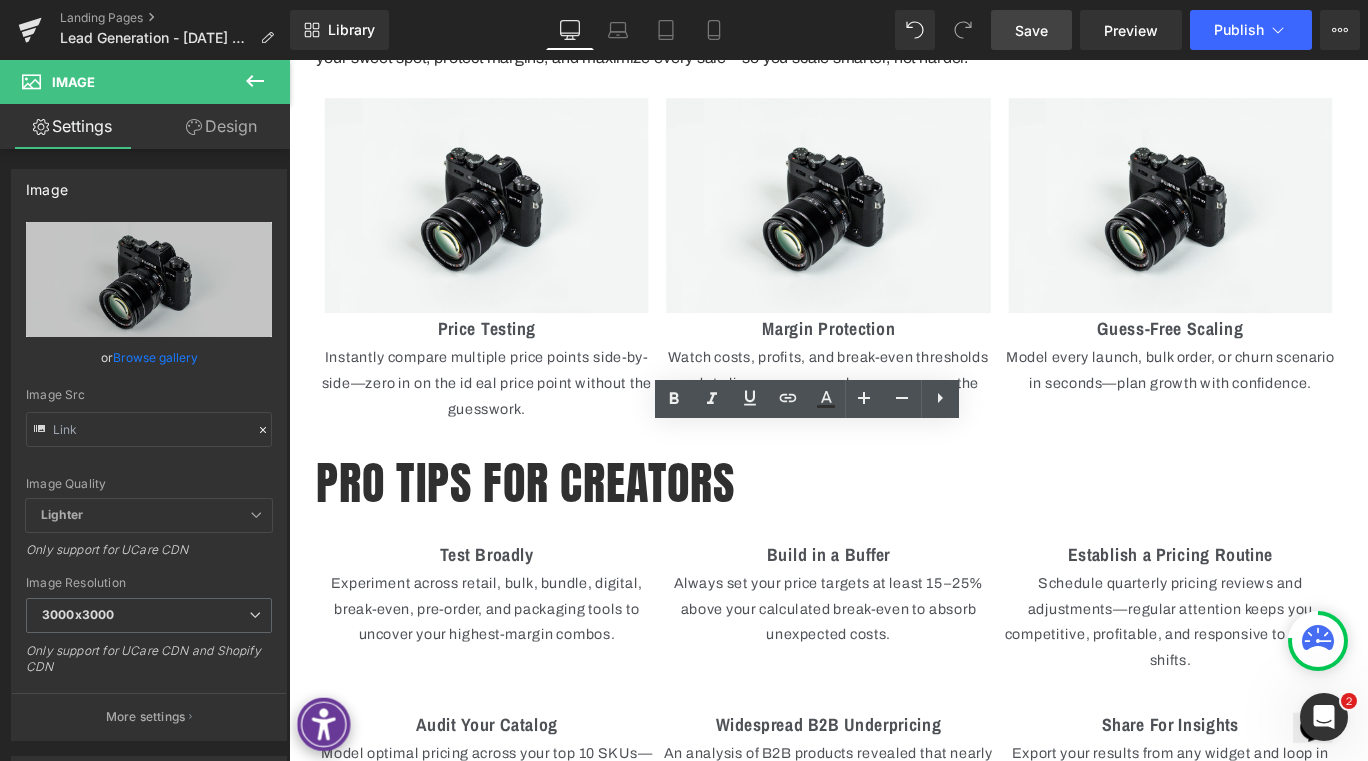 drag, startPoint x: 1043, startPoint y: 33, endPoint x: 932, endPoint y: 5, distance: 114.47707 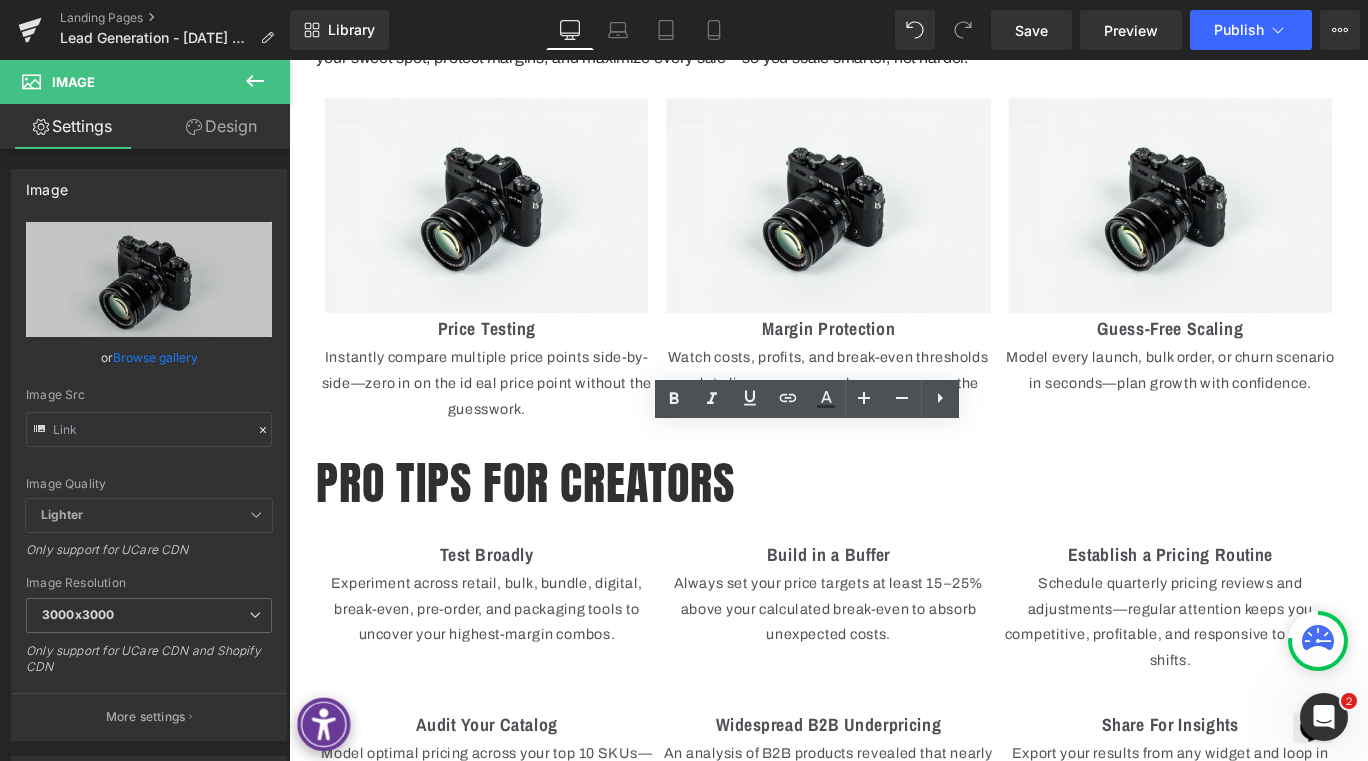 click on "Save" at bounding box center [1031, 30] 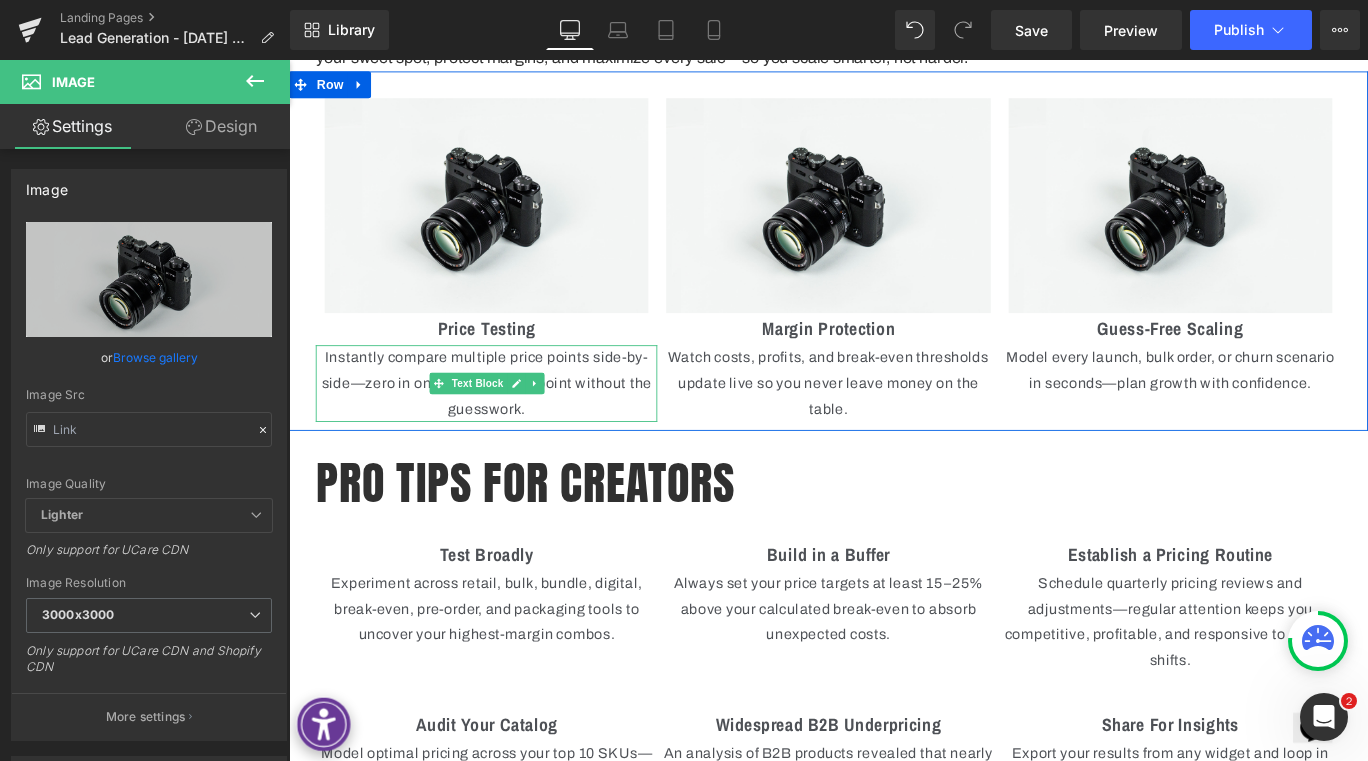click on "Instantly compare multiple price points side-by-side—zero in on the id eal price point without the guesswork." at bounding box center [510, 423] 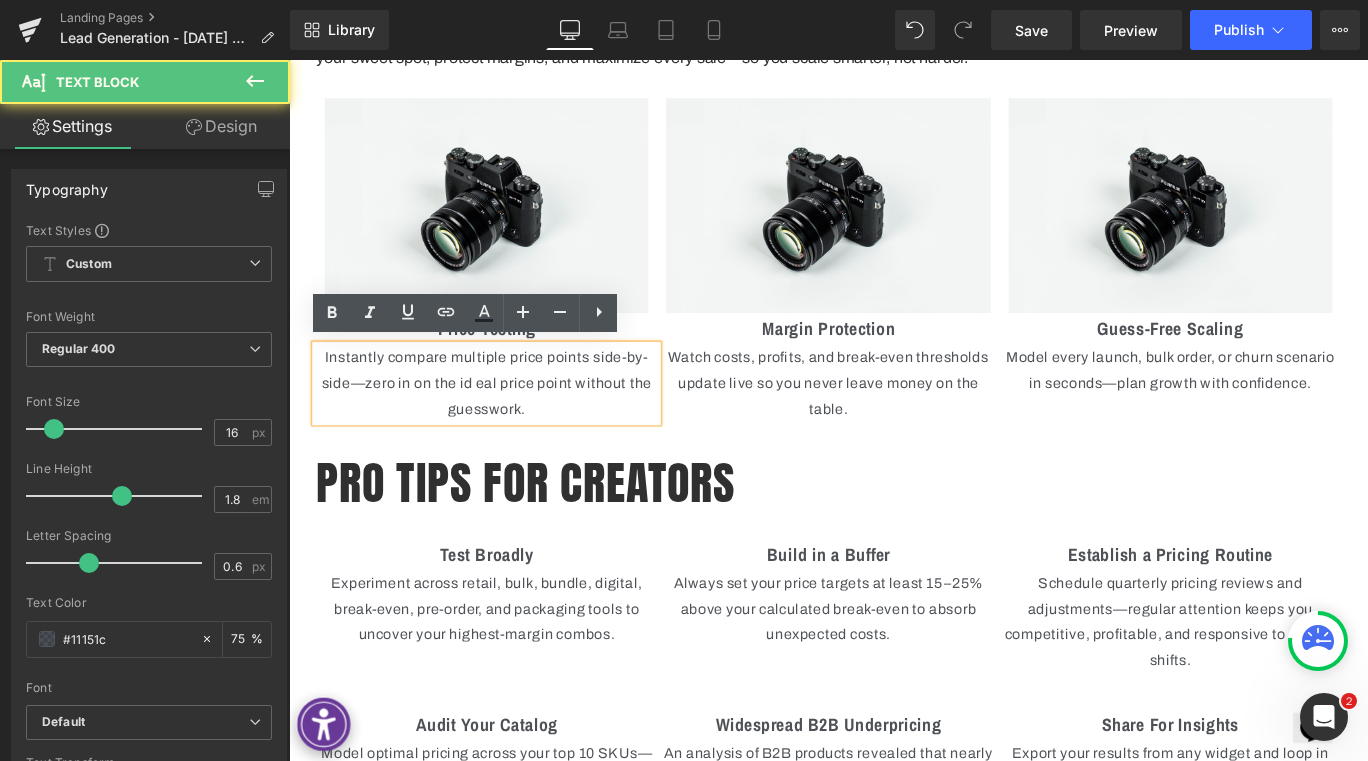 click on "Instantly compare multiple price points side-by-side—zero in on the id eal price point without the guesswork." at bounding box center (510, 423) 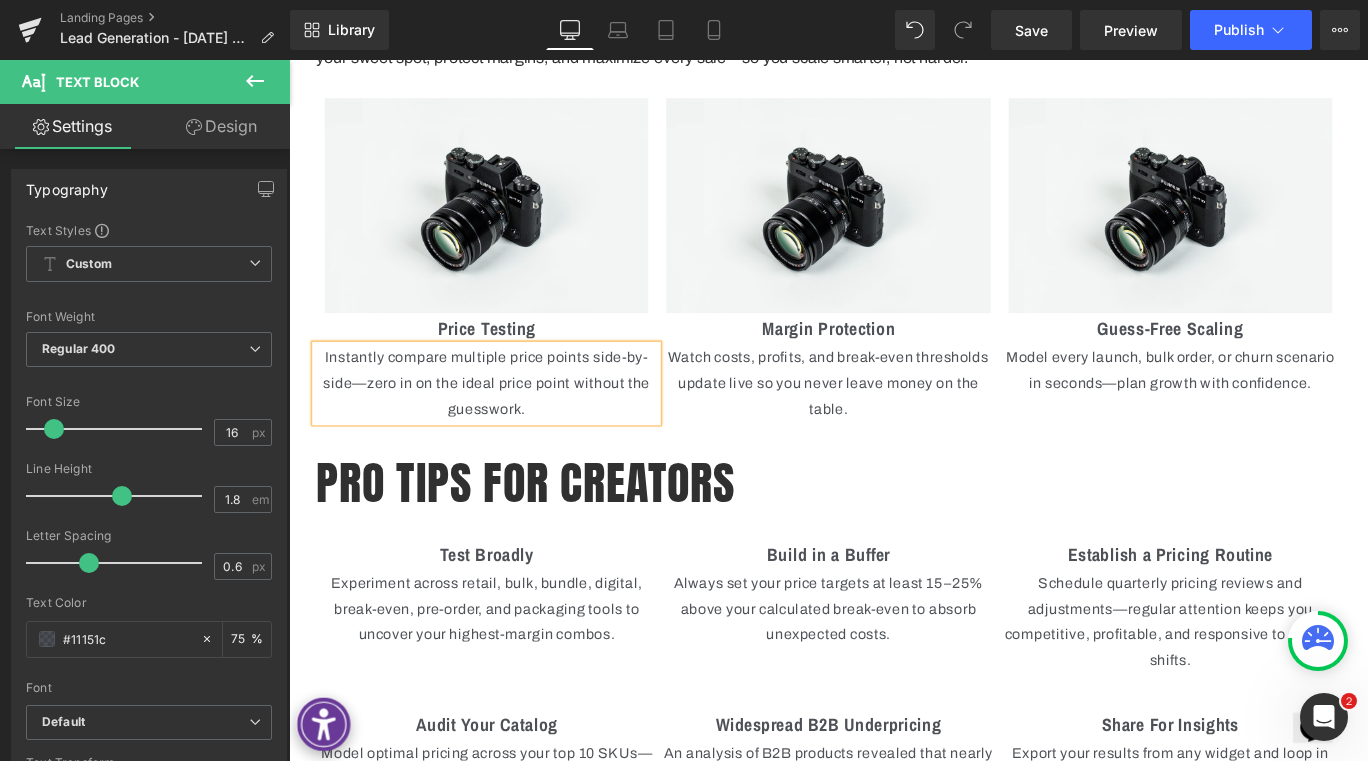 click on "Instantly compare multiple price points side-by-side—zero in on the ideal price point without the guesswork." at bounding box center [510, 423] 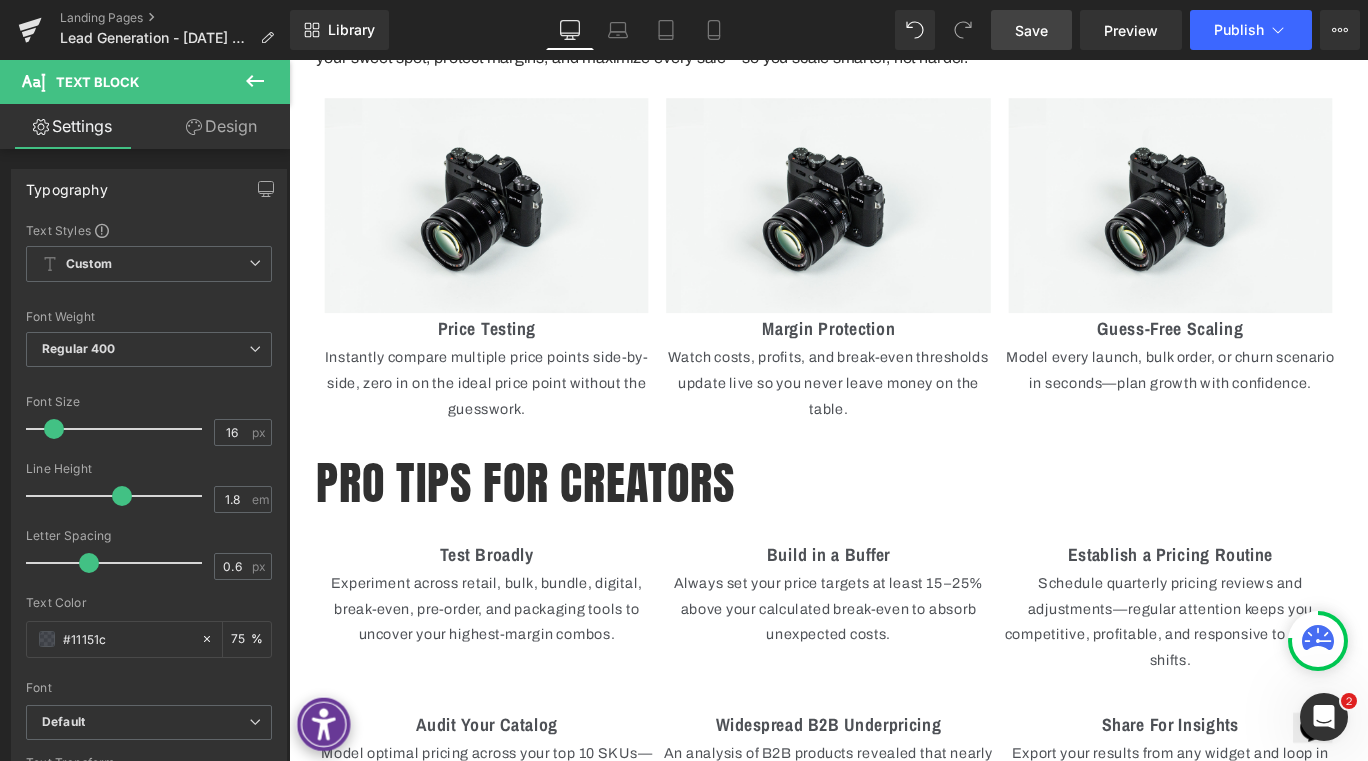 drag, startPoint x: 1053, startPoint y: 29, endPoint x: 176, endPoint y: 235, distance: 900.869 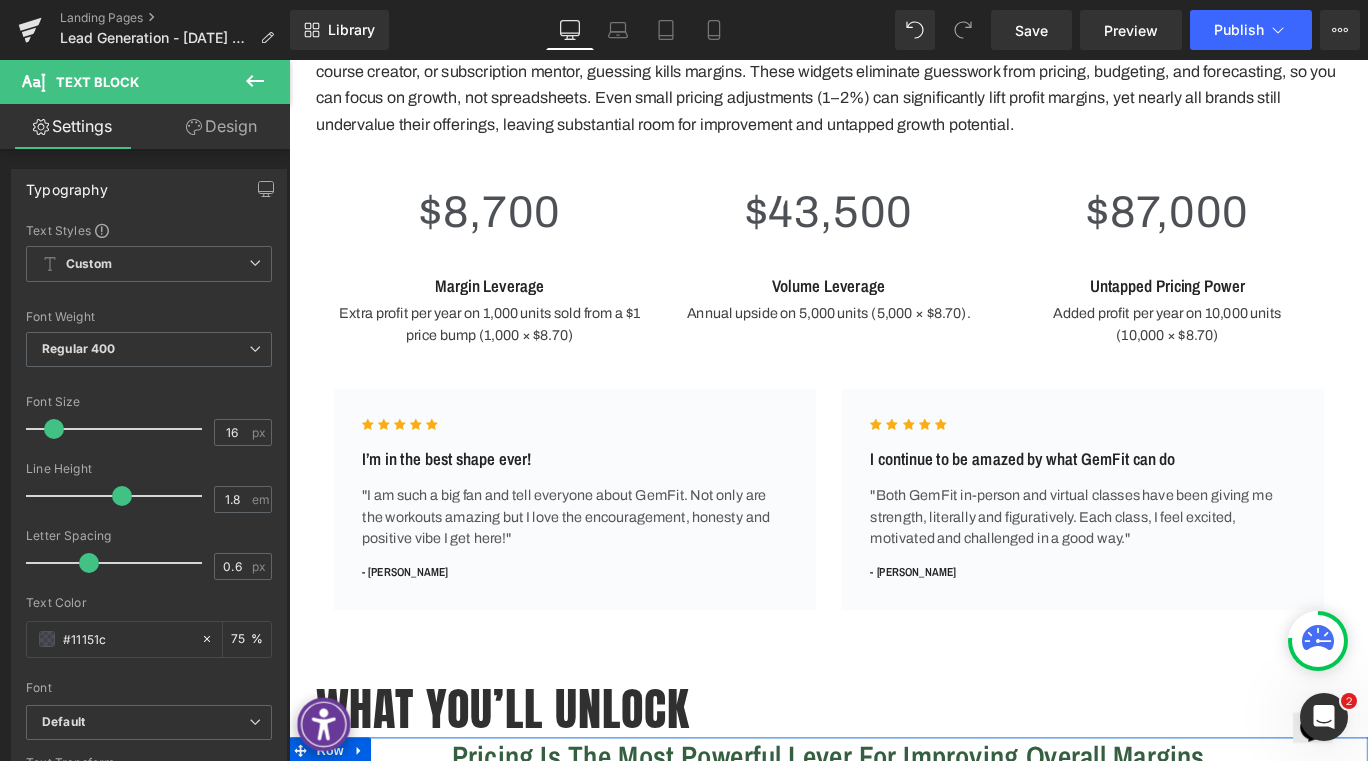 scroll, scrollTop: 782, scrollLeft: 0, axis: vertical 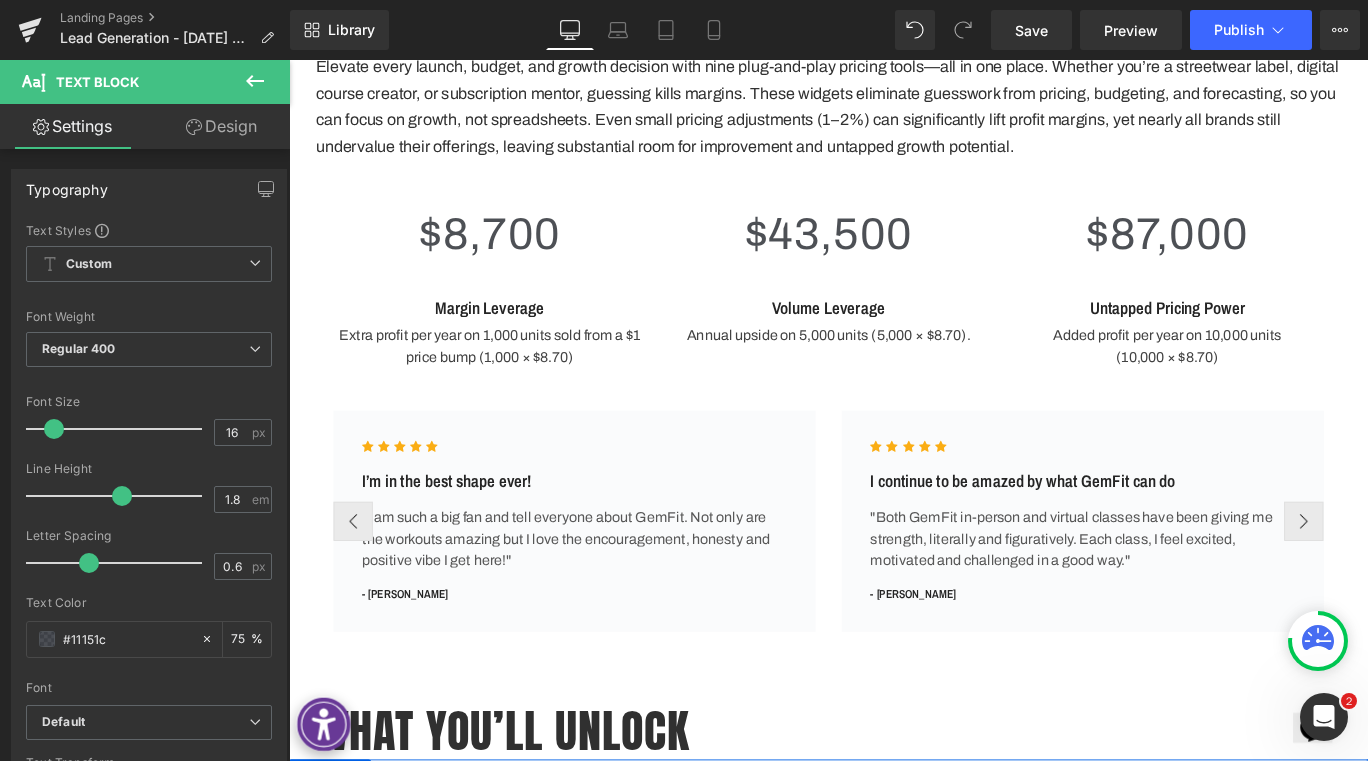 click on "I continue to be amazed by what GemFit can do Heading" at bounding box center [1179, 531] 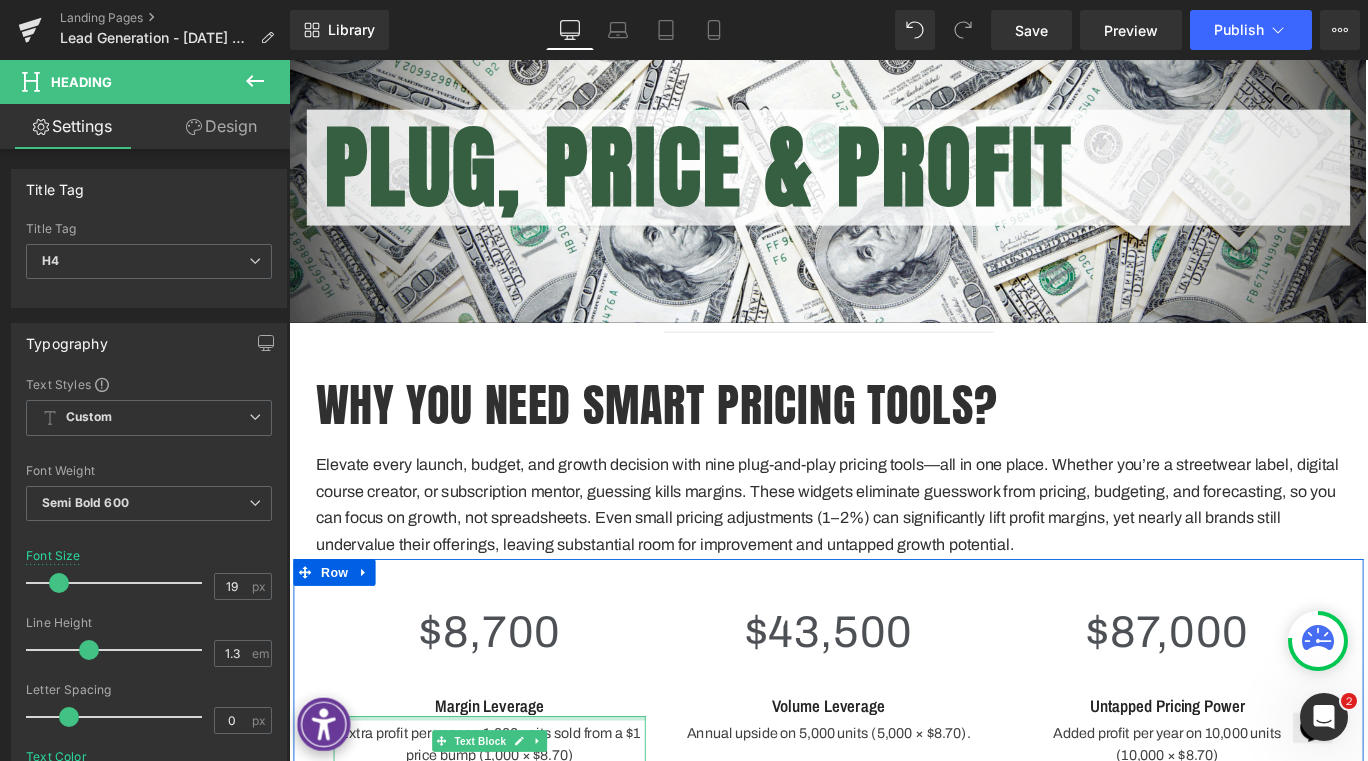 scroll, scrollTop: 336, scrollLeft: 0, axis: vertical 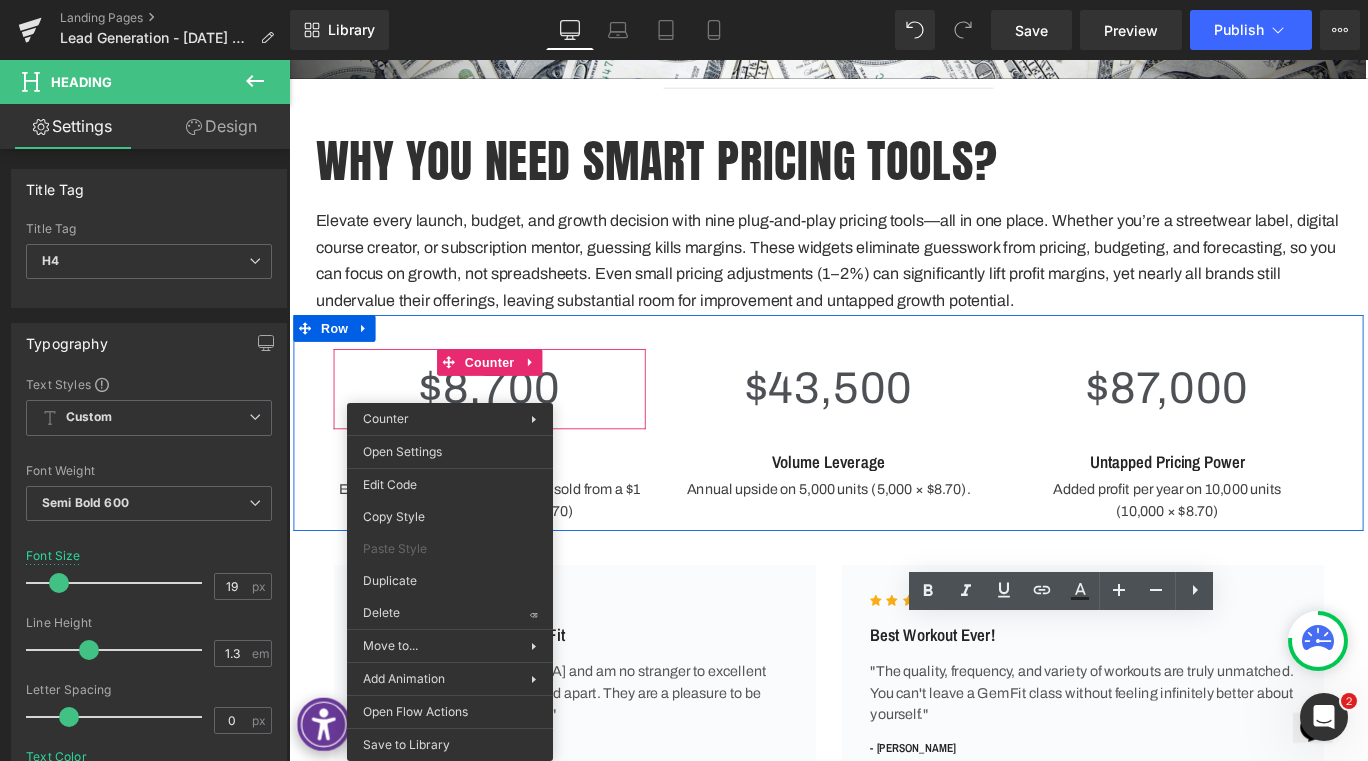 click on "$" at bounding box center [448, 428] 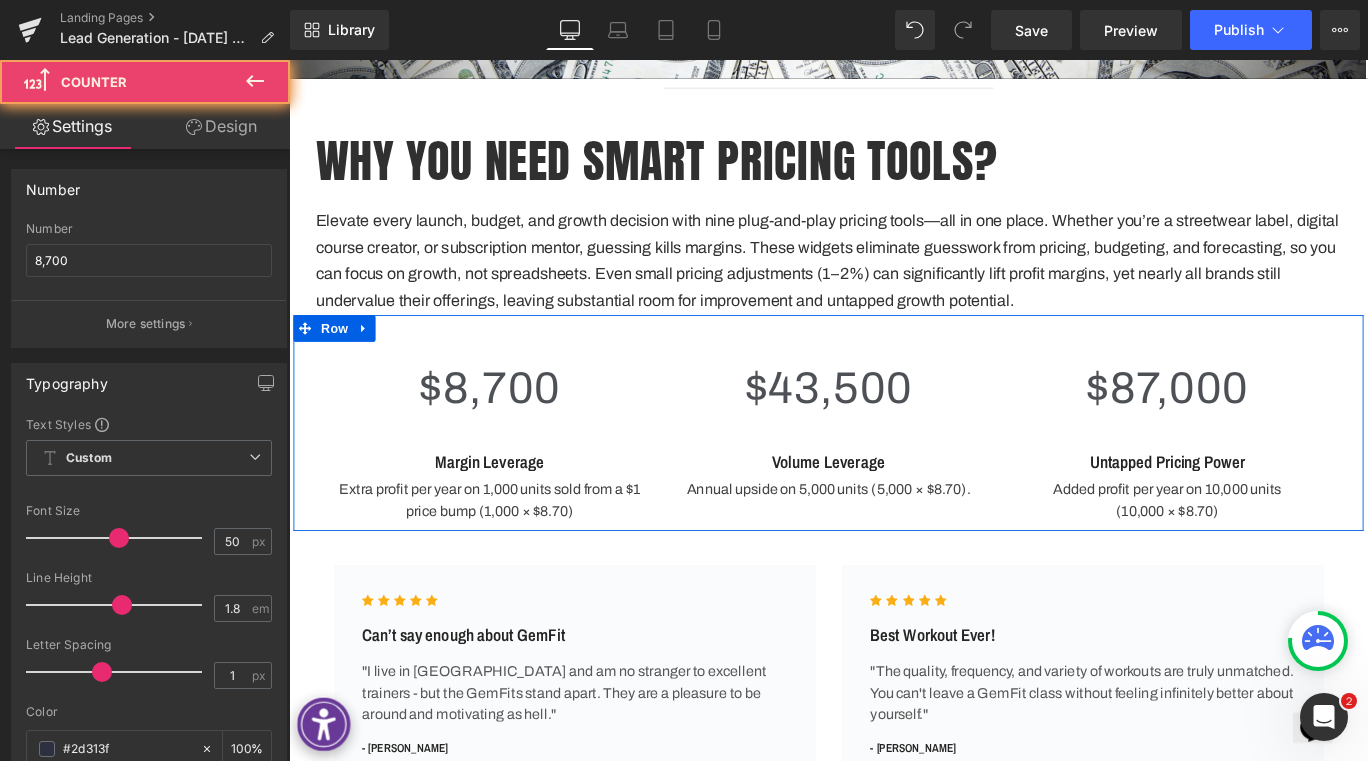 click on "8,700" at bounding box center [527, 428] 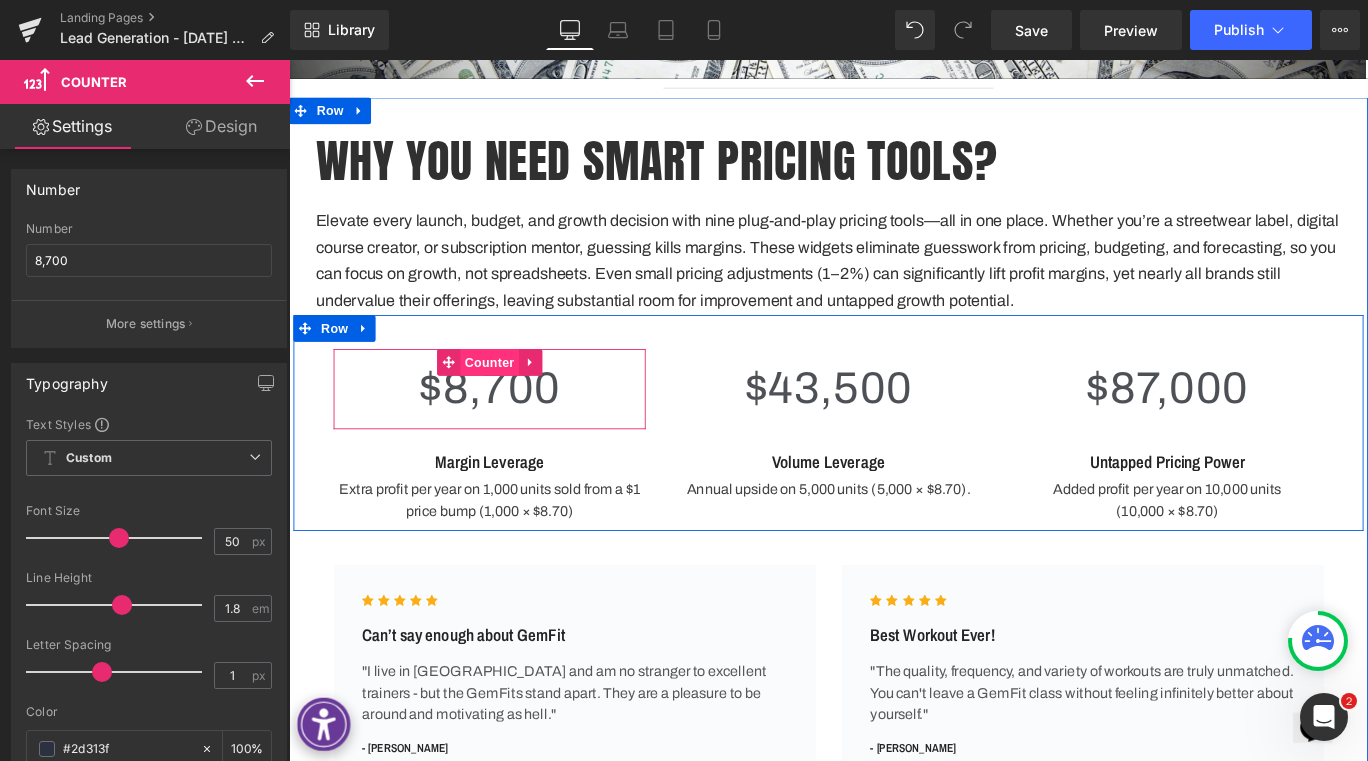 click on "Counter" at bounding box center (514, 399) 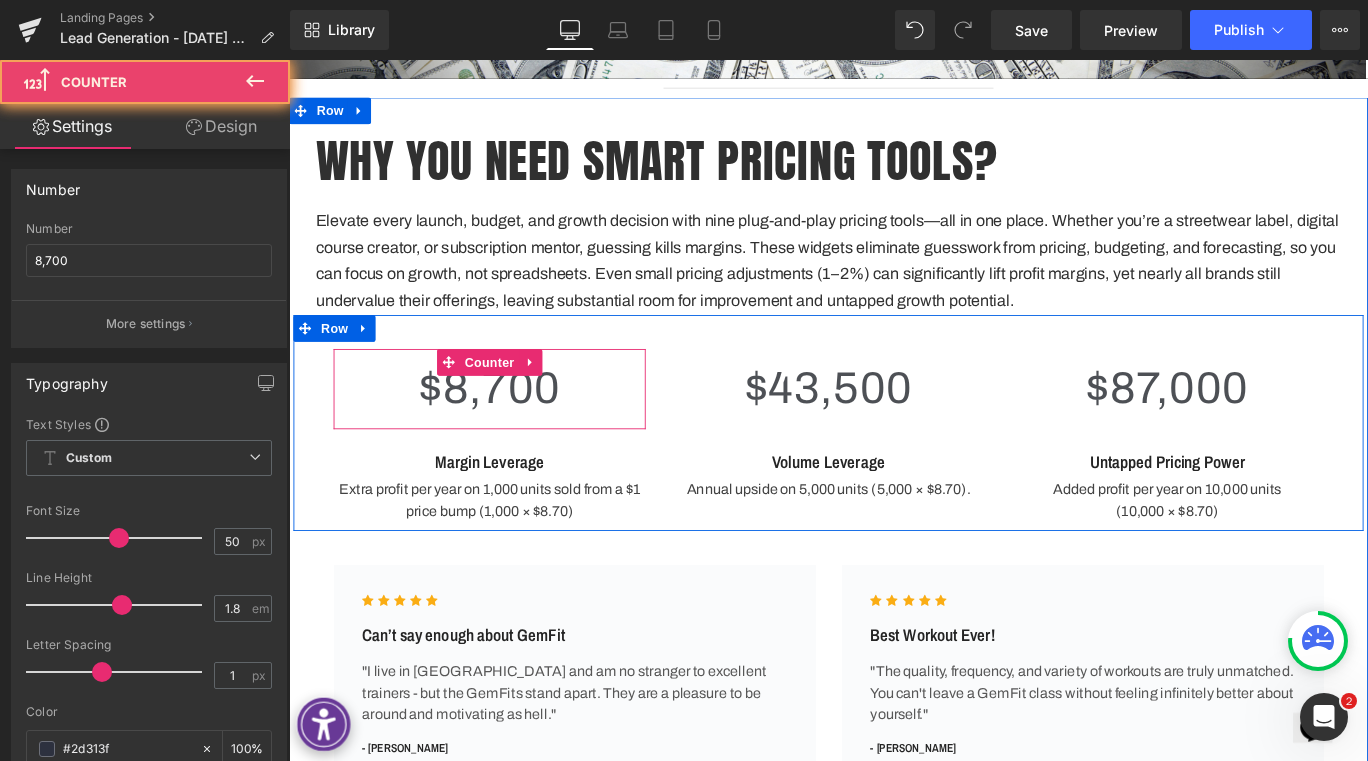click on "$ 8,700" at bounding box center (514, 429) 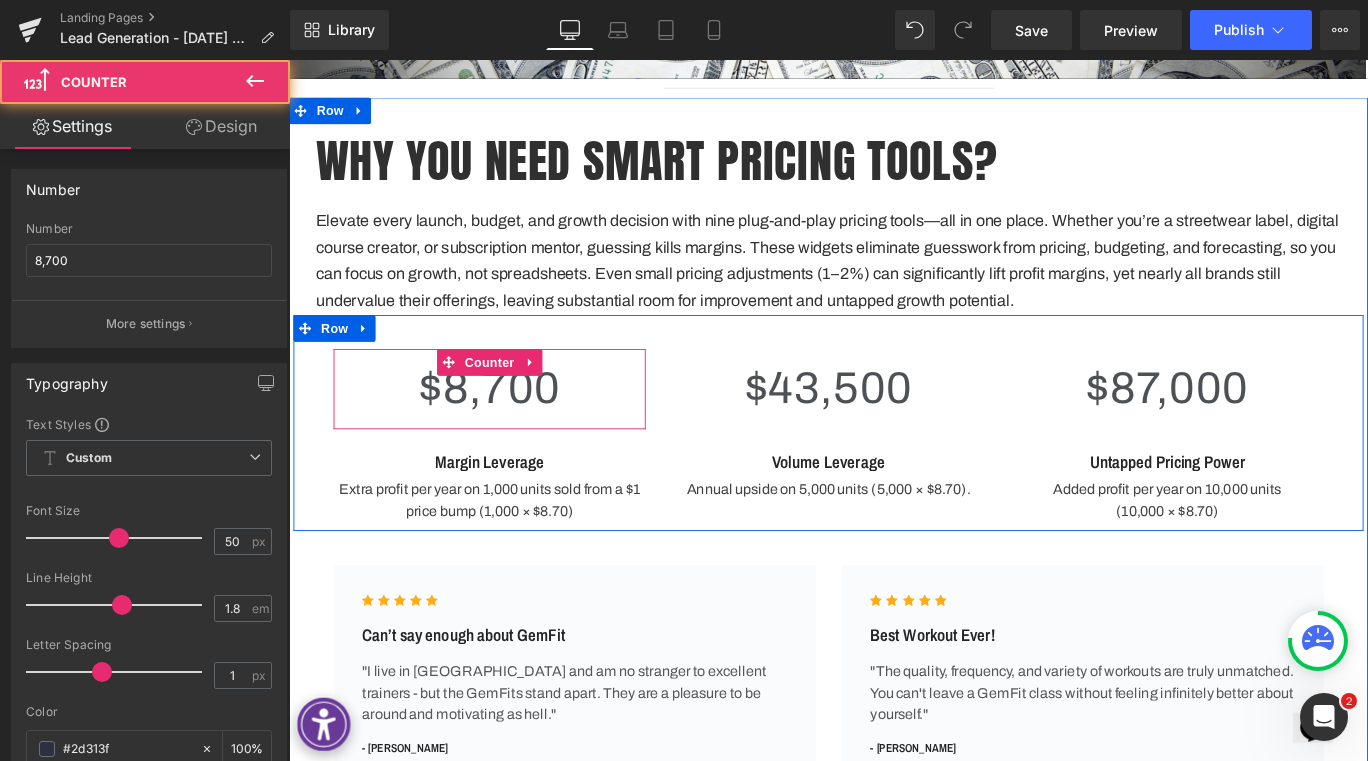 click on "8,700" at bounding box center (527, 428) 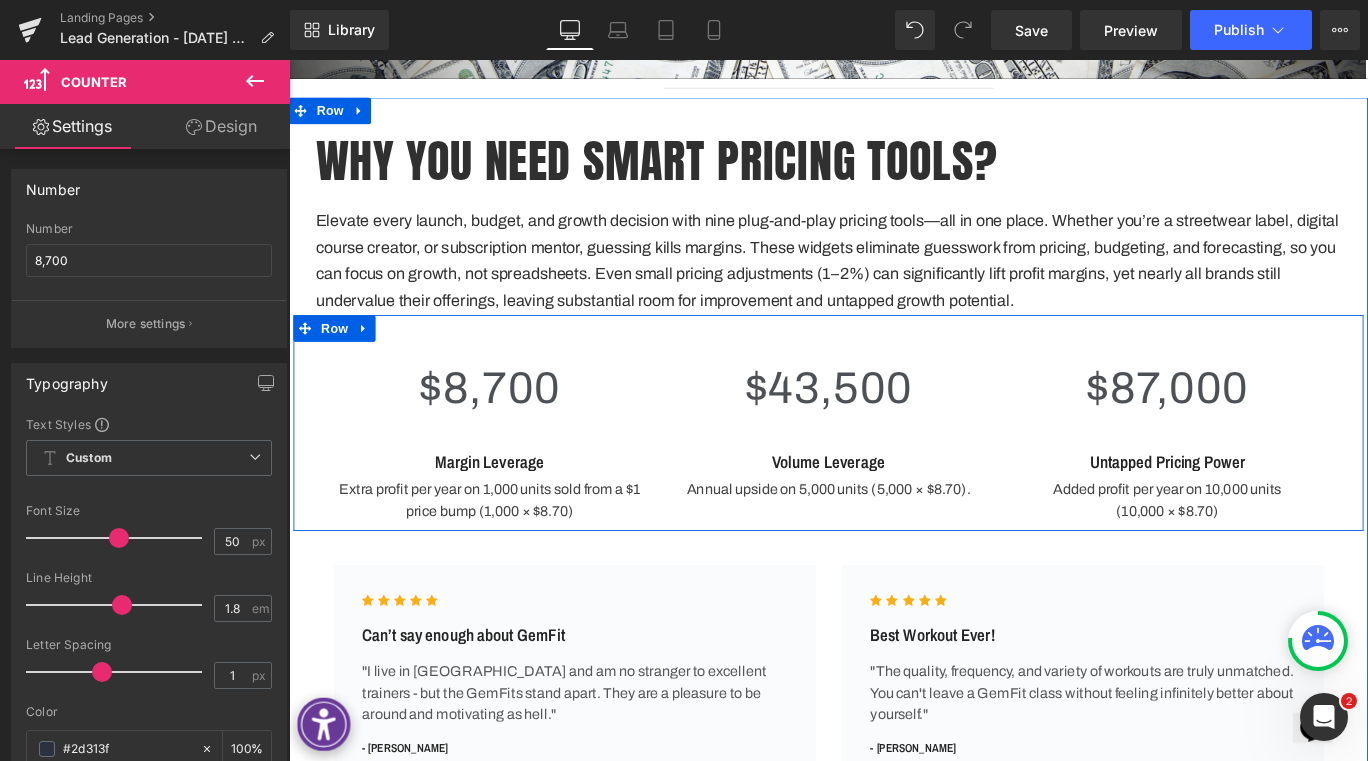 click on "$ 8,700
Counter         Margin Leverage Heading         Extra profit per year on 1,000 units sold from a $1 price bump (1,000 × $8.70) Text Block
$ 43,500
Counter         Volume Leverage Heading         Annual upside on 5,000 units (5,000 × $8.70). Text Block
$ 87,000
Counter         Untapped Pricing Power Heading         Added profit per year on 10,000 units (10,000 × $8.70) Text Block         Row" at bounding box center [894, 467] 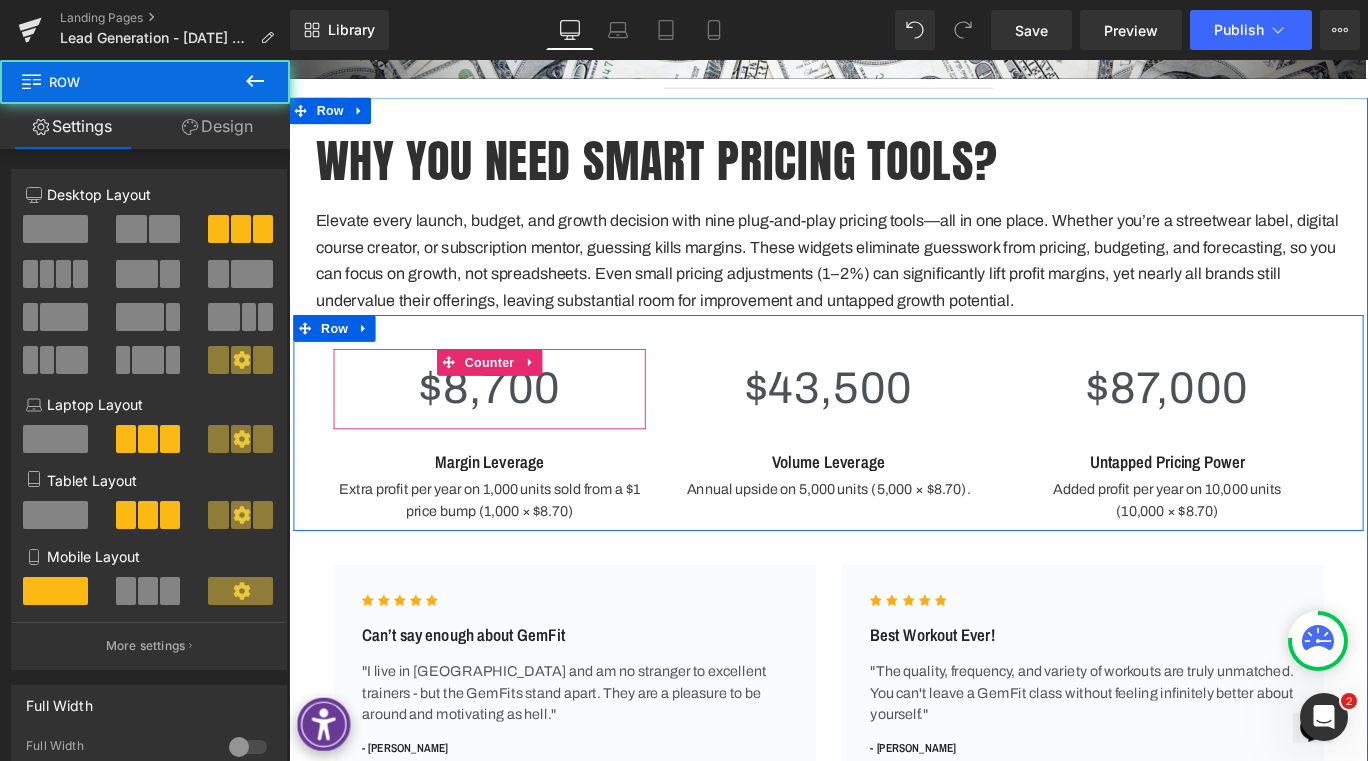 click on "8,700" at bounding box center (527, 428) 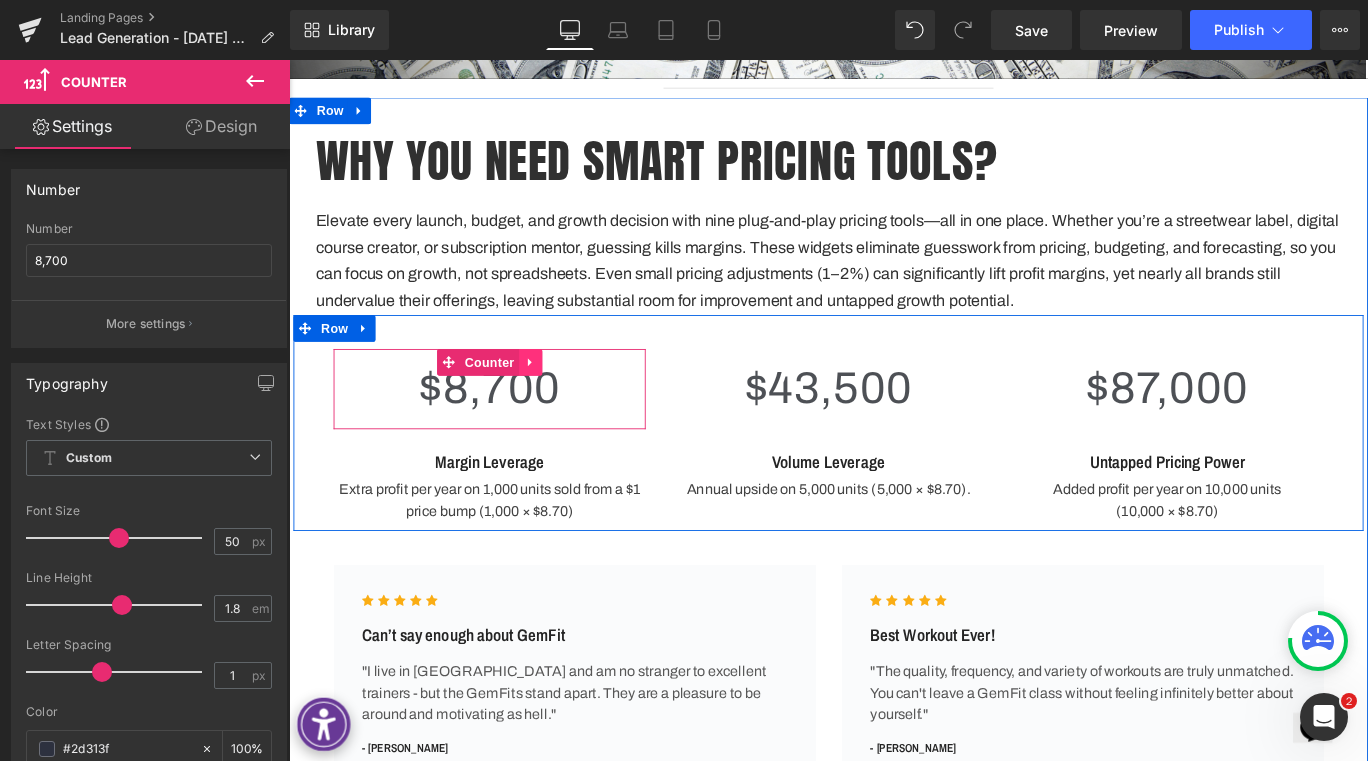 click 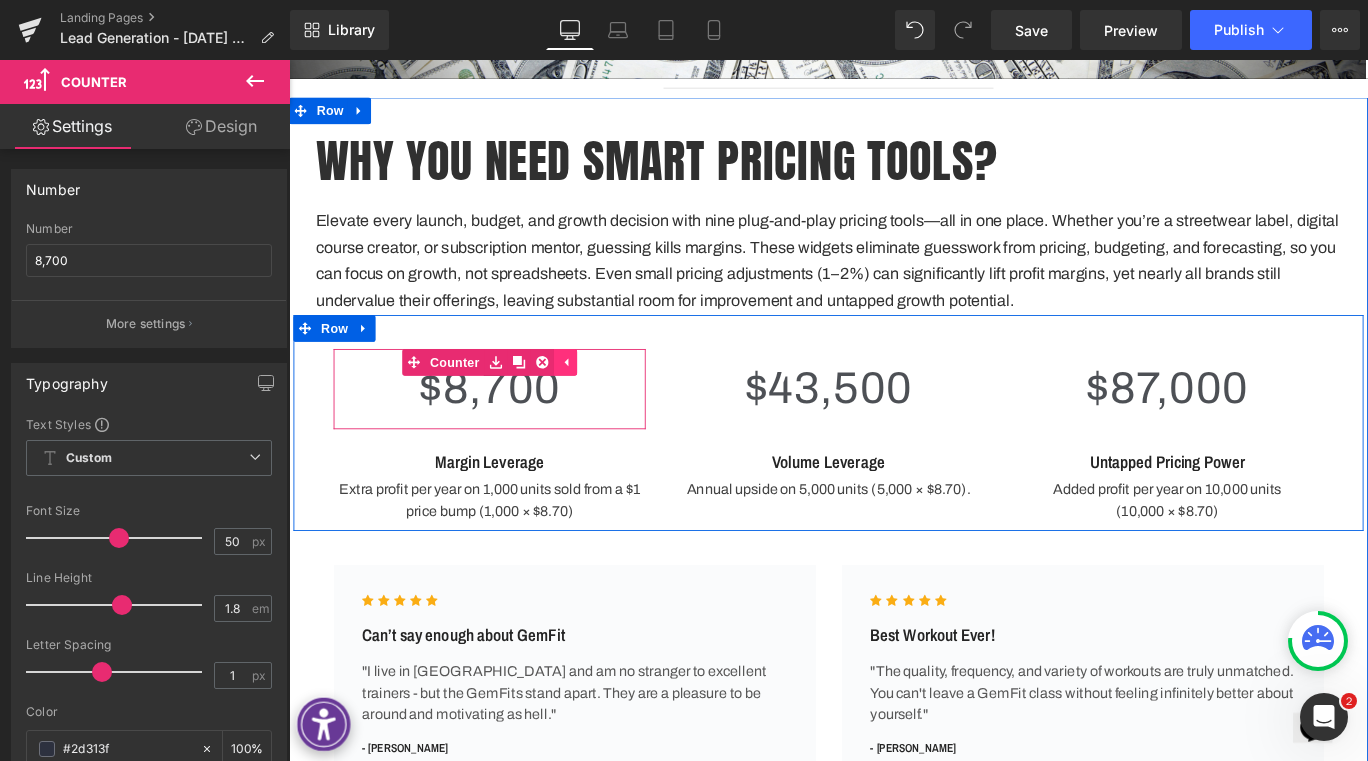 click 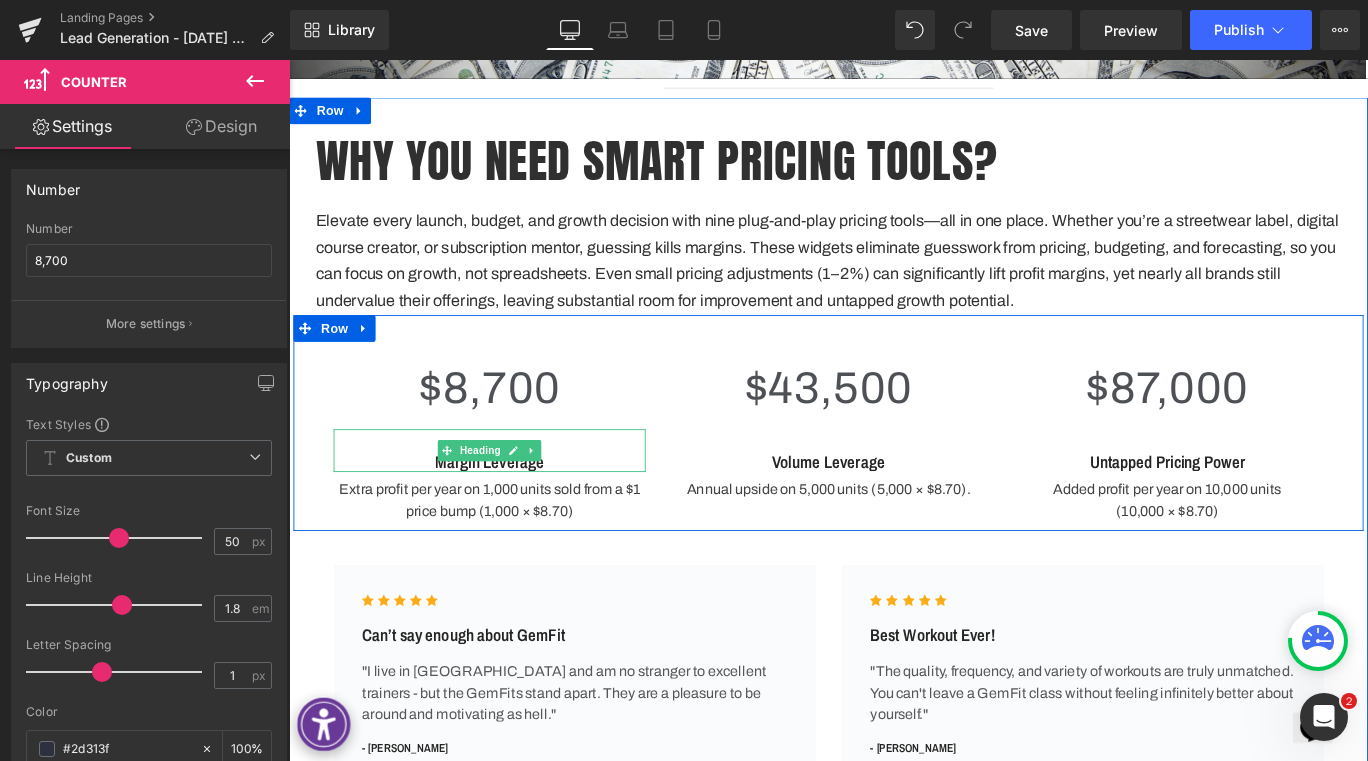 click on "Margin Leverage" at bounding box center (514, 498) 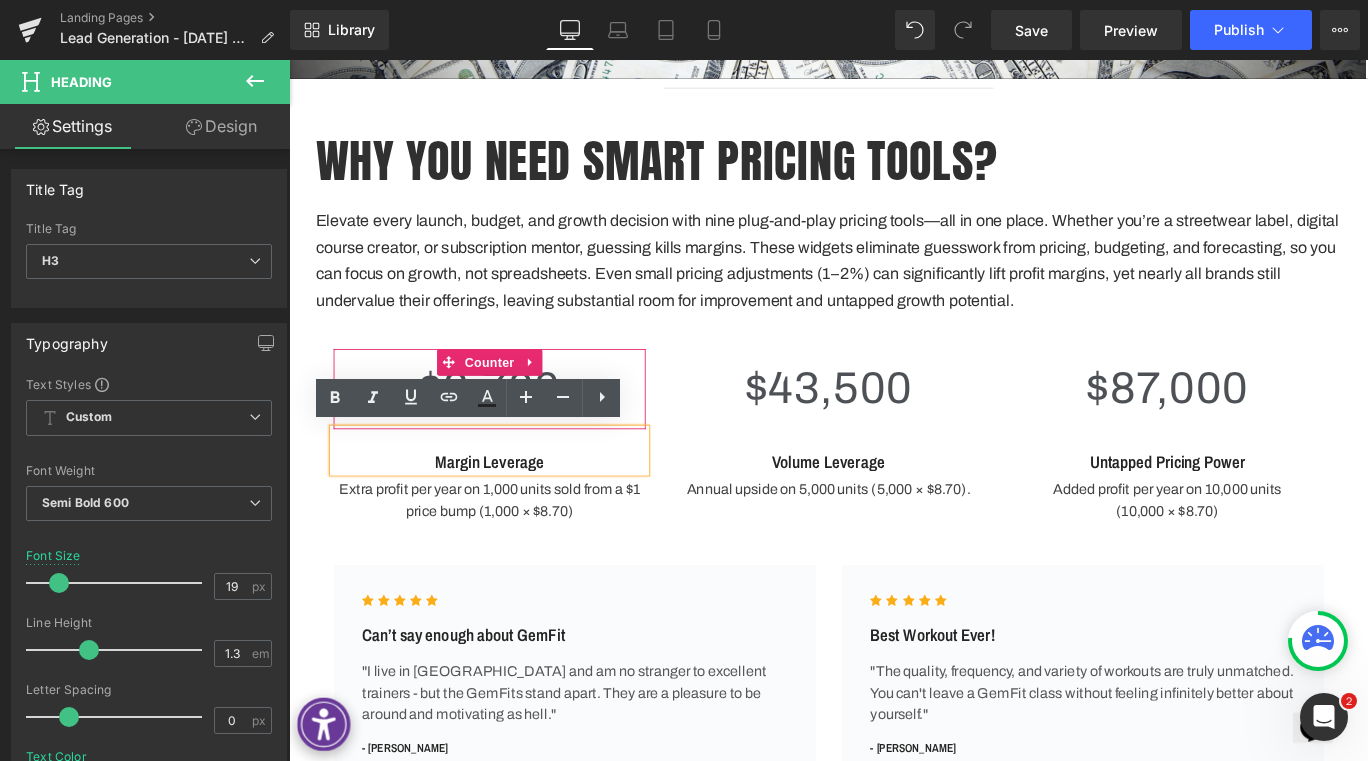 click on "$ 8,700" at bounding box center (514, 429) 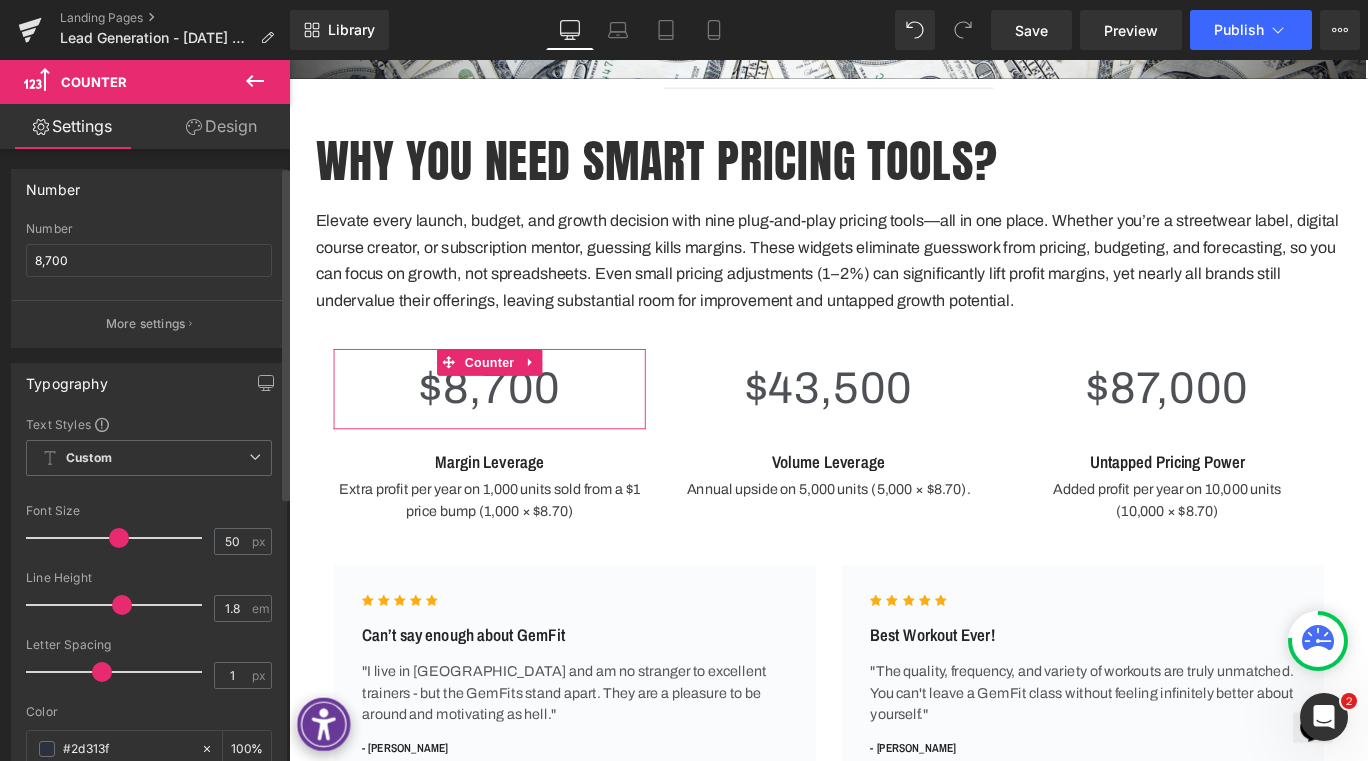 scroll, scrollTop: 517, scrollLeft: 0, axis: vertical 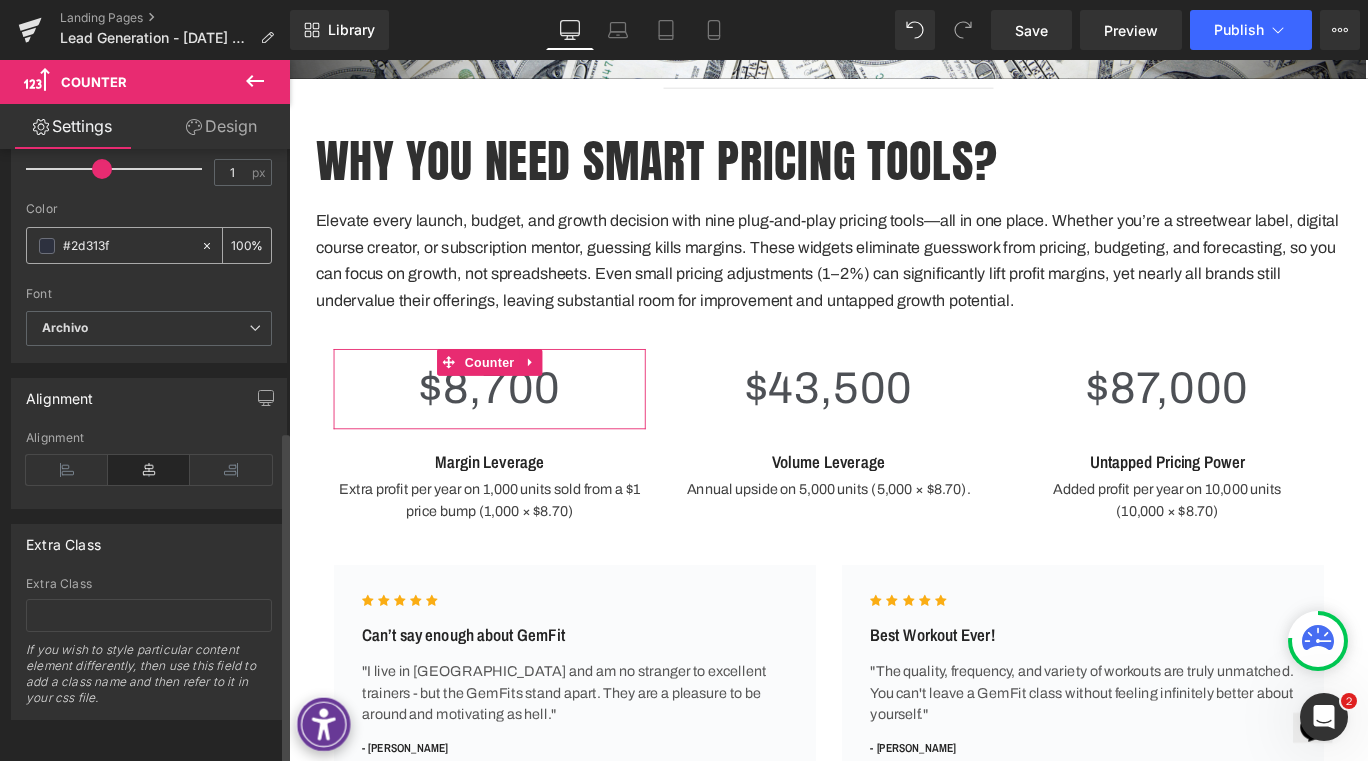 click at bounding box center [47, 246] 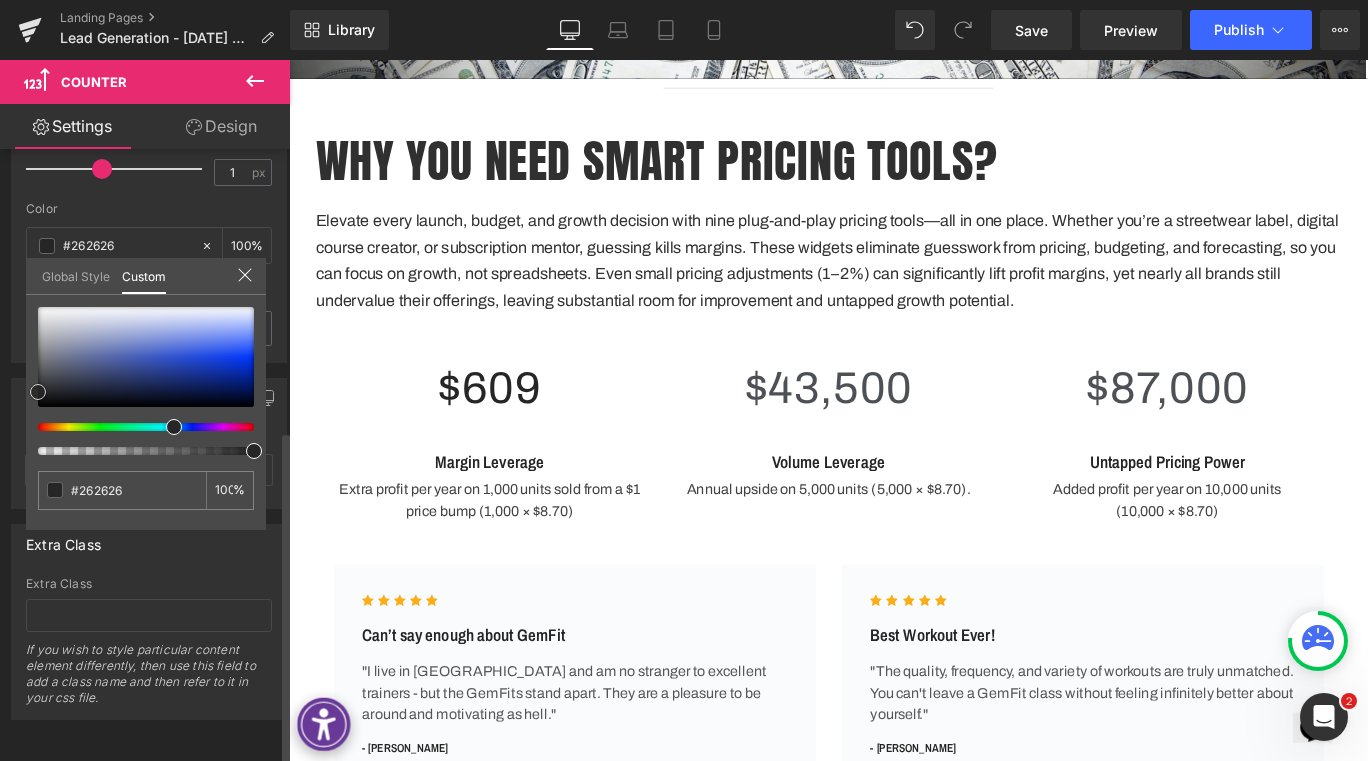 drag, startPoint x: 71, startPoint y: 384, endPoint x: 33, endPoint y: 390, distance: 38.470768 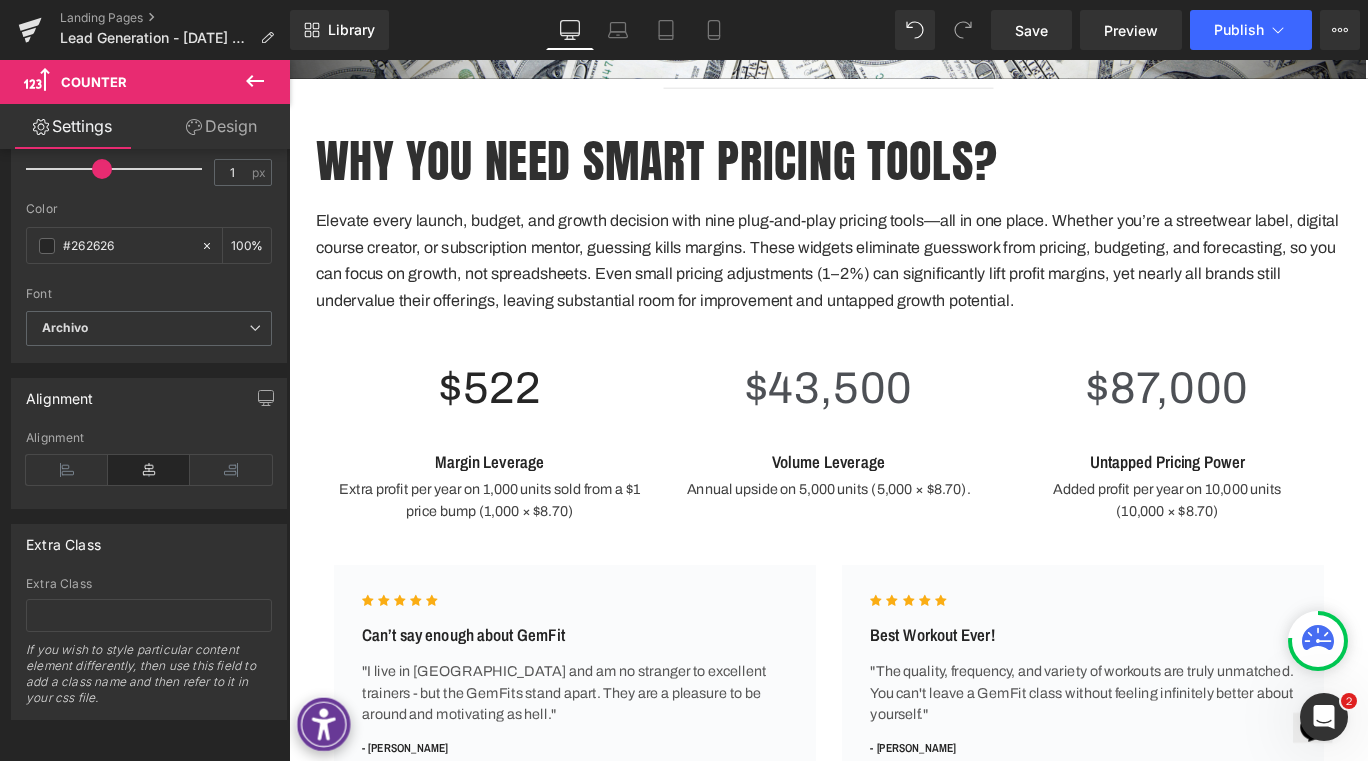 click at bounding box center [894, 453] 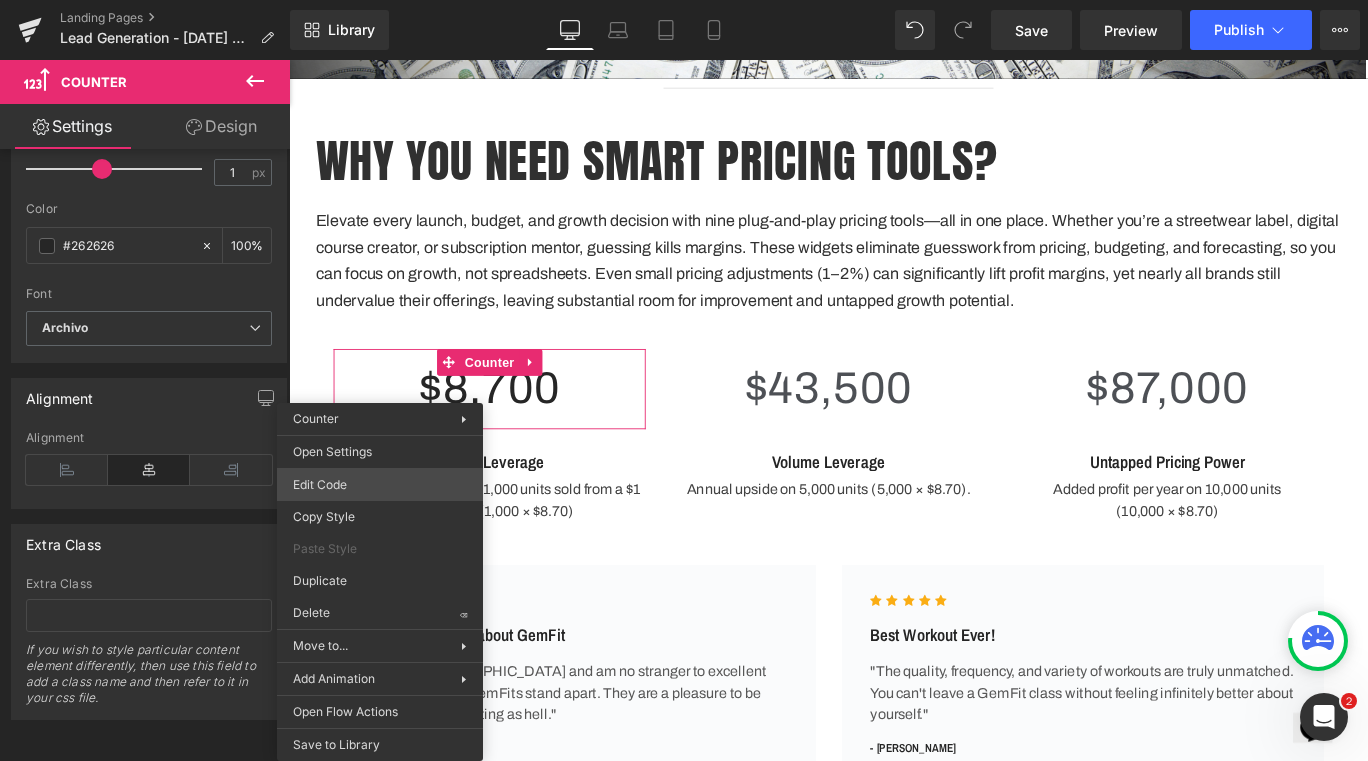 click on "Counter  You are previewing how the   will restyle your page. You can not edit Elements in Preset Preview Mode.  Landing Pages Lead Generation - [DATE] 21:11:58 Library Desktop Desktop Laptop Tablet Mobile Save Preview Publish Scheduled Upgrade Plan View Live Page View with current Template Save Template to Library Schedule Publish  Optimize  Publish Settings Shortcuts  Your page can’t be published   You've reached the maximum number of published pages on your plan  (1/1).  You need to upgrade your plan or unpublish all your pages to get 1 publish slot.   Unpublish pages   Upgrade plan  Elements Global Style Base Row  rows, columns, layouts, div Heading  headings, titles, h1,h2,h3,h4,h5,h6 Text Block  texts, paragraphs, contents, blocks Image  images, photos, alts, uploads Icon  icons, symbols Button  button, call to action, cta Separator  separators, dividers, horizontal lines Liquid  liquid, custom code, html, javascript, css, reviews, apps, applications, embeded, iframe Banner Parallax  Hero Banner" at bounding box center [684, 0] 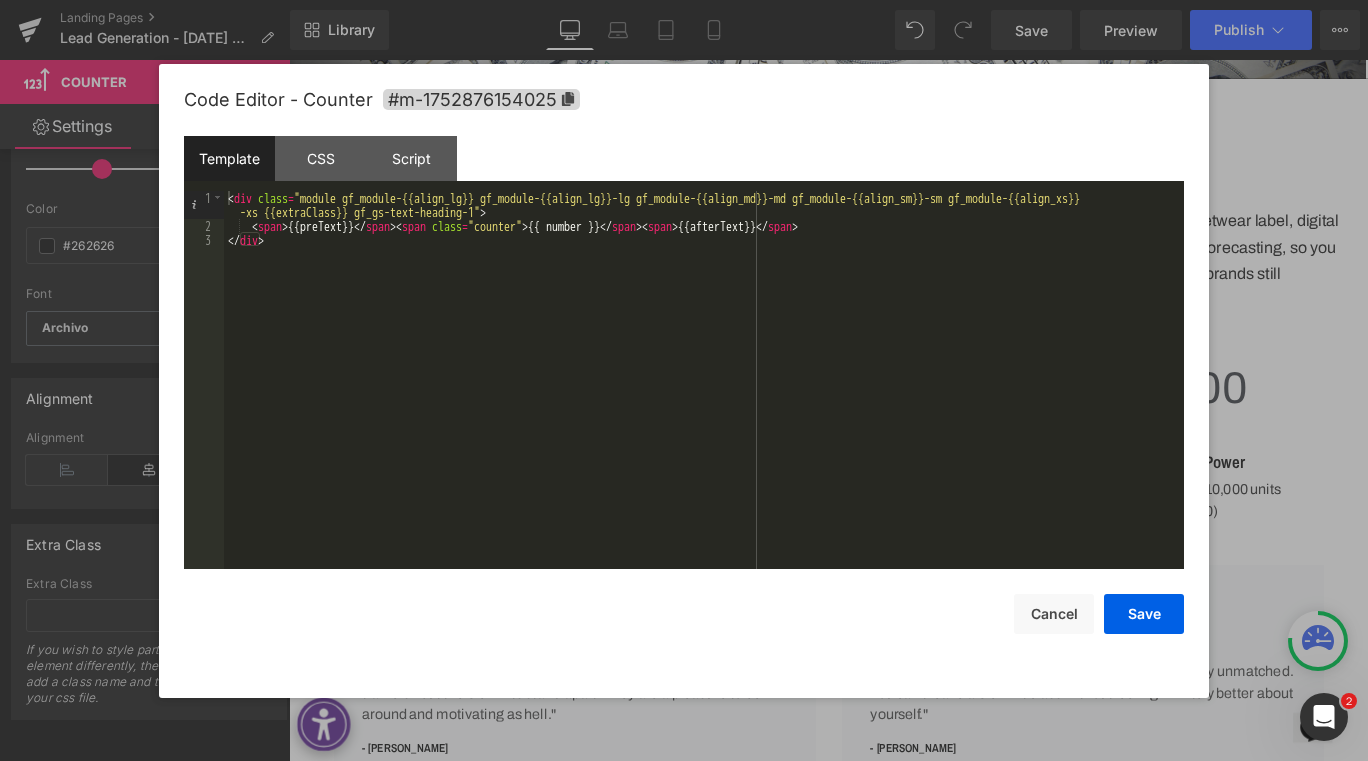 click on "< div   class = "module gf_module-{{align_lg}} gf_module-{{align_lg}}-lg gf_module-{{align_md}}-md gf_module-{{align_sm}}-sm gf_module-{{align_xs}}    -xs {{extraClass}} gf_gs-text-heading-1" >       < span > {{preText}} </ span > < span   class = "counter" > {{ number }} </ span > < span > {{afterText}} </ span > </ div >" at bounding box center (704, 401) 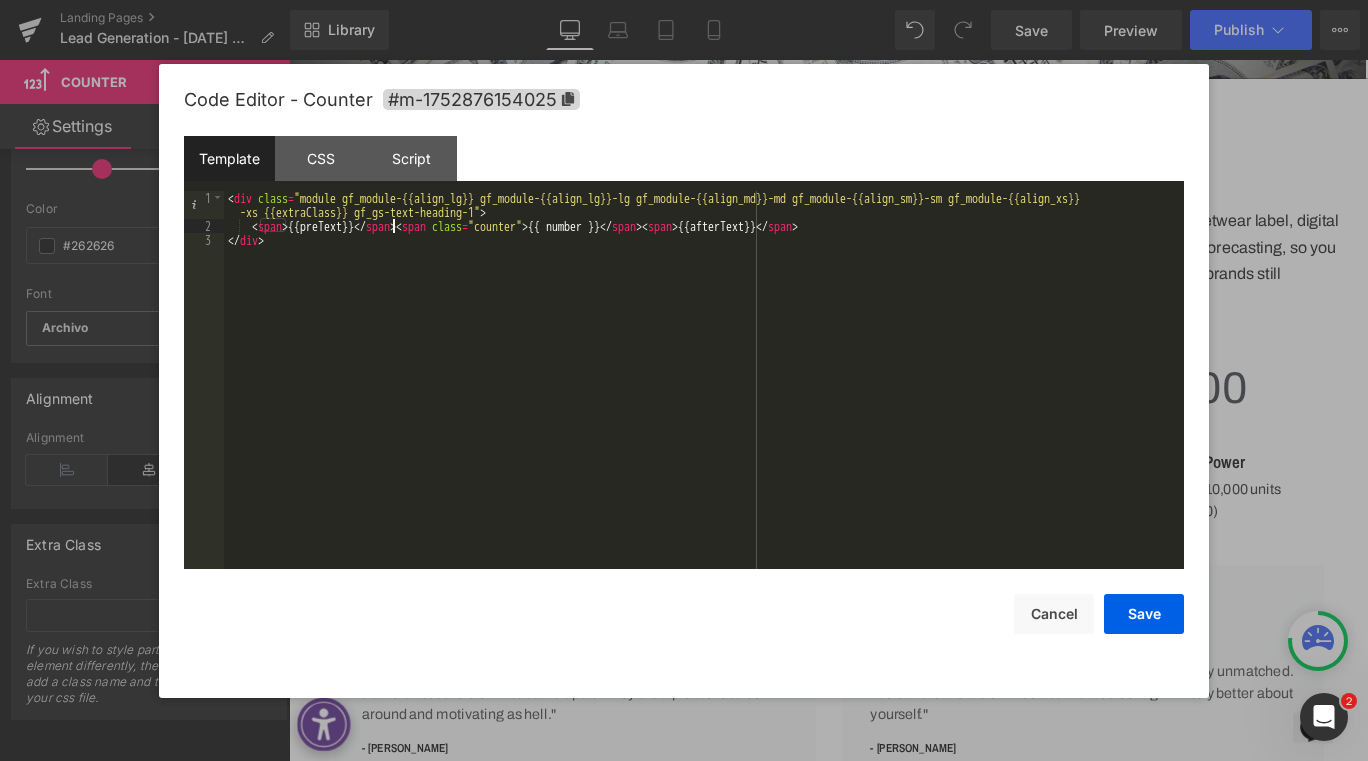 click on "< div   class = "module gf_module-{{align_lg}} gf_module-{{align_lg}}-lg gf_module-{{align_md}}-md gf_module-{{align_sm}}-sm gf_module-{{align_xs}}    -xs {{extraClass}} gf_gs-text-heading-1" >       < span > {{preText}} </ span > < span   class = "counter" > {{ number }} </ span > < span > {{afterText}} </ span > </ div >" at bounding box center [704, 401] 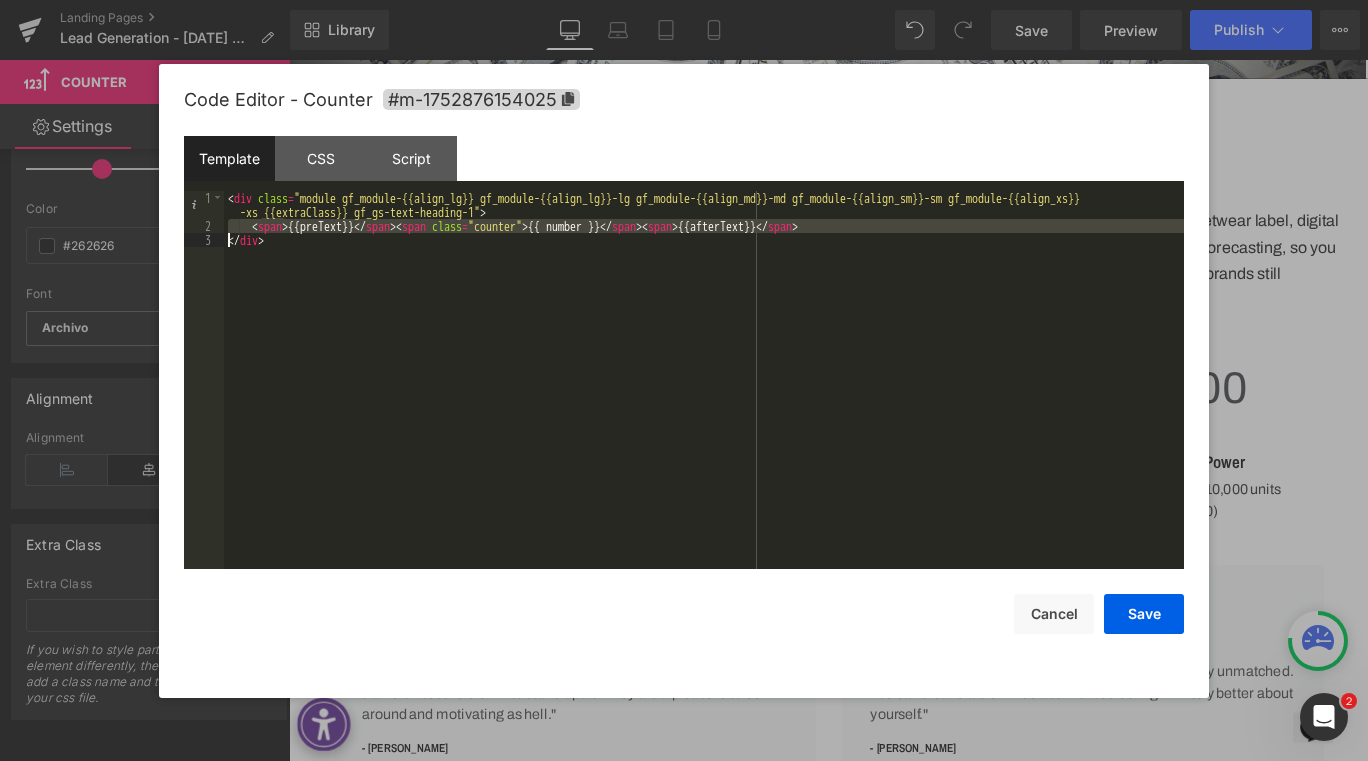 click on "< div   class = "module gf_module-{{align_lg}} gf_module-{{align_lg}}-lg gf_module-{{align_md}}-md gf_module-{{align_sm}}-sm gf_module-{{align_xs}}    -xs {{extraClass}} gf_gs-text-heading-1" >       < span > {{preText}} </ span > < span   class = "counter" > {{ number }} </ span > < span > {{afterText}} </ span > </ div >" at bounding box center (704, 401) 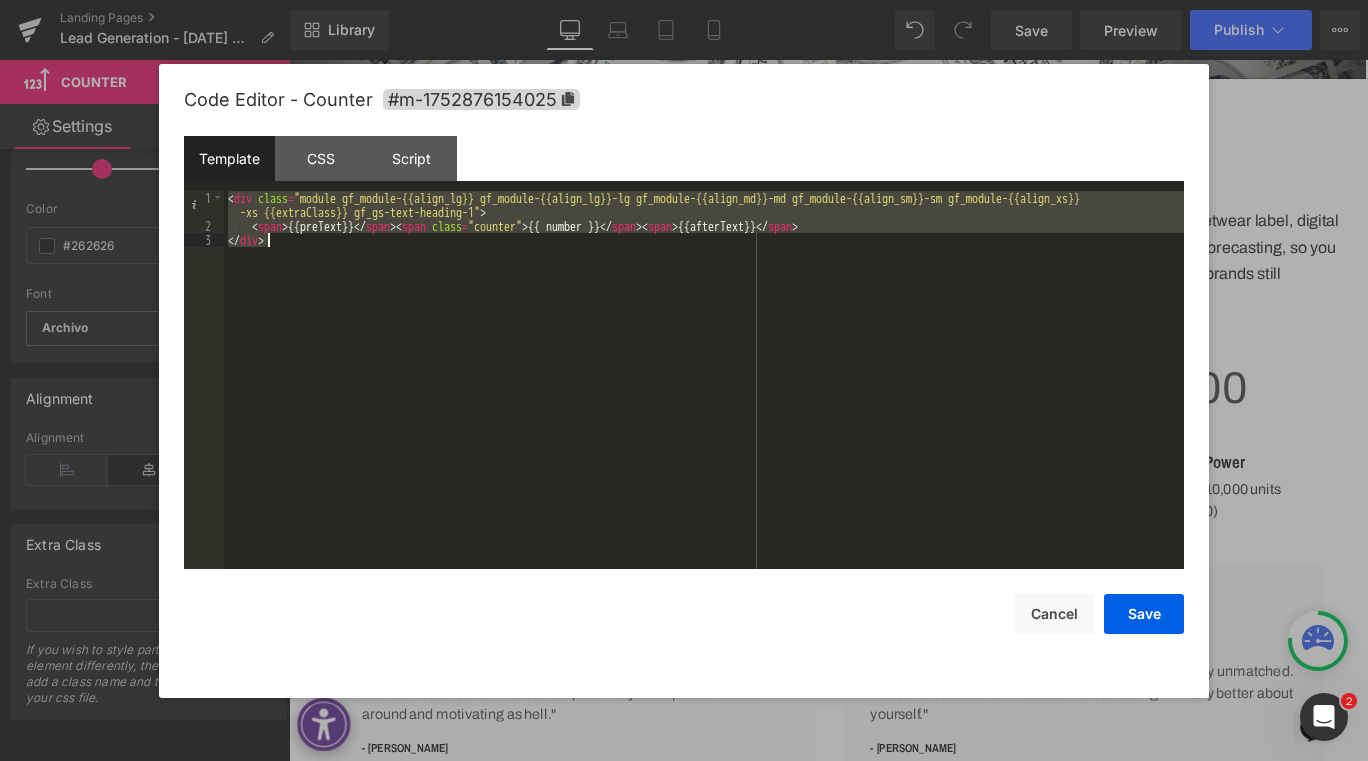 click on "< div   class = "module gf_module-{{align_lg}} gf_module-{{align_lg}}-lg gf_module-{{align_md}}-md gf_module-{{align_sm}}-sm gf_module-{{align_xs}}    -xs {{extraClass}} gf_gs-text-heading-1" >       < span > {{preText}} </ span > < span   class = "counter" > {{ number }} </ span > < span > {{afterText}} </ span > </ div >" at bounding box center (704, 401) 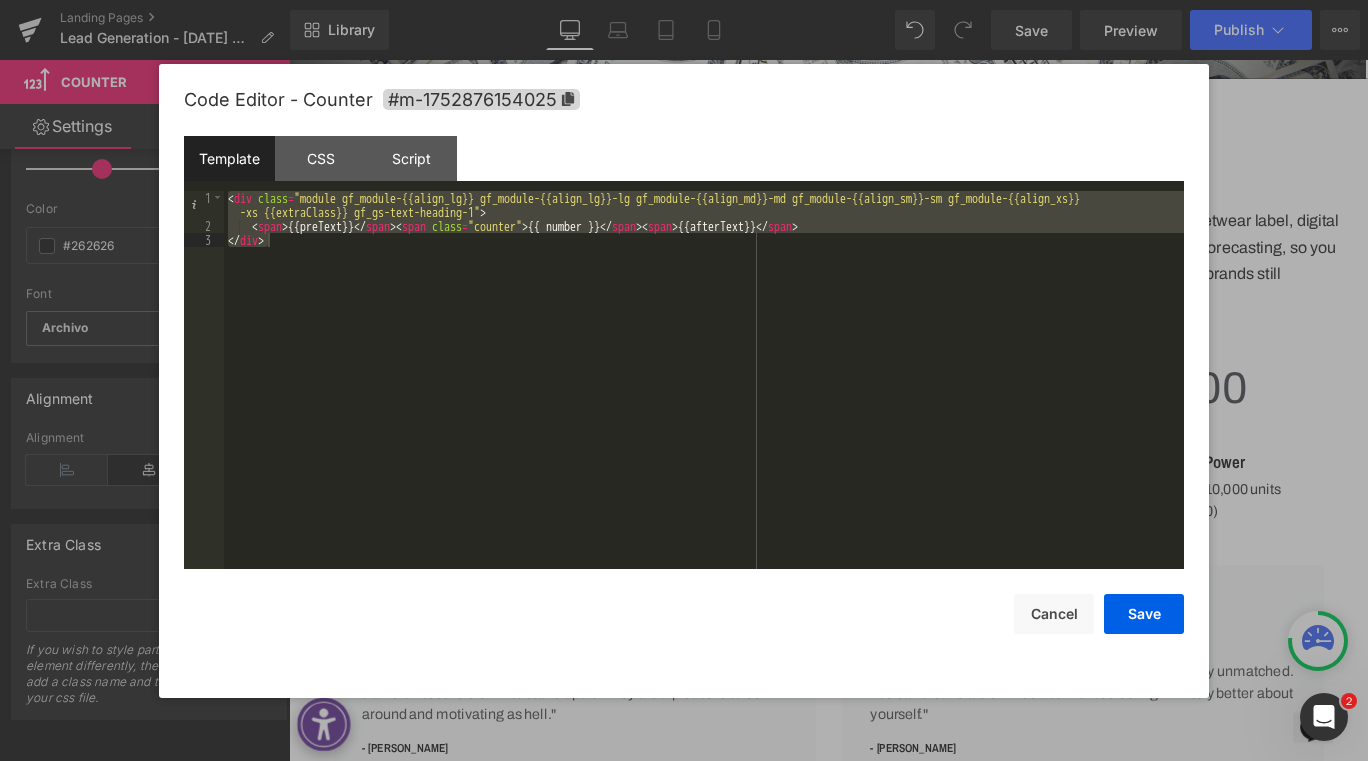 click on "Template" at bounding box center [229, 158] 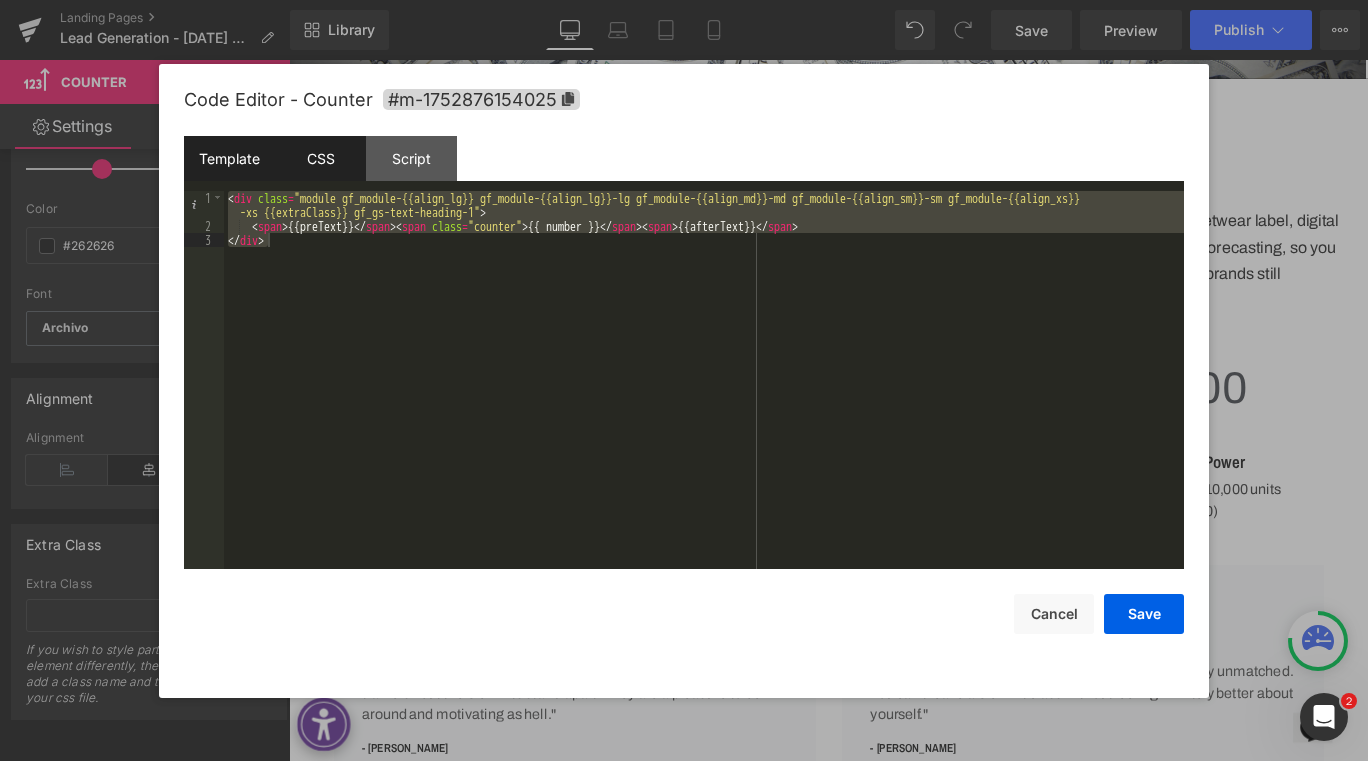 click on "CSS" at bounding box center (320, 158) 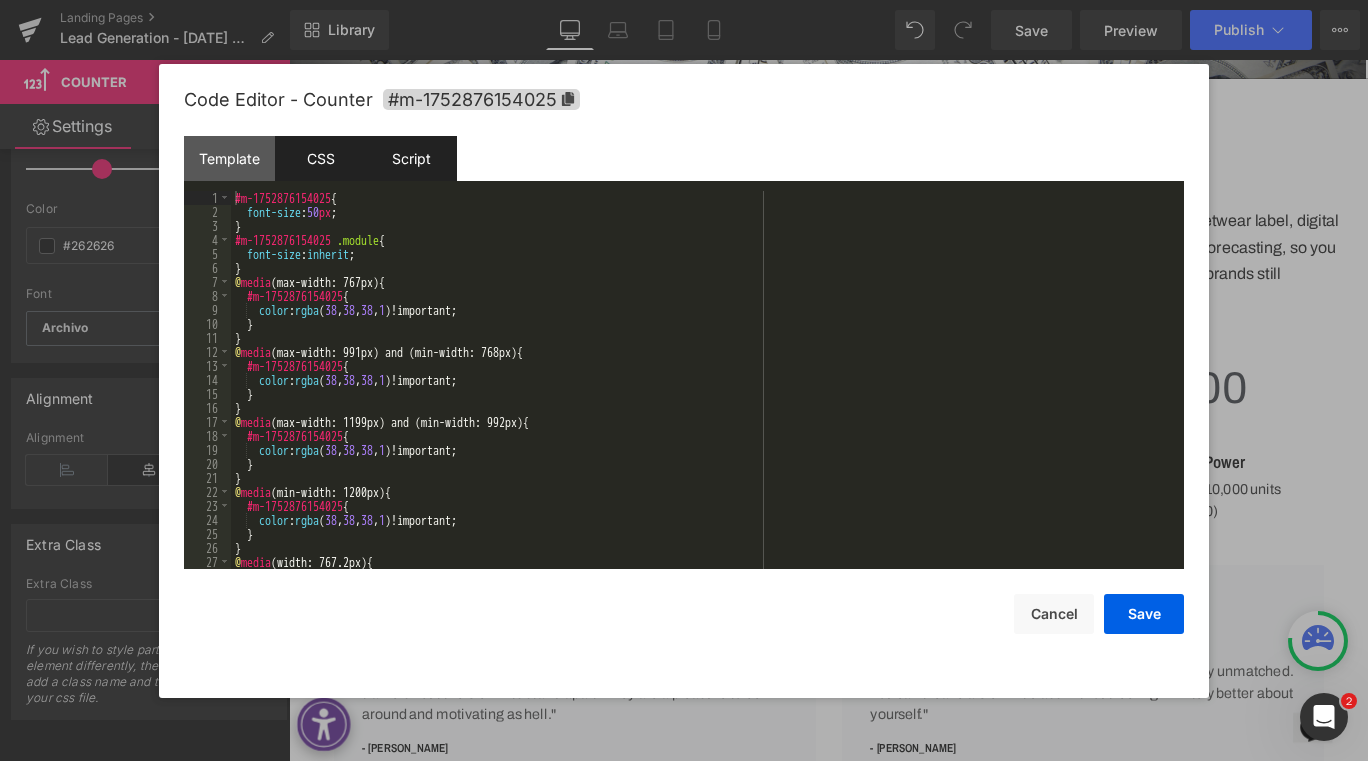 click on "Script" at bounding box center [411, 158] 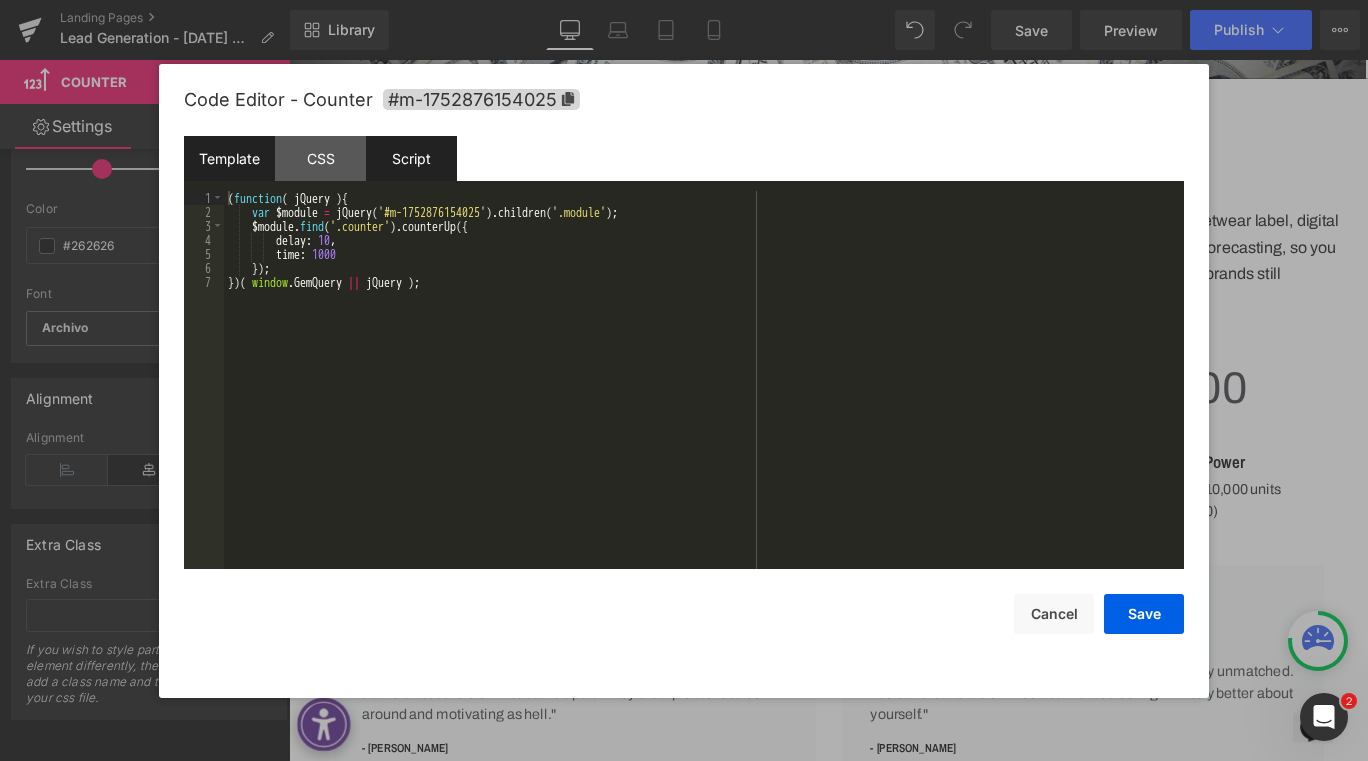 click on "Template" at bounding box center [229, 158] 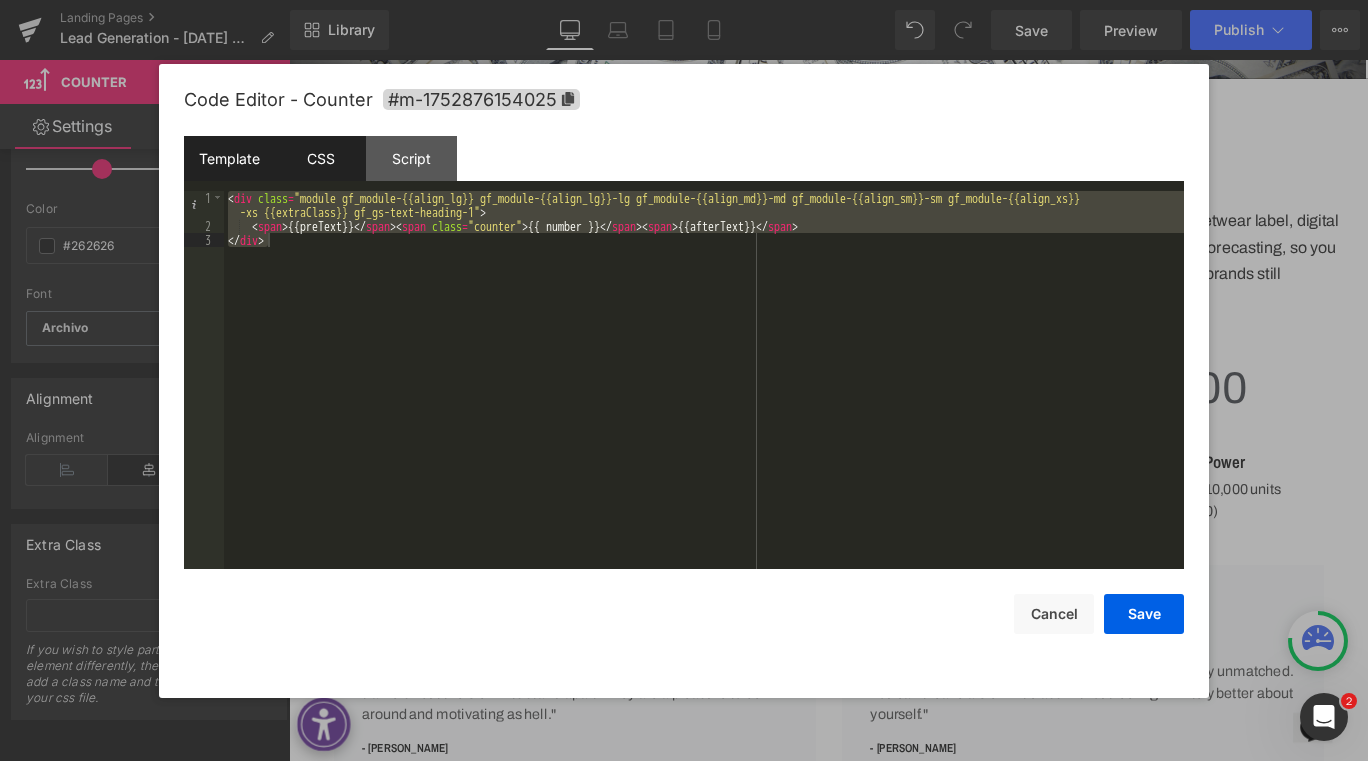 click on "CSS" at bounding box center [320, 158] 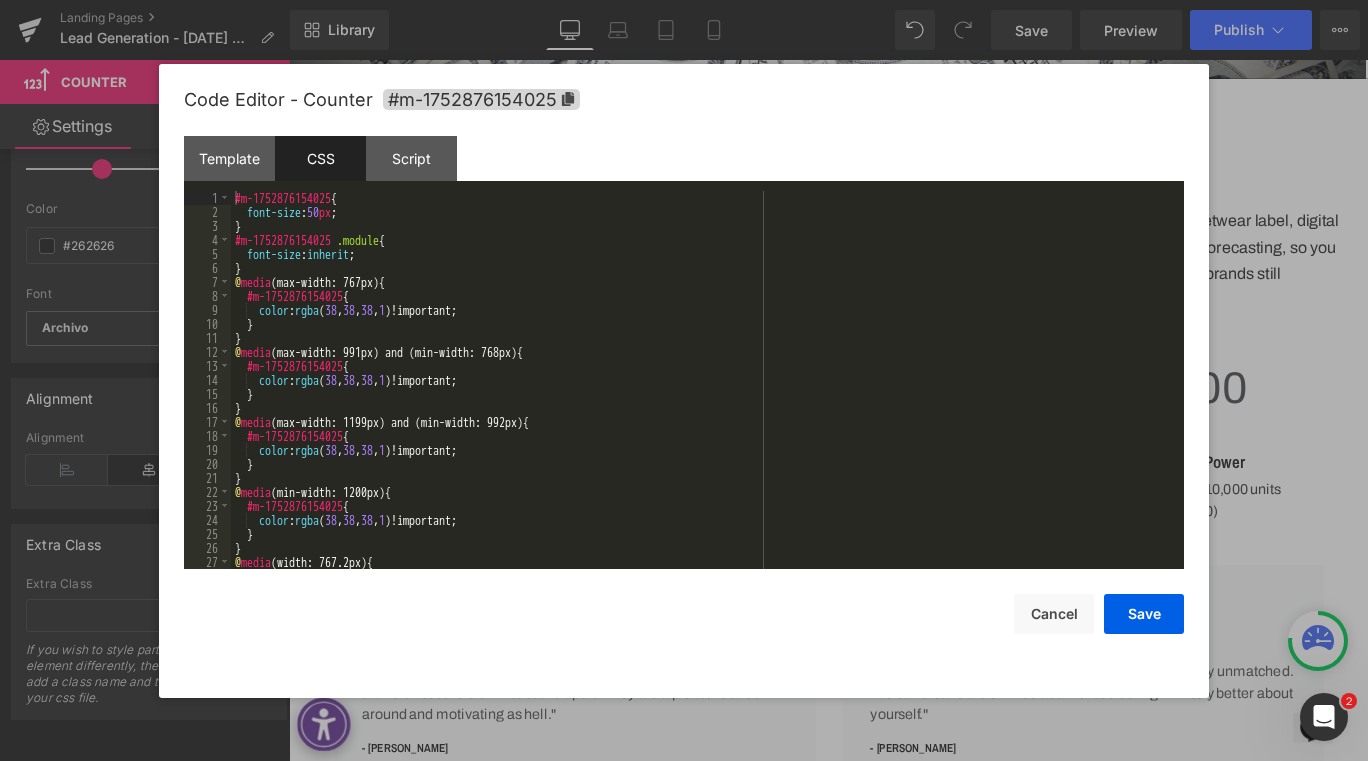click on "#m-1752876154025 {    font-size :  50 px ; } #m-1752876154025   .module {    font-size :  inherit ; } @ media  (max-width: 767px) {    #m-1752876154025 {       color :  rgba ( 38 ,  38 ,  38 ,  1 )!important;    } } @ media  (max-width: 991px) and (min-width: 768px) {    #m-1752876154025 {       color :  rgba ( 38 ,  38 ,  38 ,  1 )!important;    } } @ media  (max-width: 1199px) and (min-width: 992px) {    #m-1752876154025 {       color :  rgba ( 38 ,  38 ,  38 ,  1 )!important;    } } @ media  (min-width: 1200px) {    #m-1752876154025 {       color :  rgba ( 38 ,  38 ,  38 ,  1 )!important;    } } @ media  (width: 767.2px) {    #m-1752876154025 {" at bounding box center (703, 394) 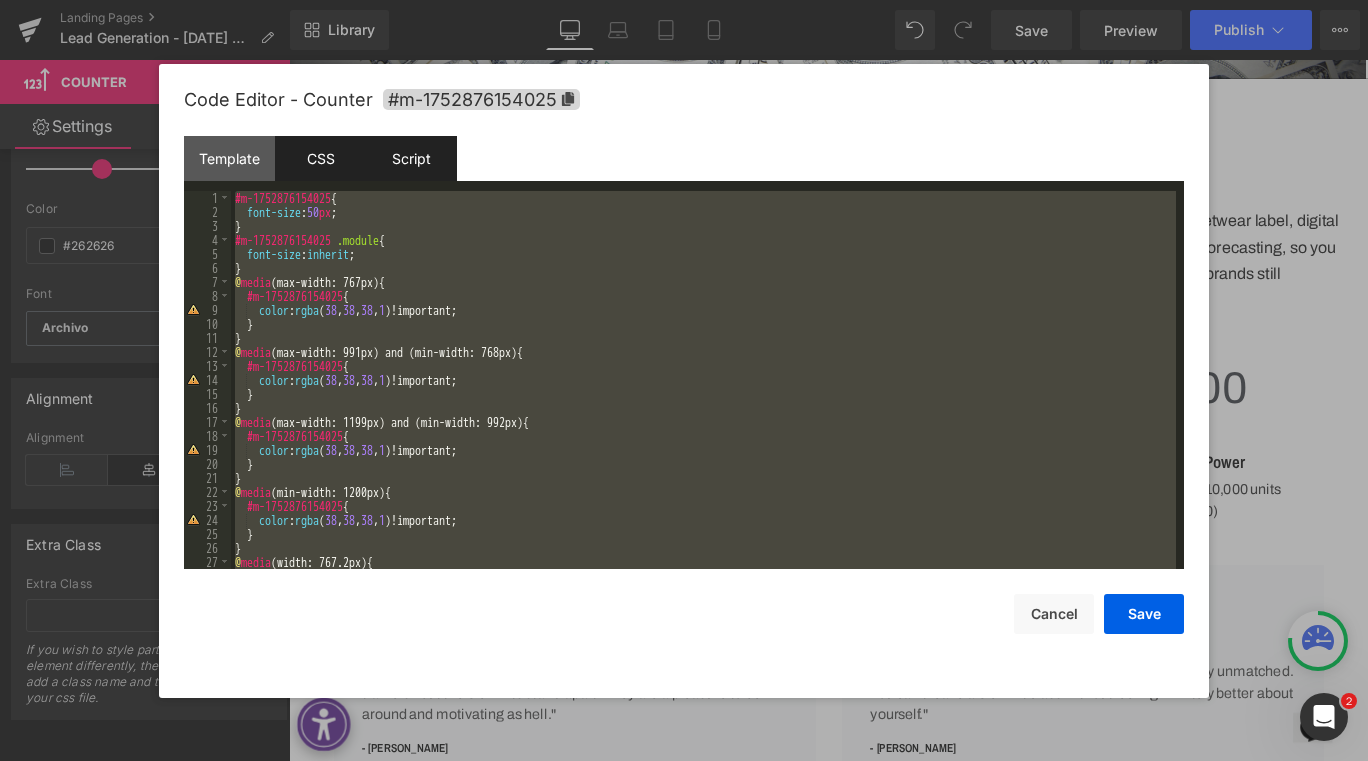 click on "Script" at bounding box center [411, 158] 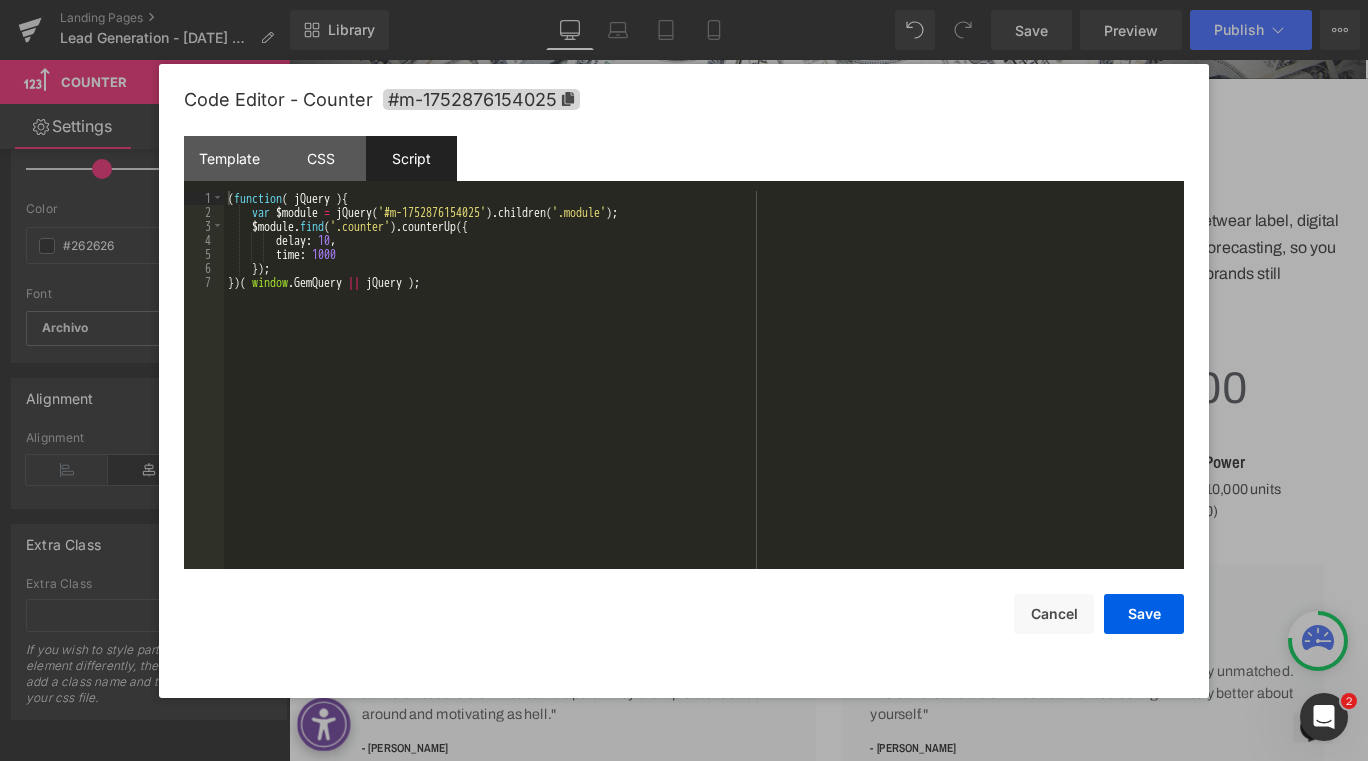 click on "( function (   jQuery   ) {       var   $module   =   jQuery ( '#m-1752876154025' ) . children ( '.module' ) ;       $module . find ( '.counter' ) . counterUp ({             delay :   10 ,             time :   1000       }) ; }) (   window . GemQuery   ||   jQuery   ) ;" at bounding box center [704, 394] 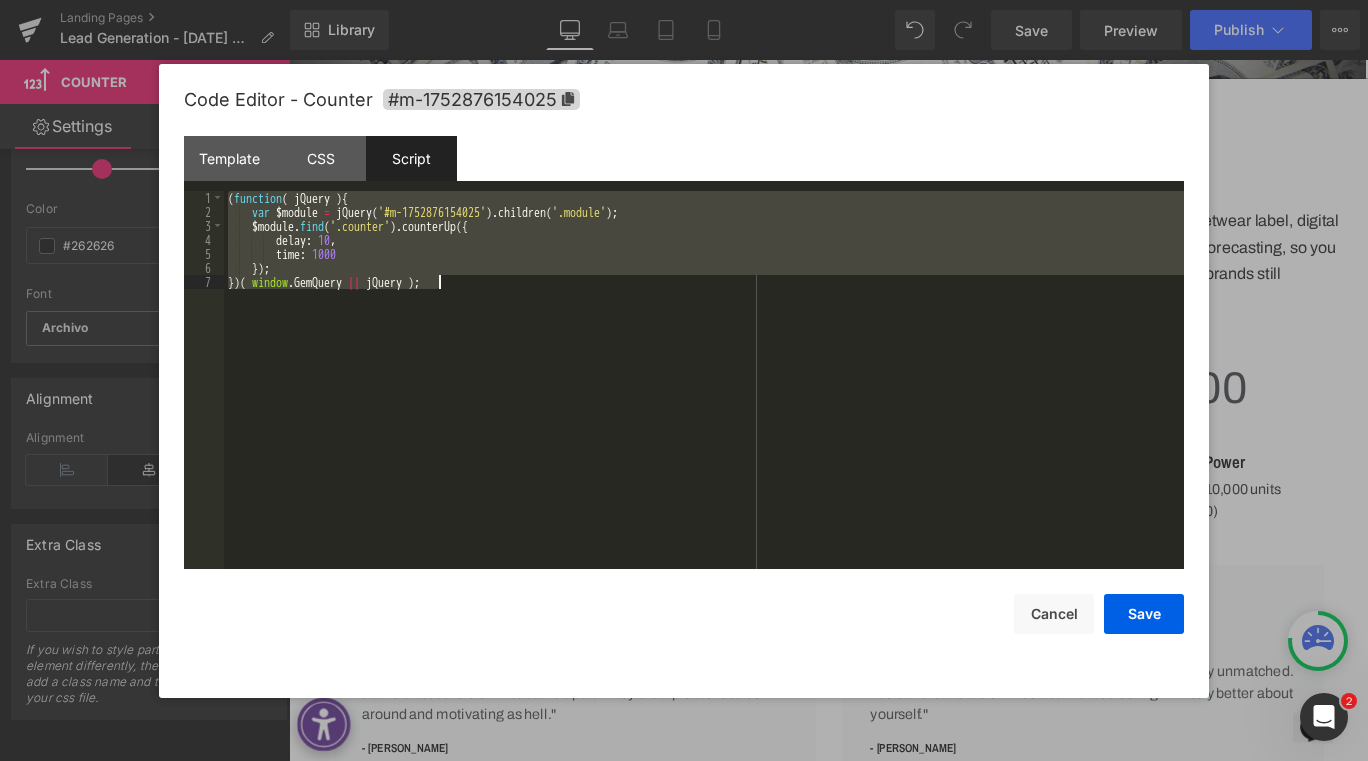 click on "Script" at bounding box center (411, 158) 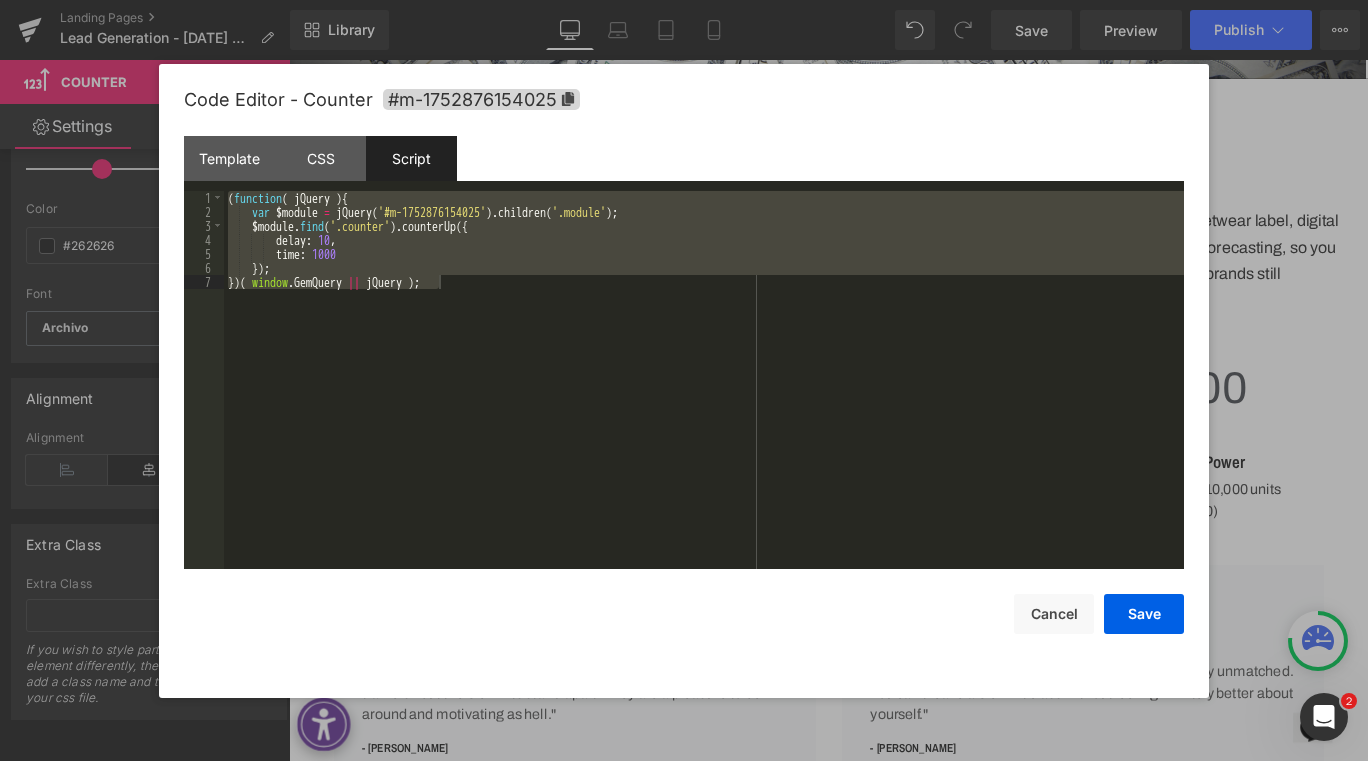 click on "Script" at bounding box center (411, 158) 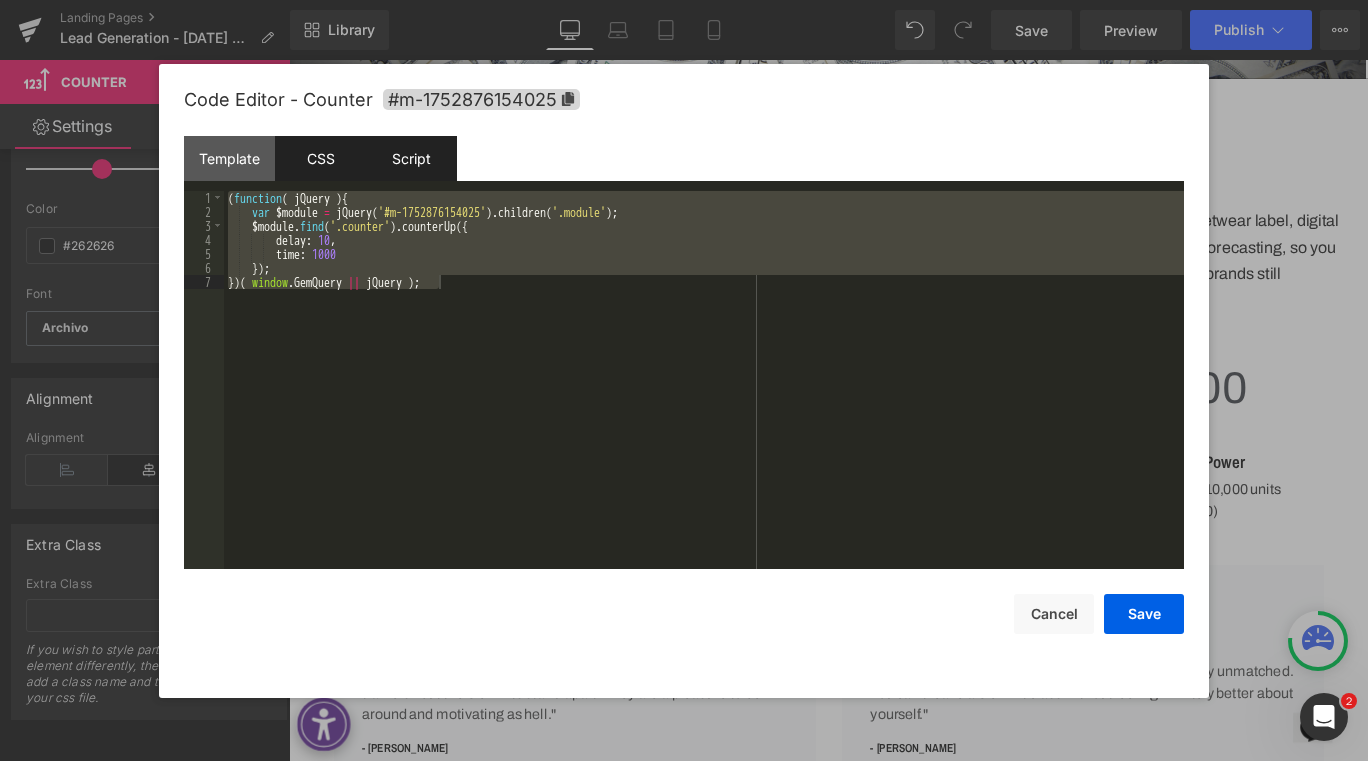 click on "CSS" at bounding box center [320, 158] 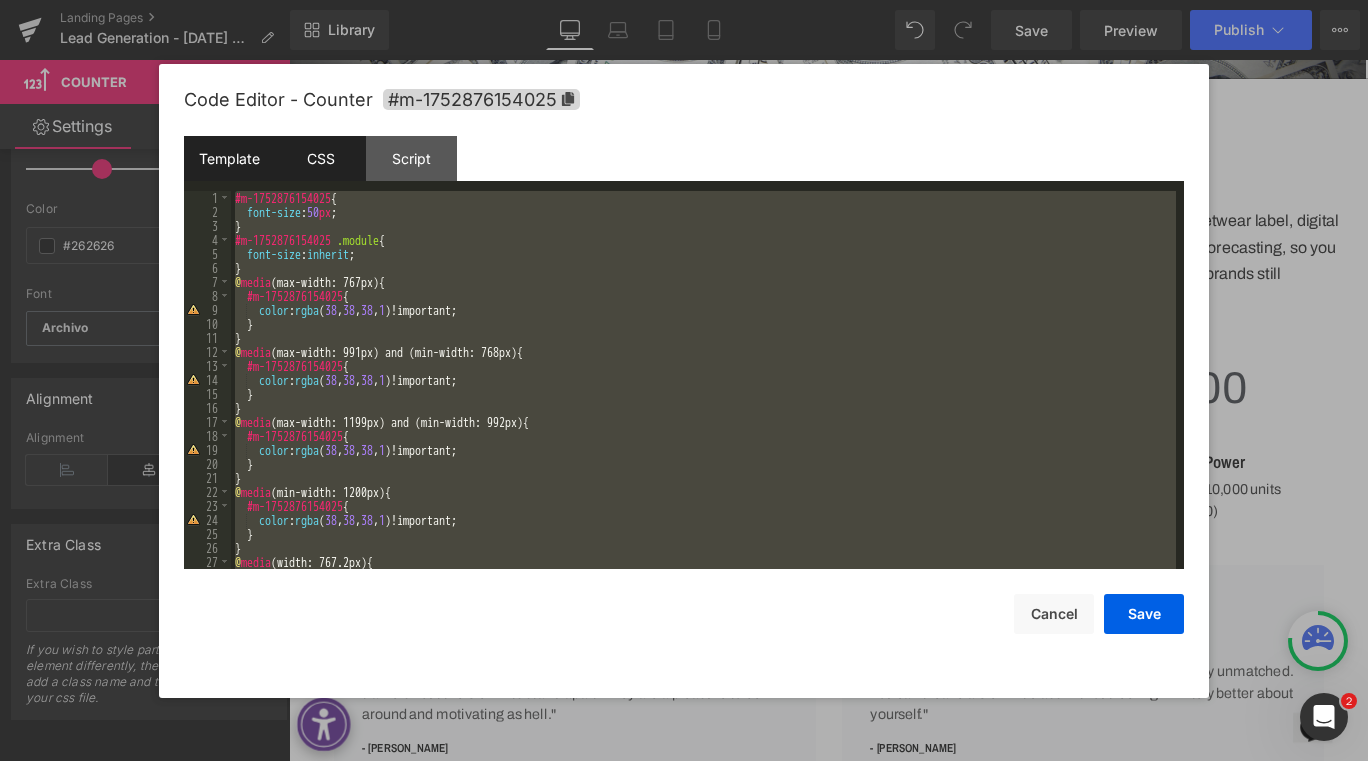 click on "Template" at bounding box center (229, 158) 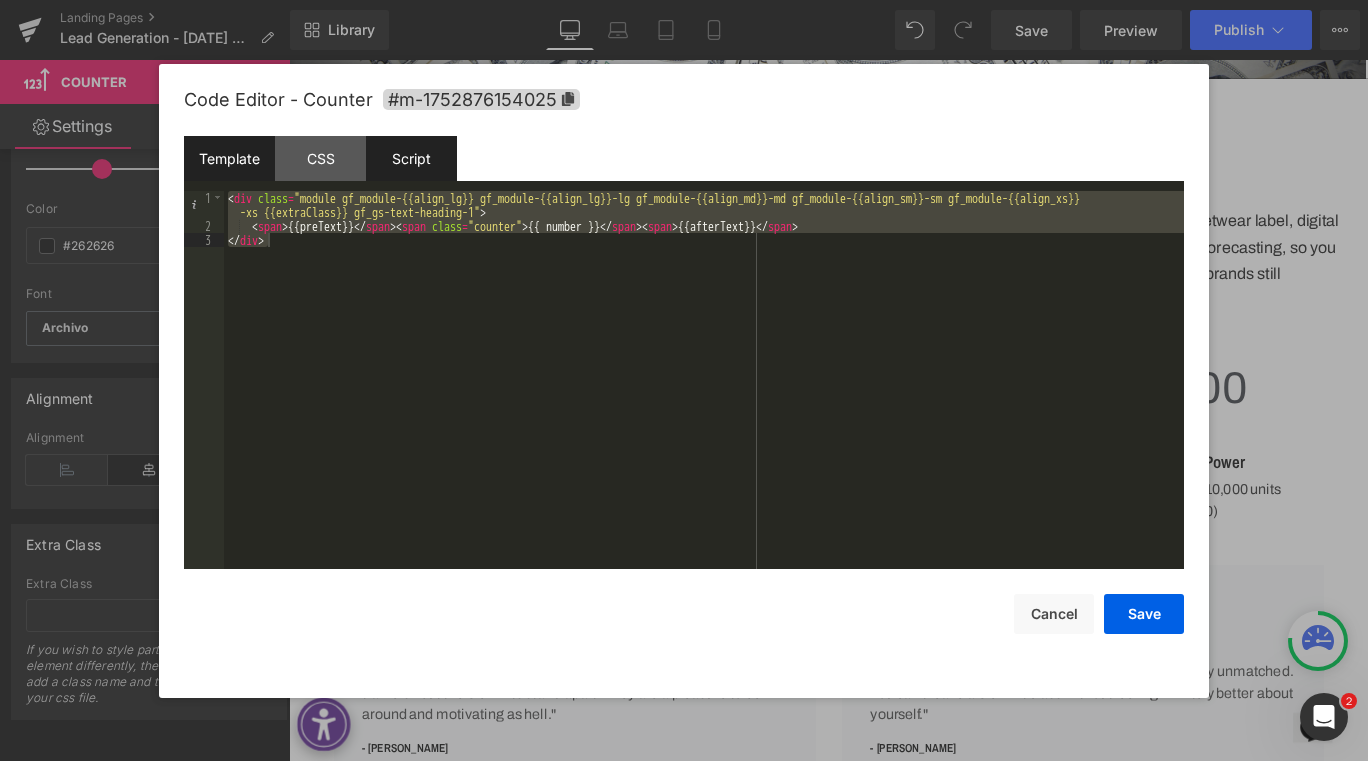 click on "Script" at bounding box center [411, 158] 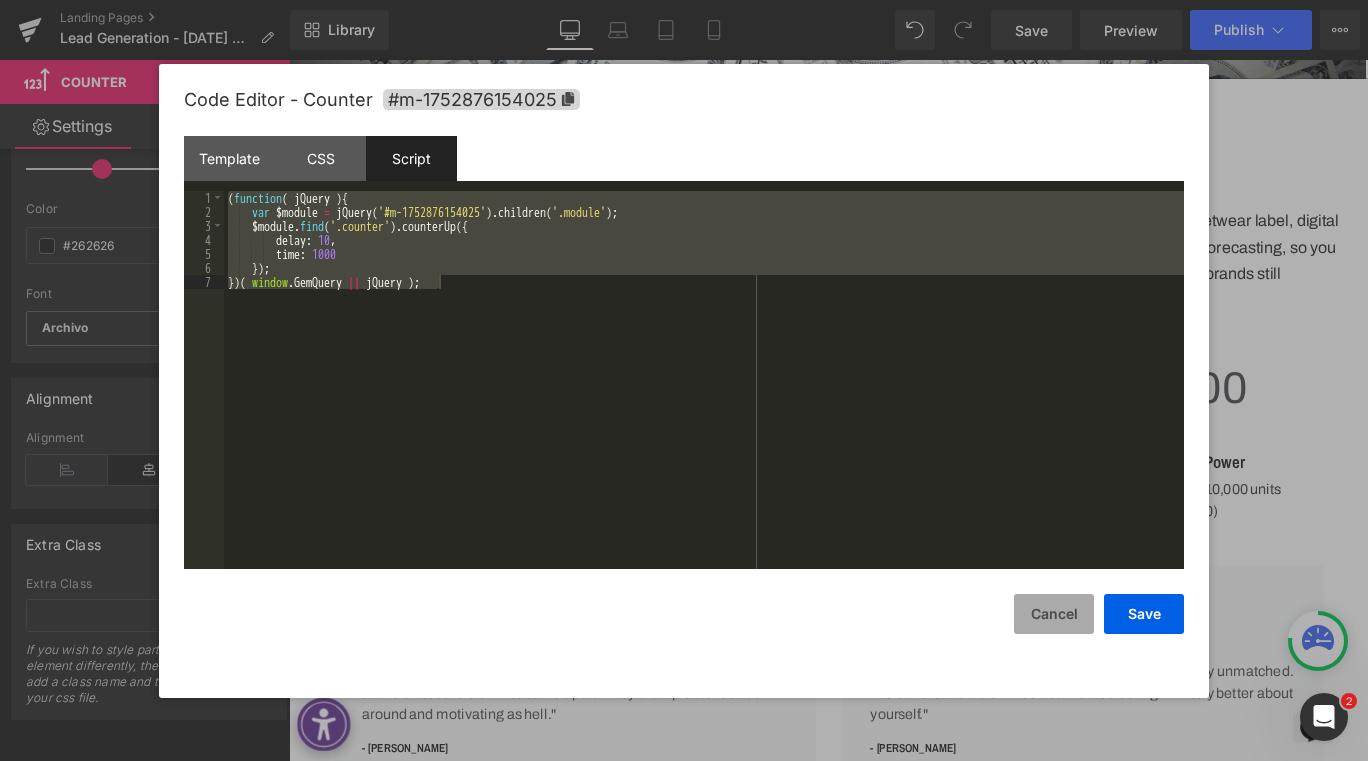 click on "Cancel" at bounding box center (1054, 614) 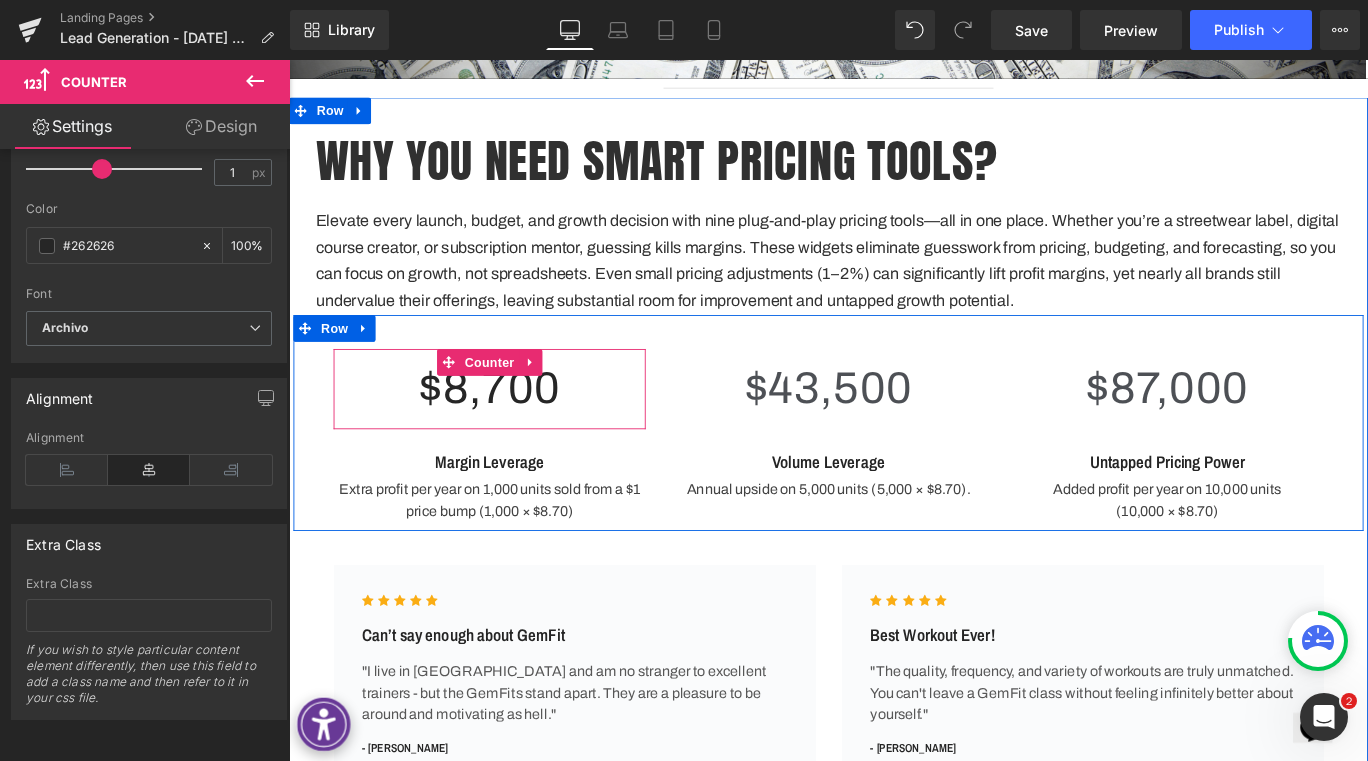 click on "8,700" at bounding box center [527, 428] 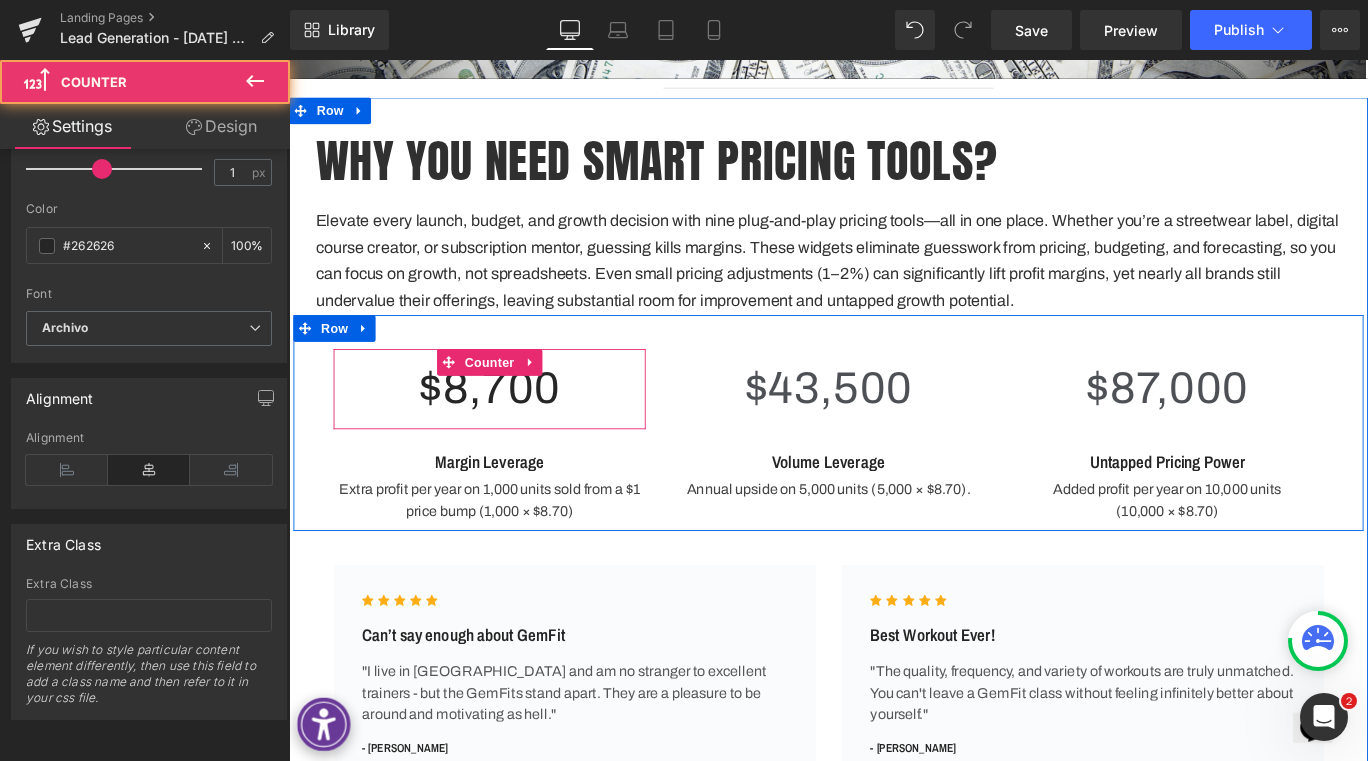 click on "$ 8,700" at bounding box center [514, 429] 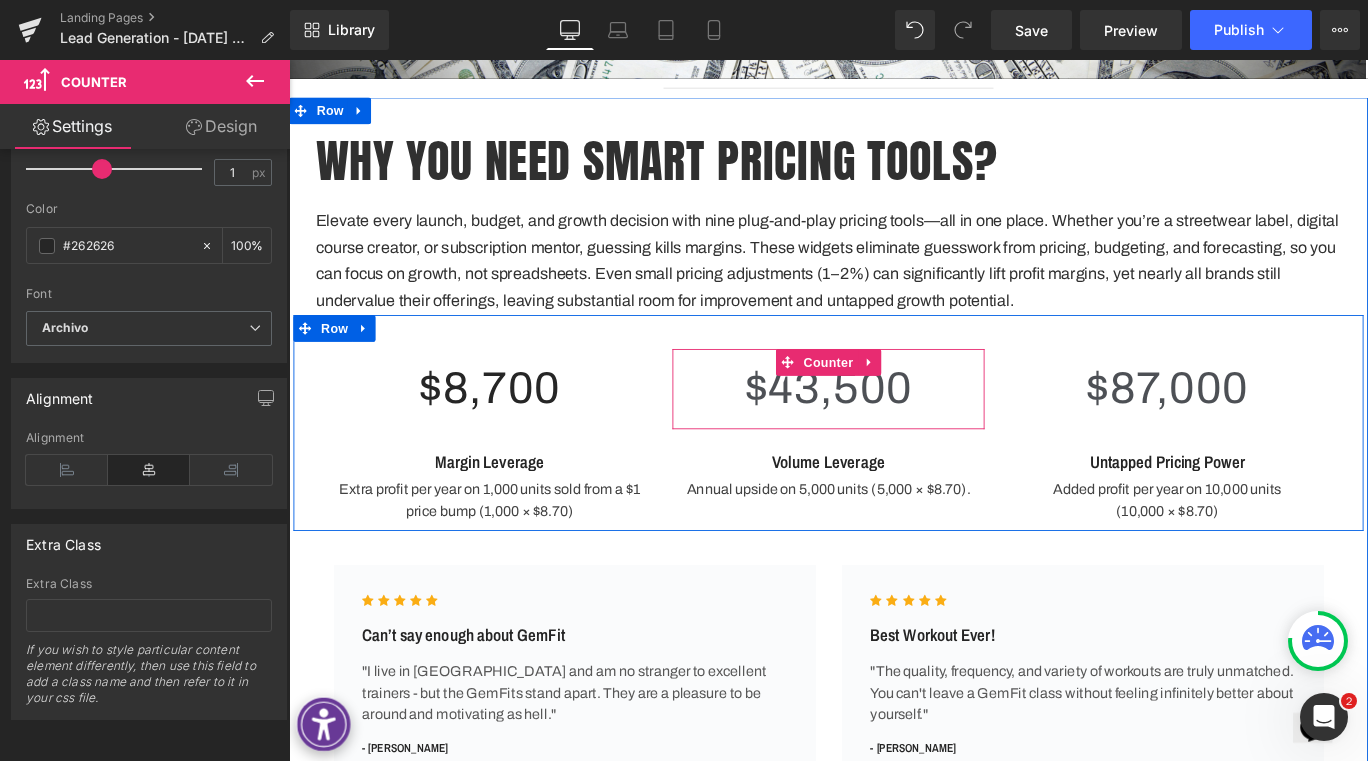 click on "43,500" at bounding box center [907, 428] 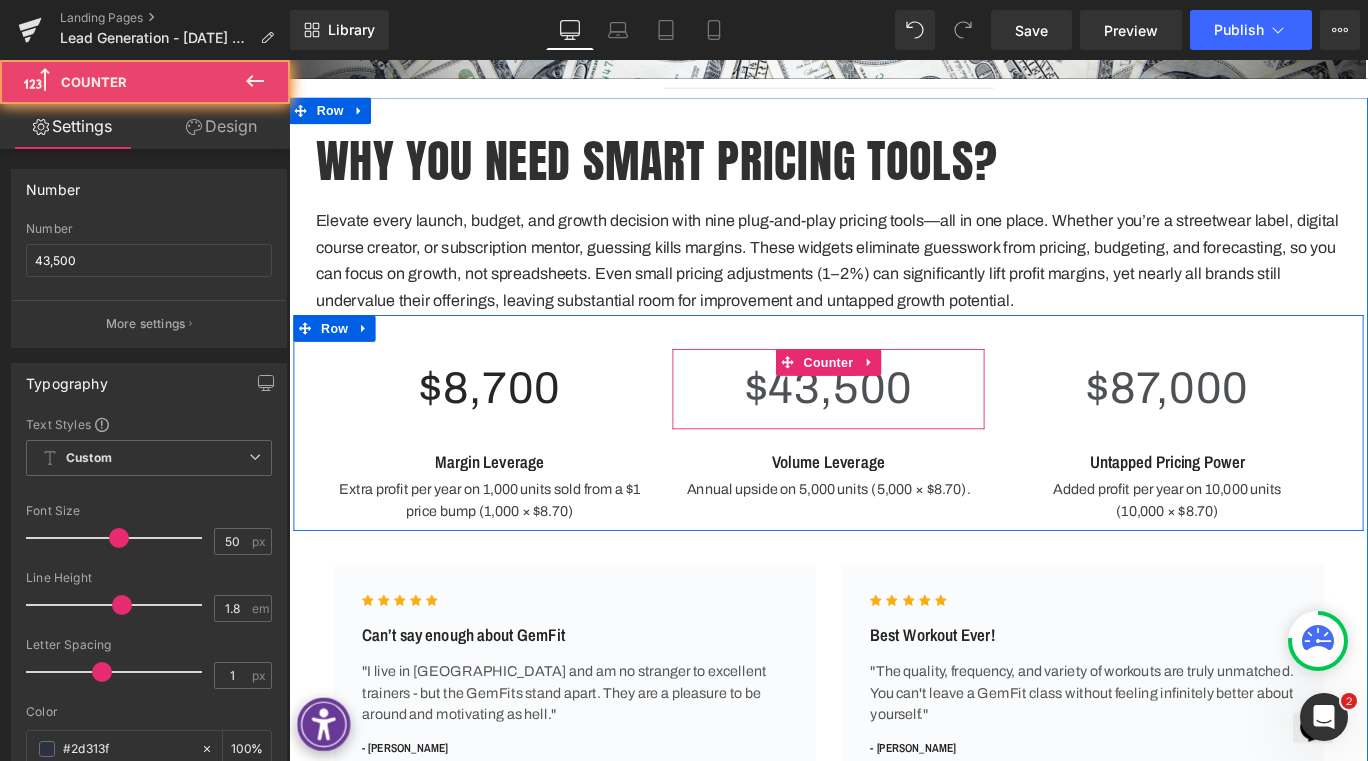 click on "43,500" at bounding box center [907, 428] 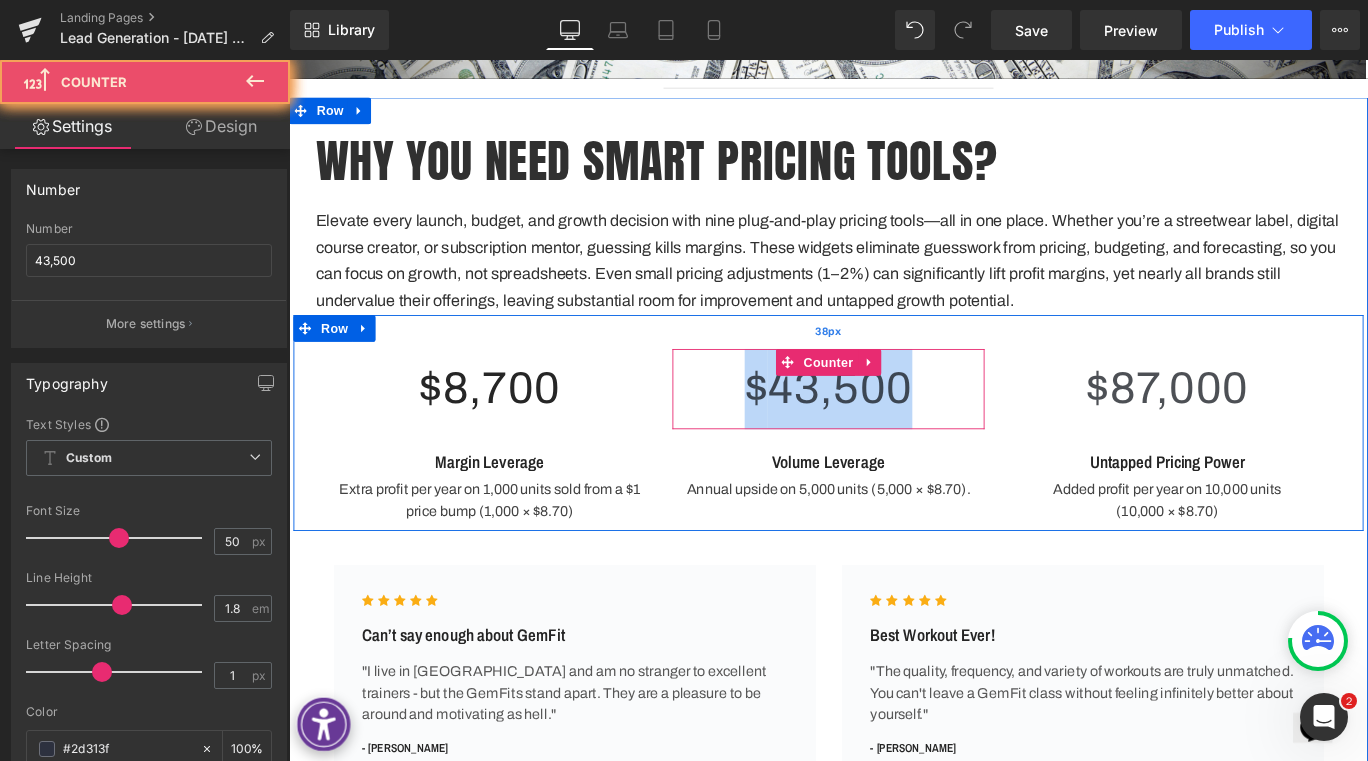 copy on "$ 43,500
Counter" 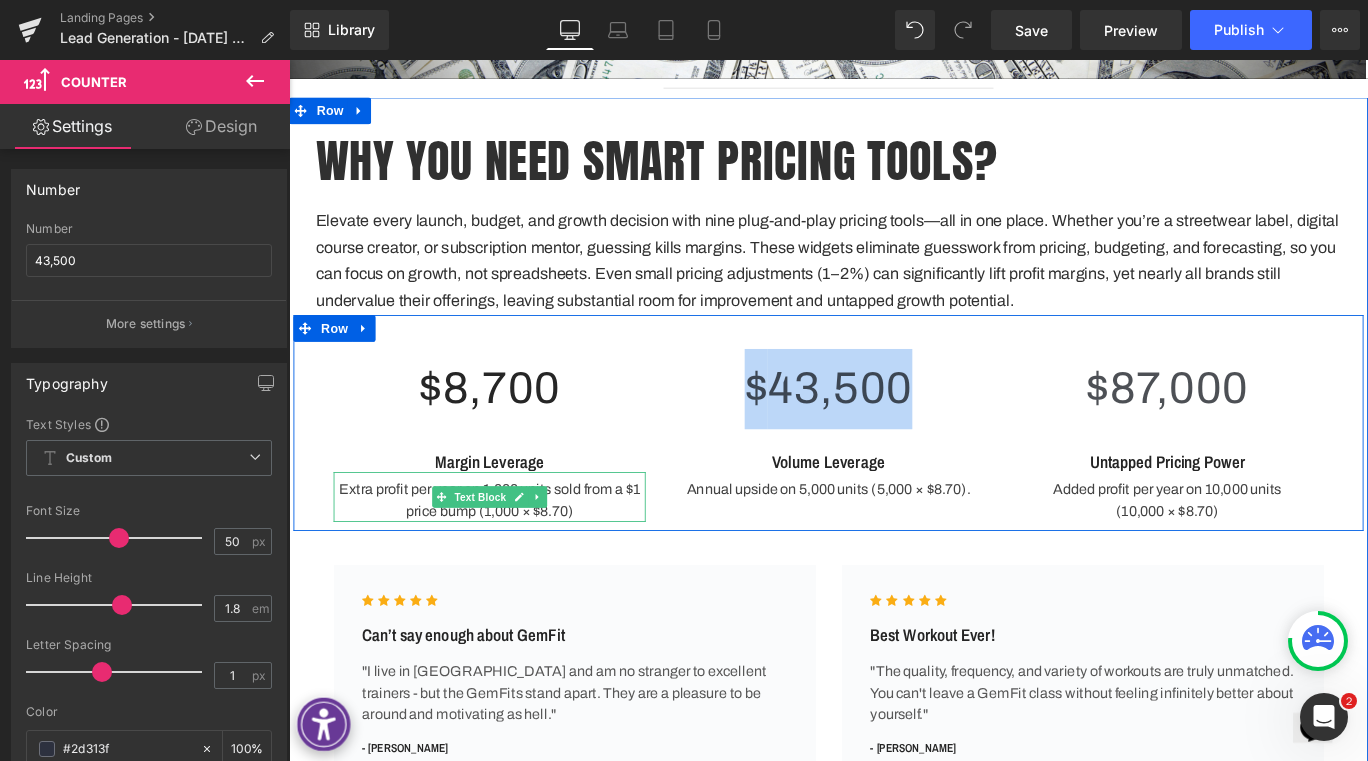 click on "Extra profit per year on 1,000 units sold from a $1 price bump (1,000 × $8.70)" at bounding box center (514, 554) 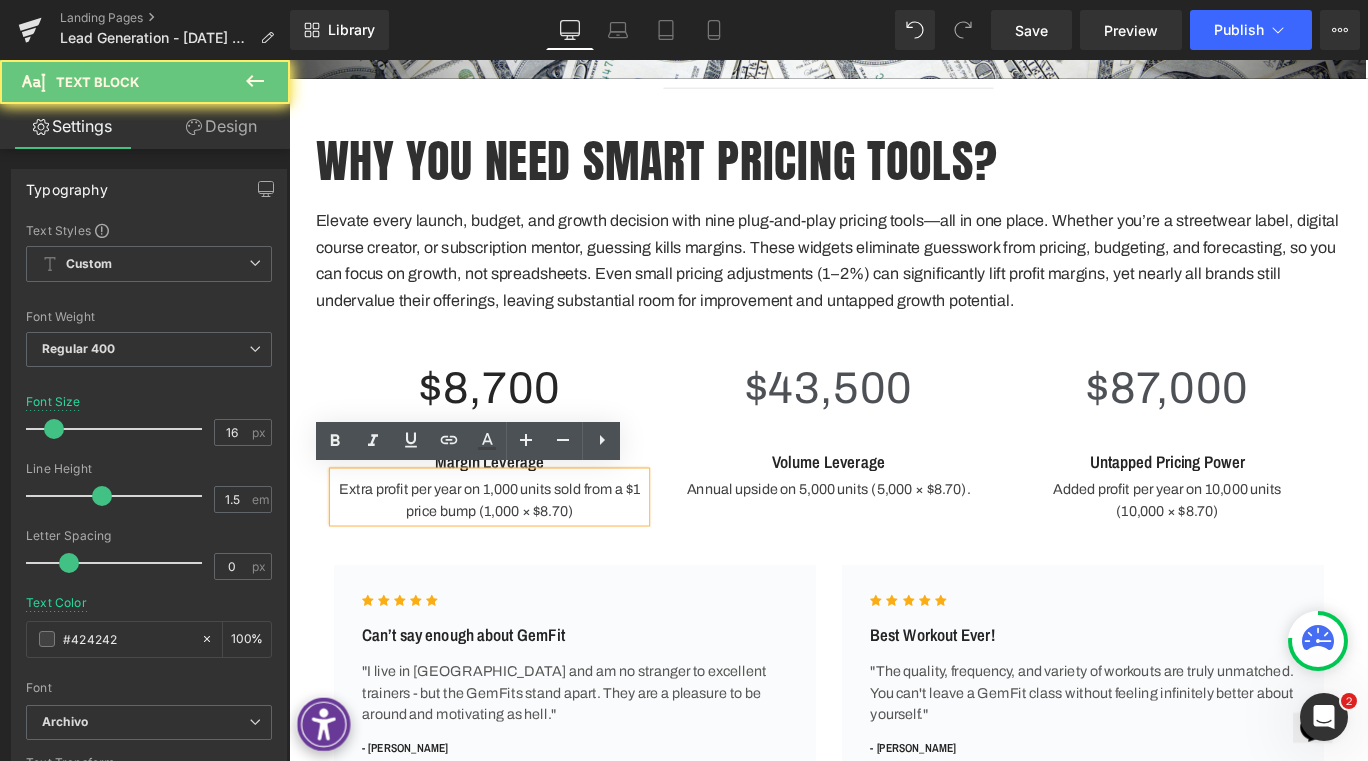 click on "Extra profit per year on 1,000 units sold from a $1 price bump (1,000 × $8.70)" at bounding box center (514, 554) 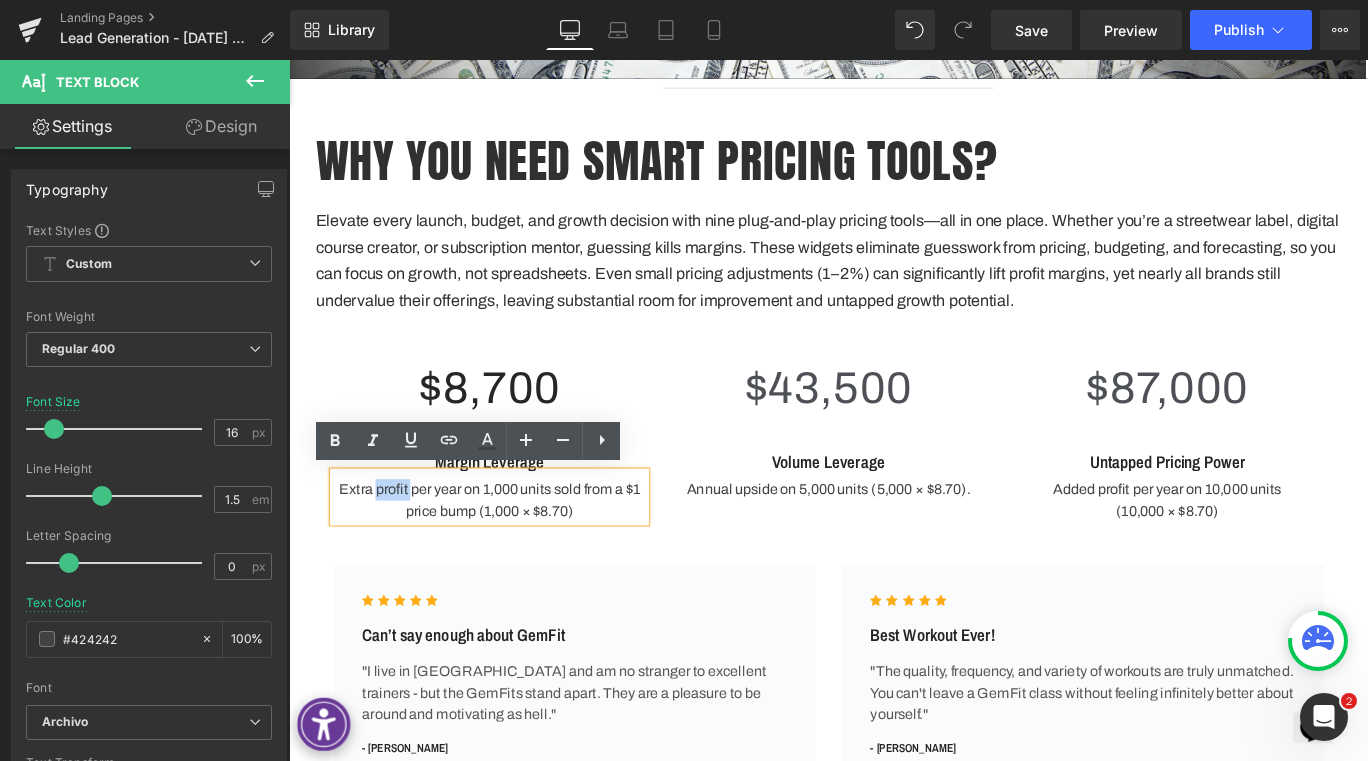 click on "Extra profit per year on 1,000 units sold from a $1 price bump (1,000 × $8.70)" at bounding box center (514, 554) 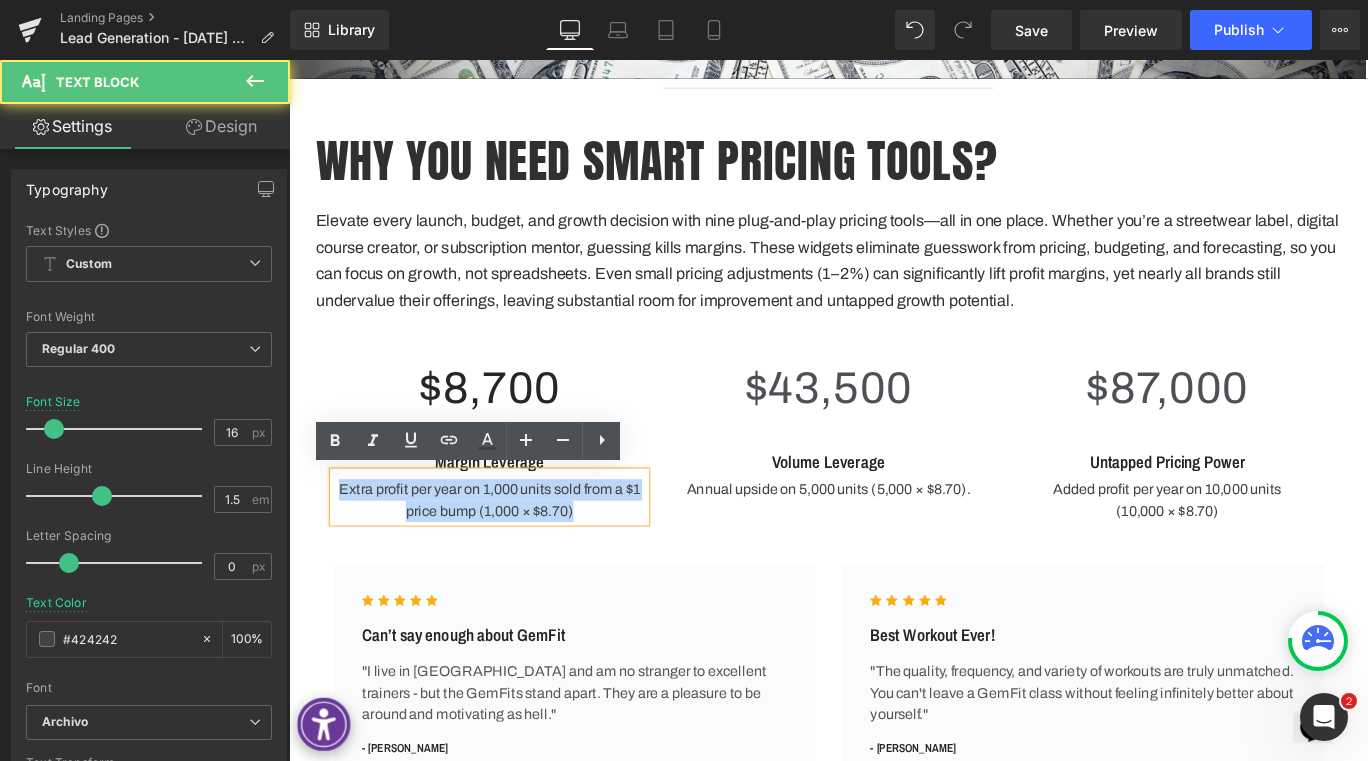 click on "Extra profit per year on 1,000 units sold from a $1 price bump (1,000 × $8.70)" at bounding box center (514, 554) 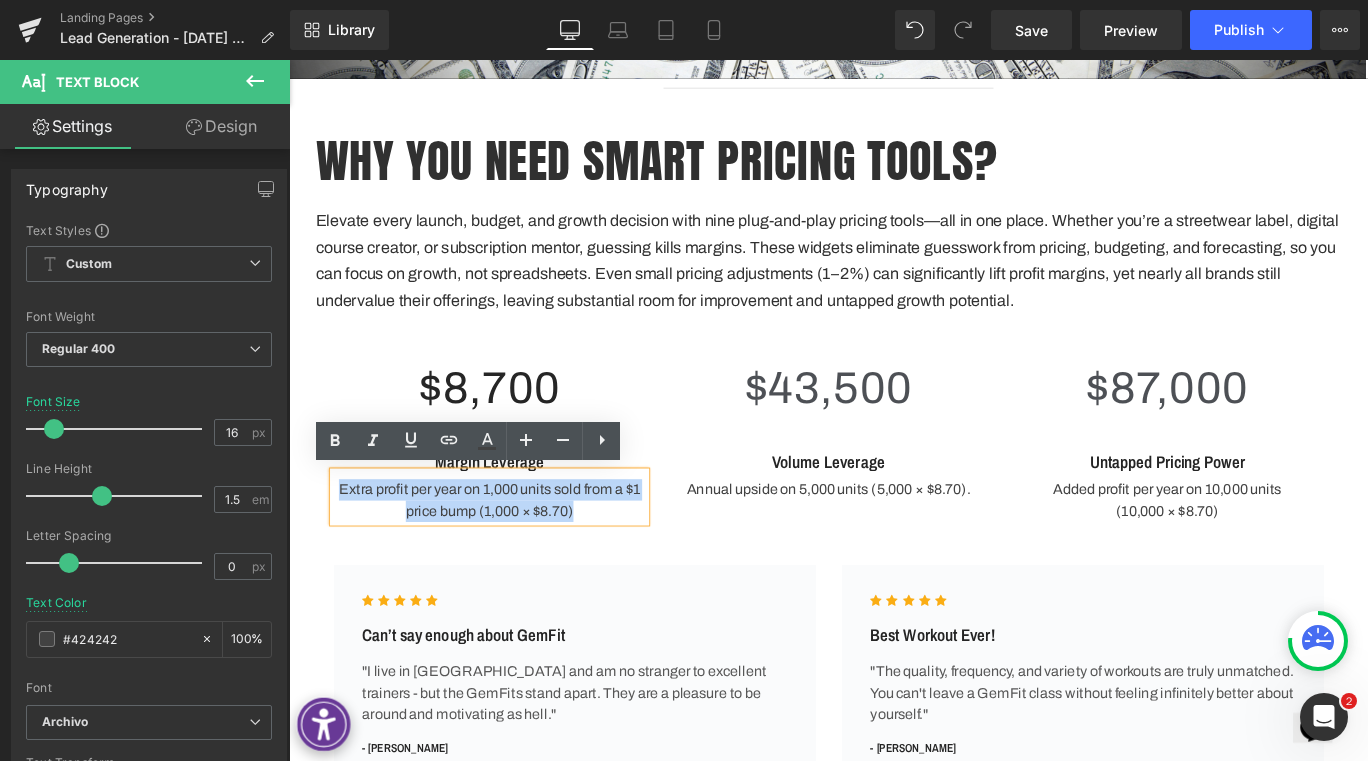 copy on "Extra profit per year on 1,000 units sold from a $1 price bump (1,000 × $8.70)" 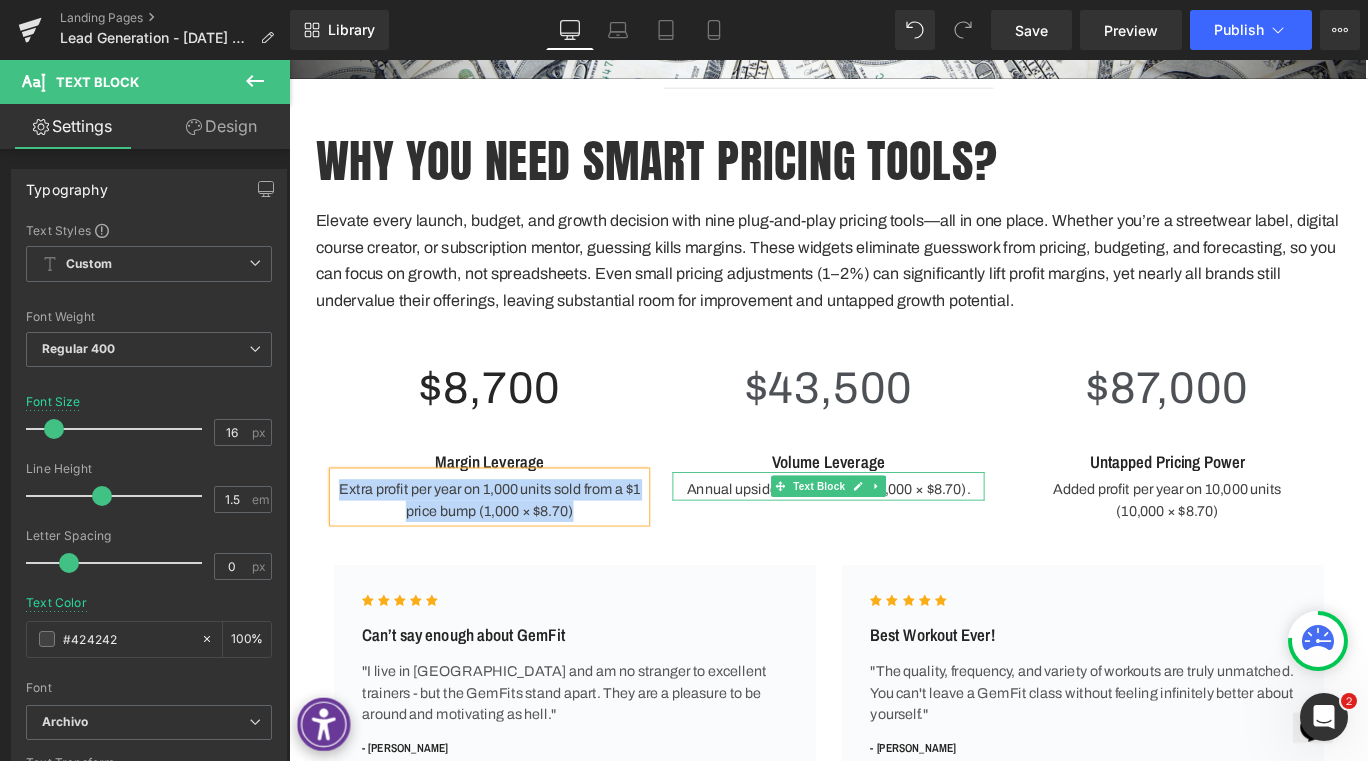 click on "Annual upside on 5,000 units (5,000 × $8.70)." at bounding box center [894, 542] 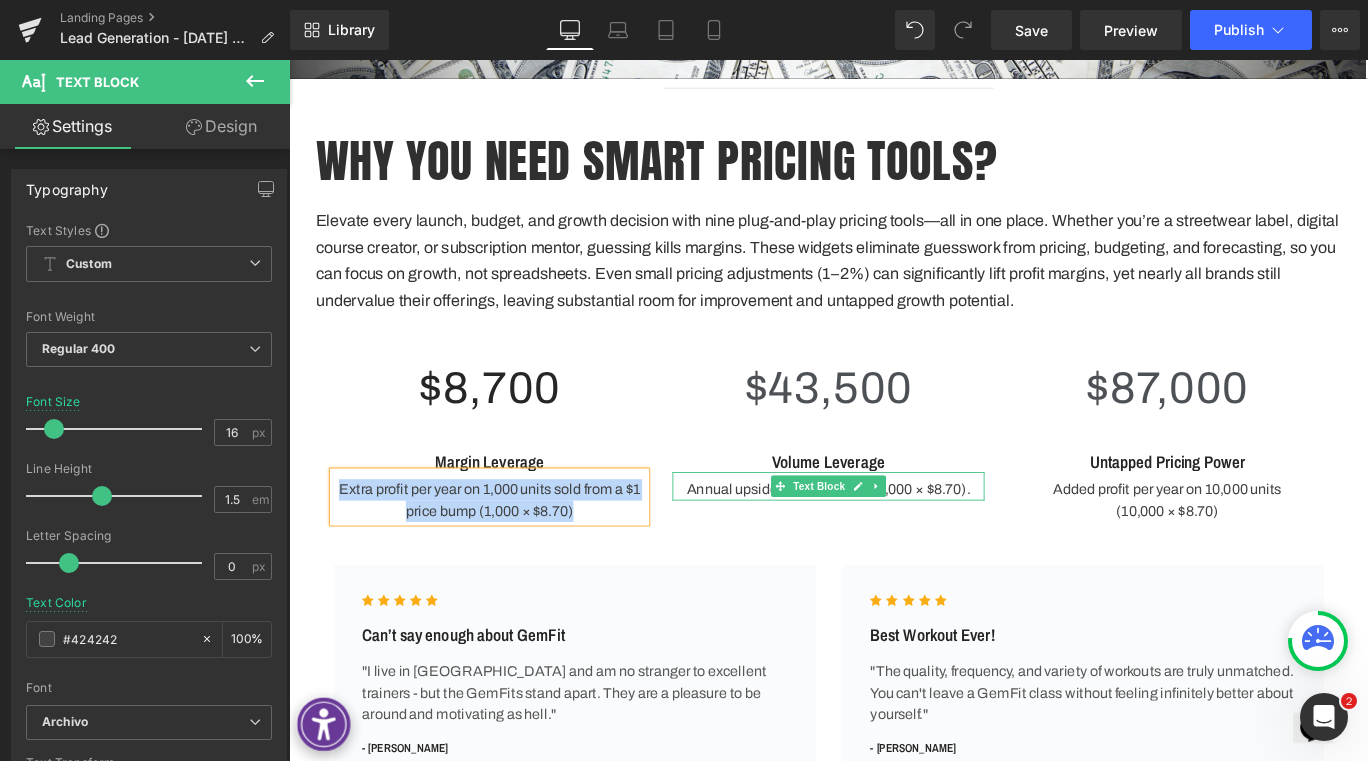 click on "Annual upside on 5,000 units (5,000 × $8.70)." at bounding box center (894, 542) 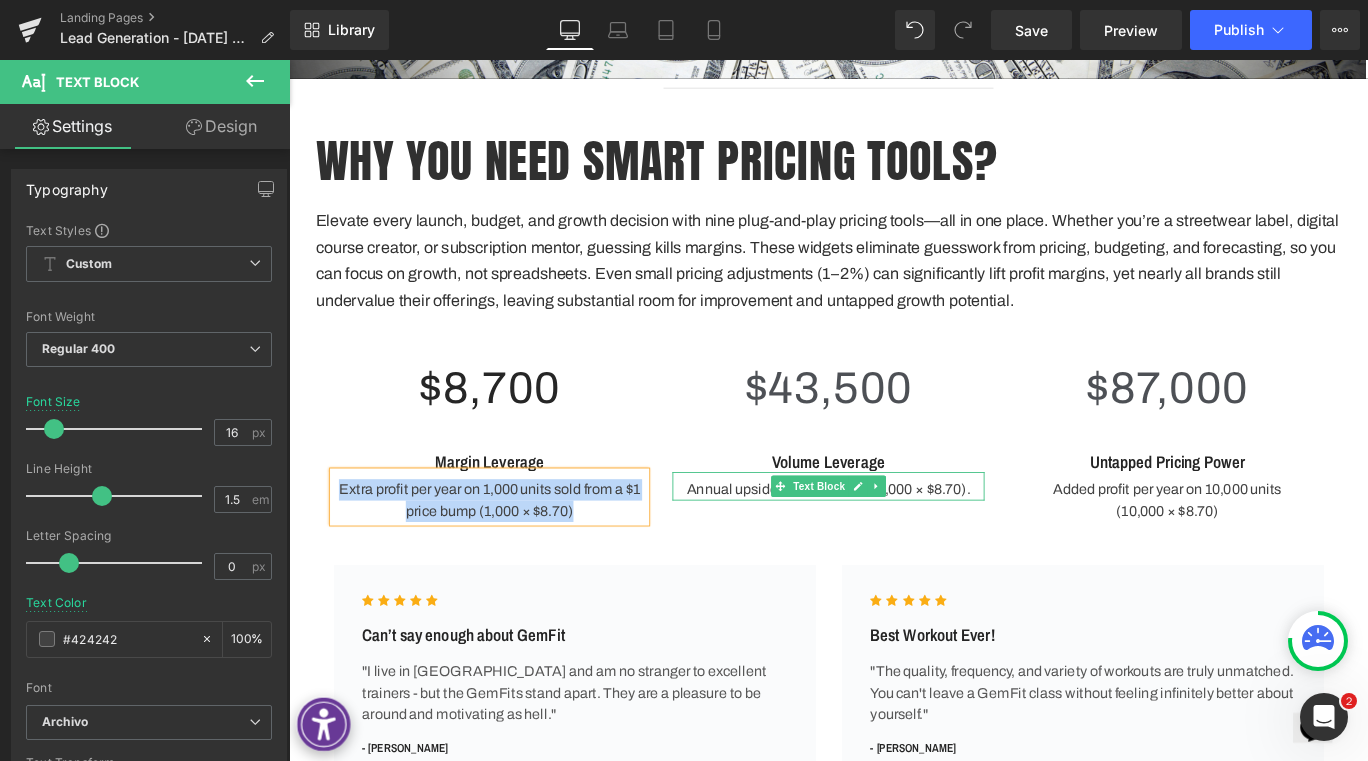 click on "Annual upside on 5,000 units (5,000 × $8.70)." at bounding box center (894, 542) 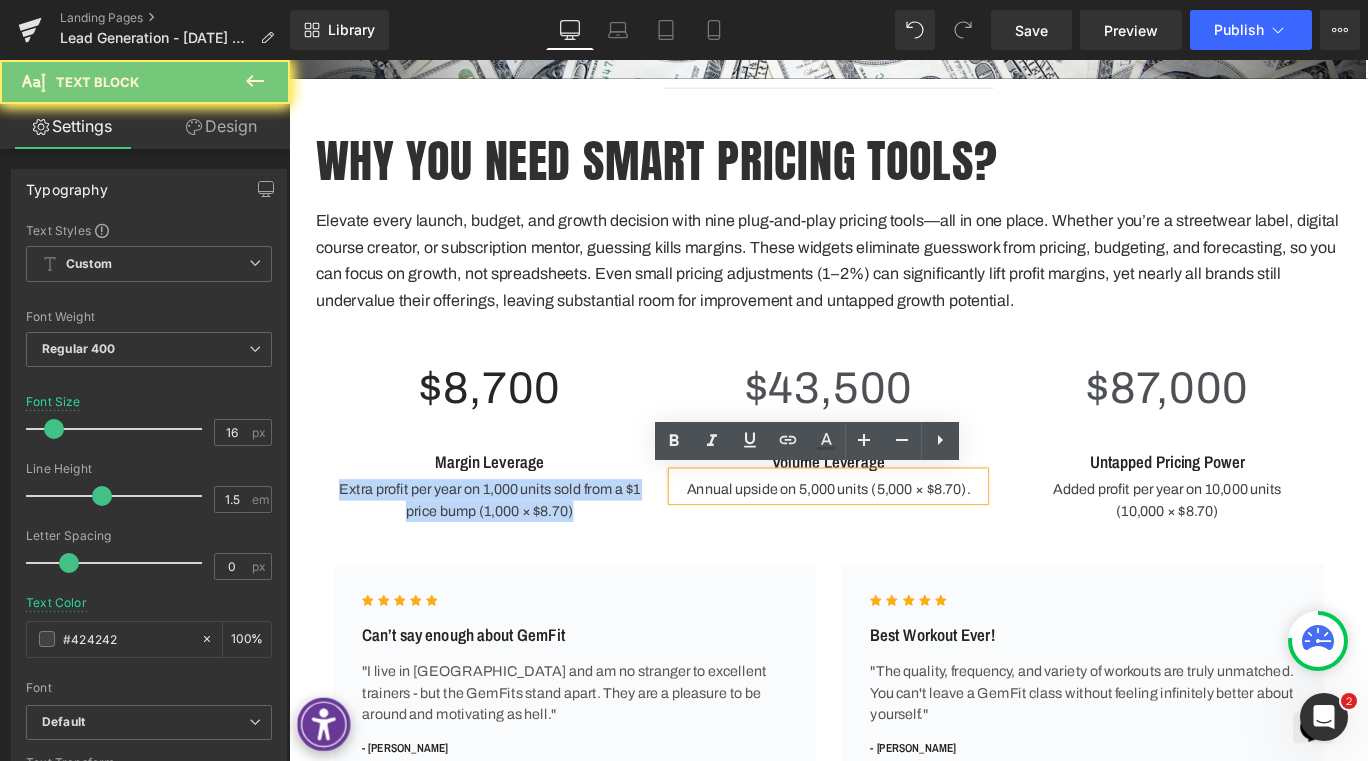 click on "Annual upside on 5,000 units (5,000 × $8.70)." at bounding box center (894, 542) 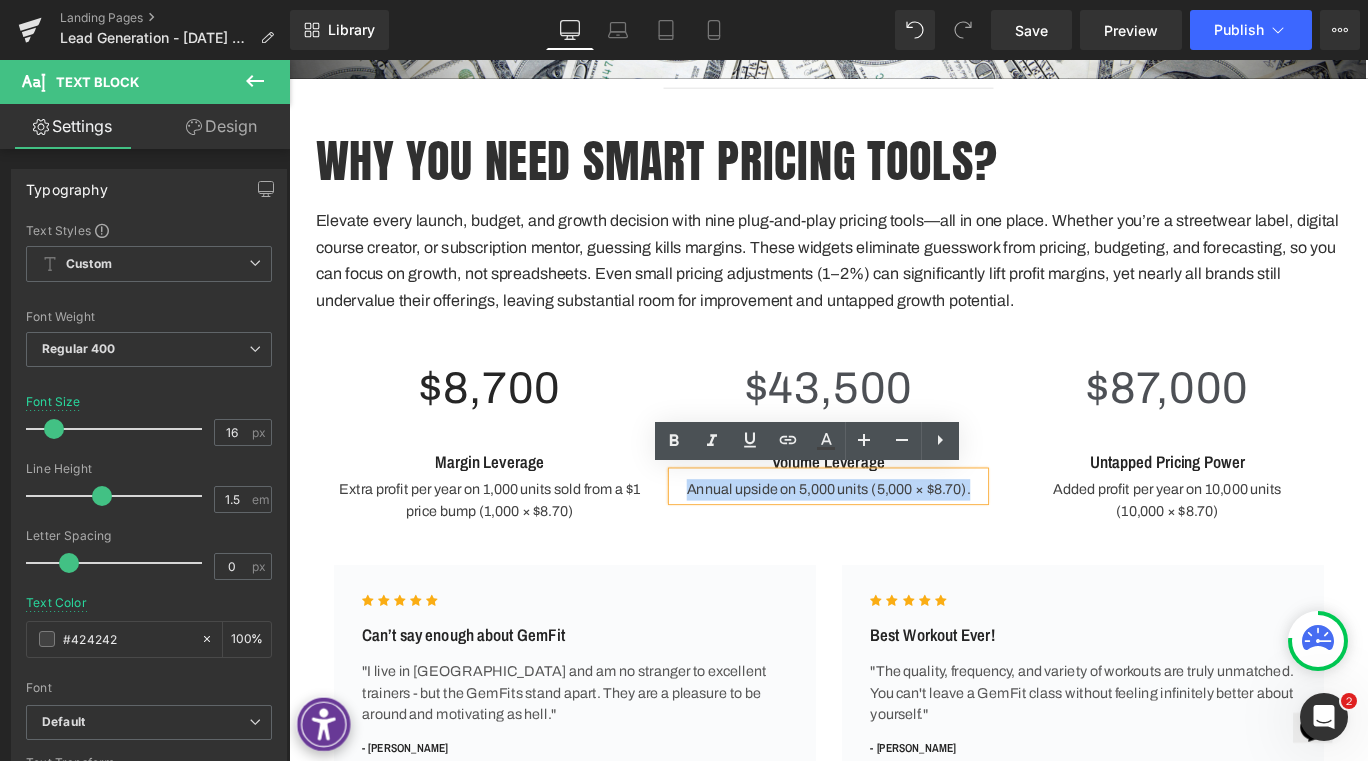 copy on "Annual upside on 5,000 units (5,000 × $8.70)." 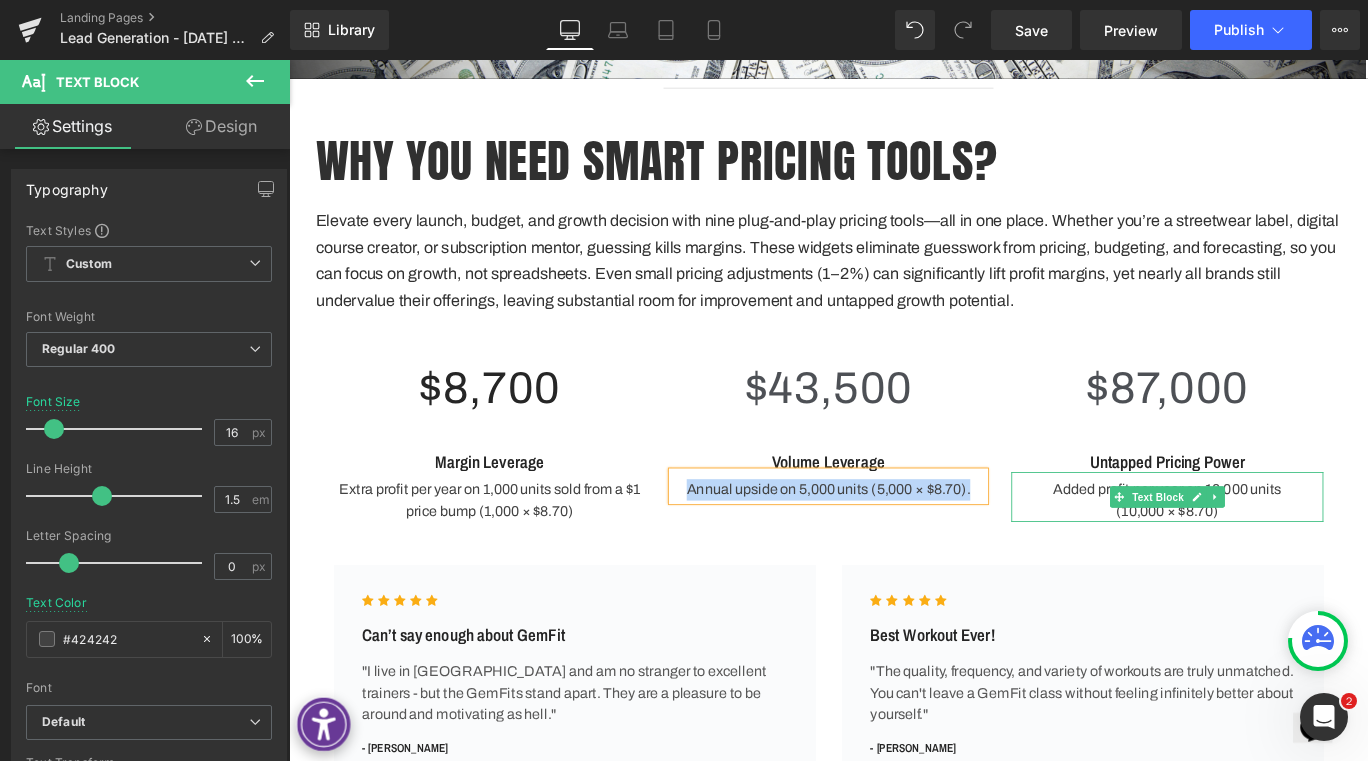 click at bounding box center [1274, 524] 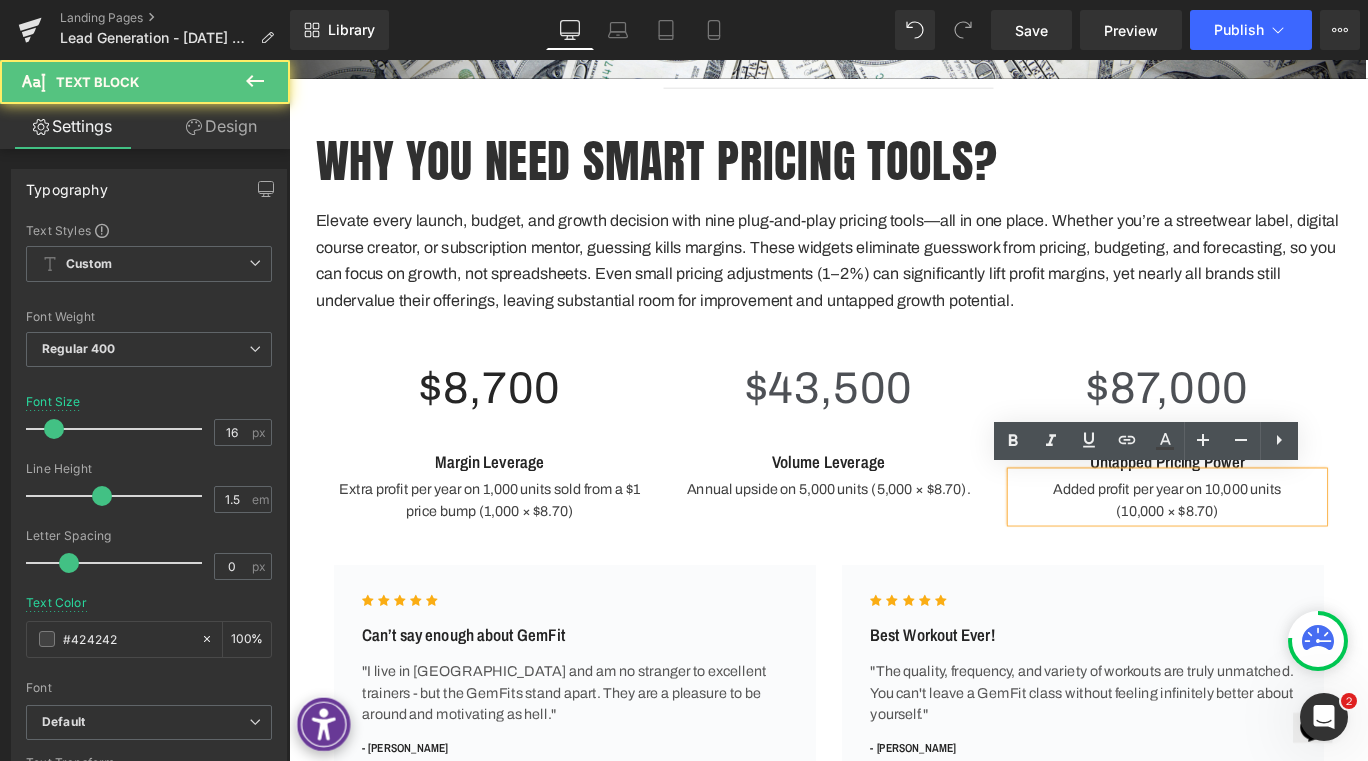 click on "Added profit per year on 10,000 units (10,000 × $8.70)" at bounding box center [1274, 554] 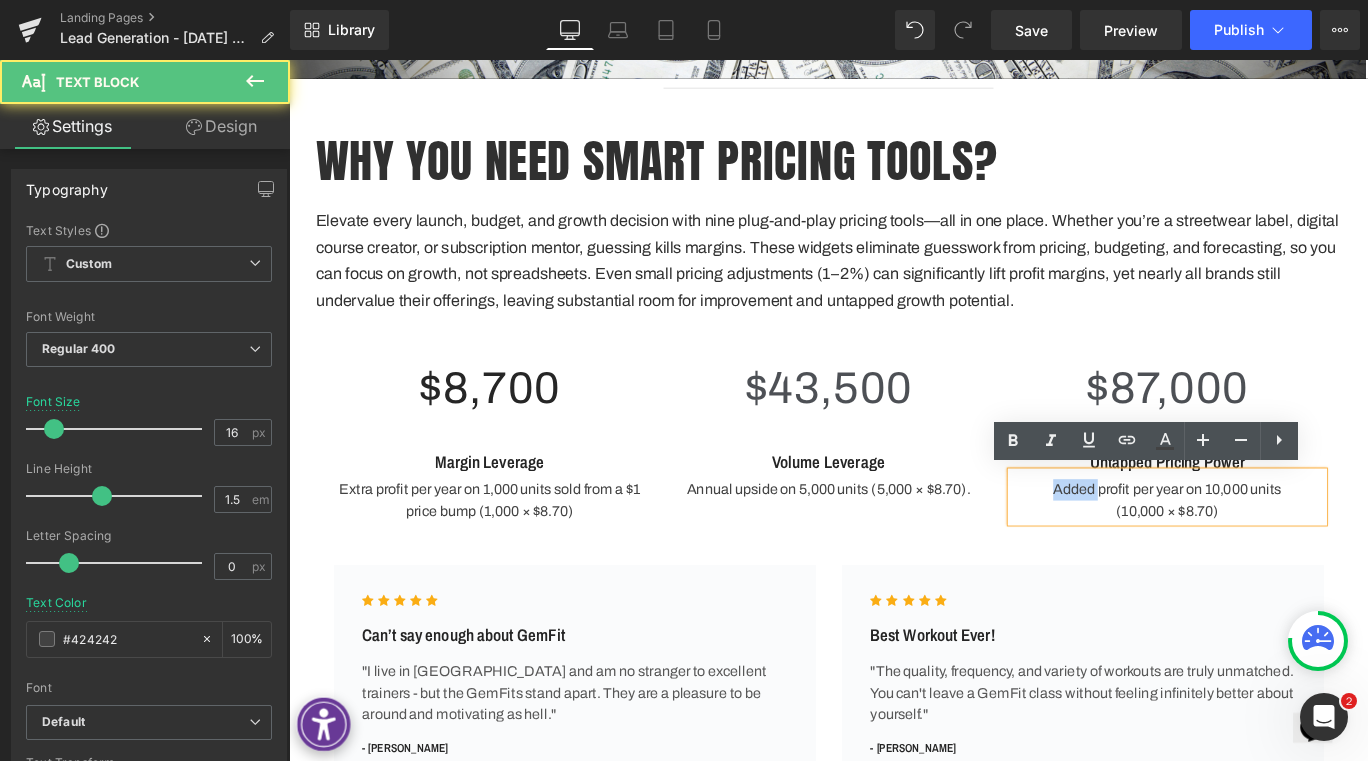 click on "Added profit per year on 10,000 units (10,000 × $8.70)" at bounding box center [1274, 554] 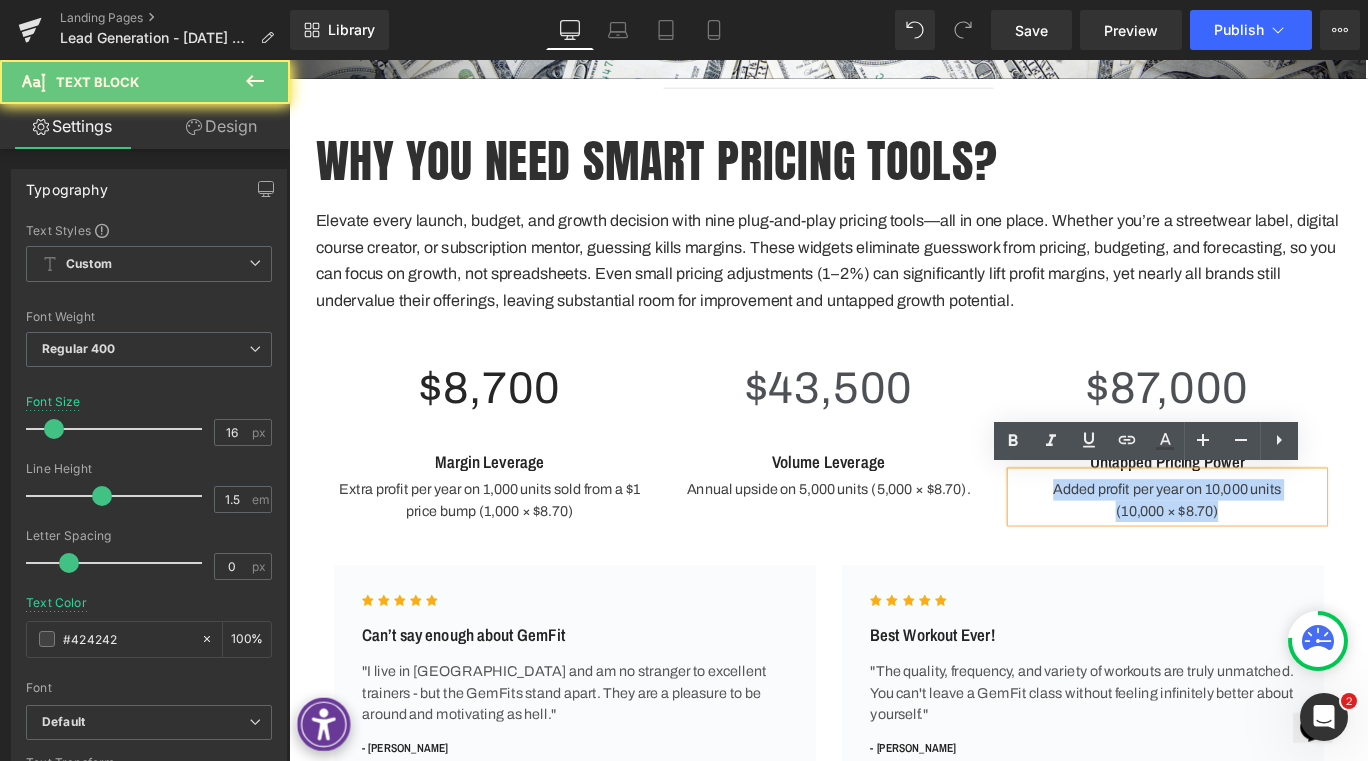 click on "Added profit per year on 10,000 units (10,000 × $8.70)" at bounding box center (1274, 554) 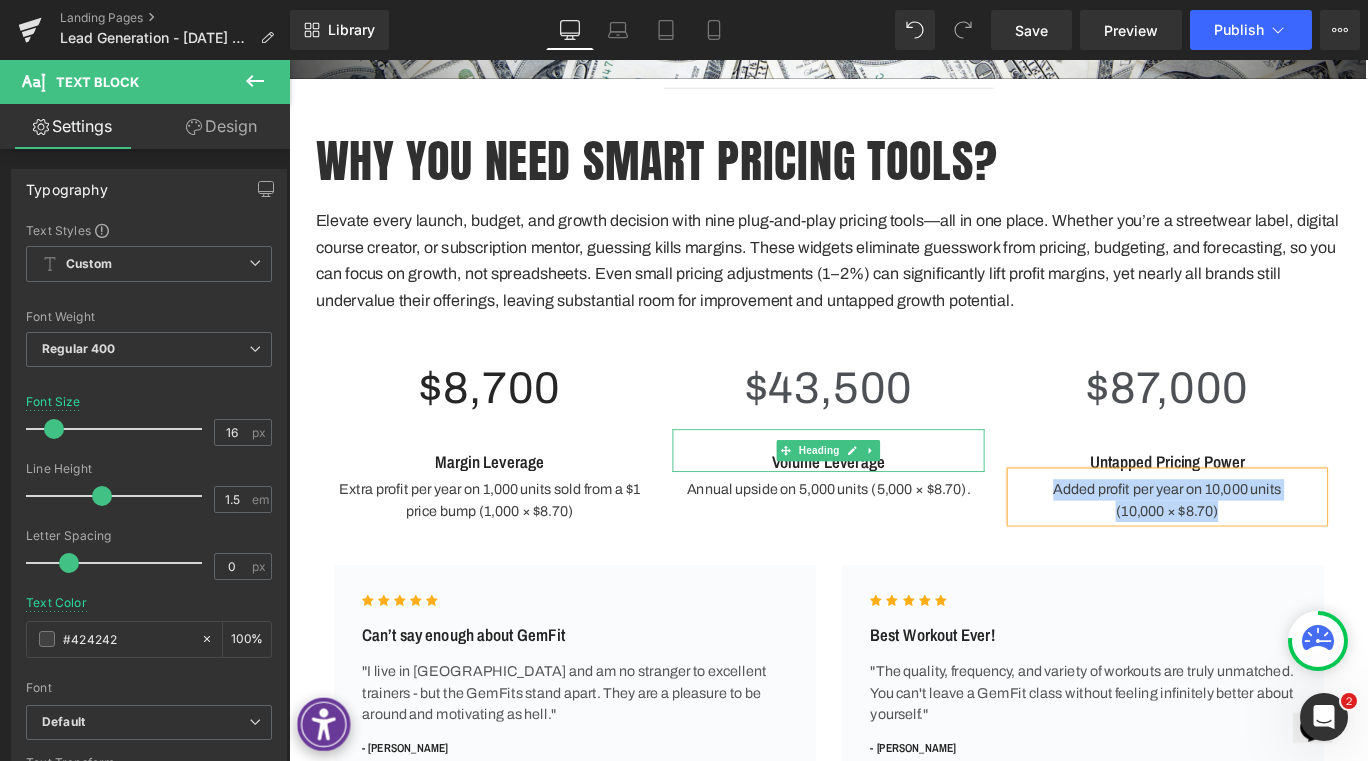 click on "Volume Leverage" at bounding box center [894, 510] 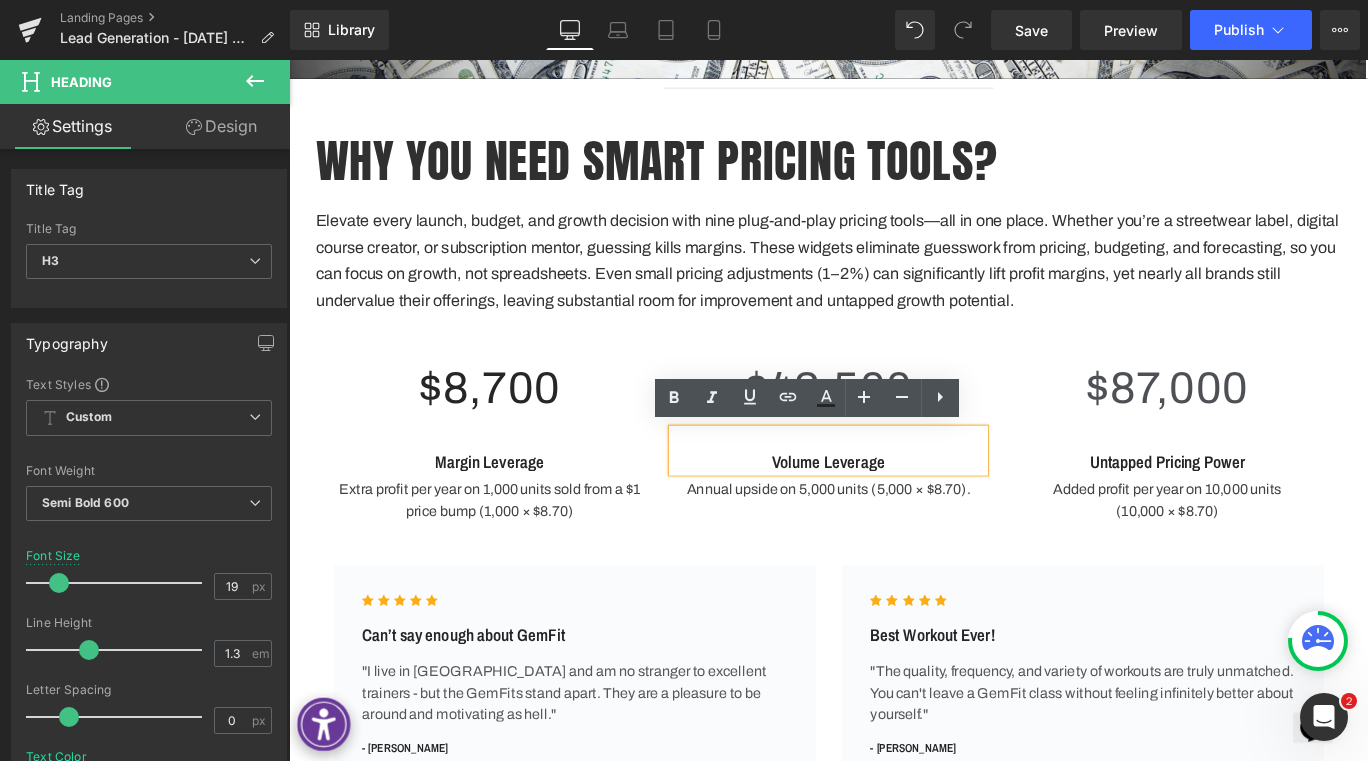 click on "Volume Leverage" at bounding box center [894, 510] 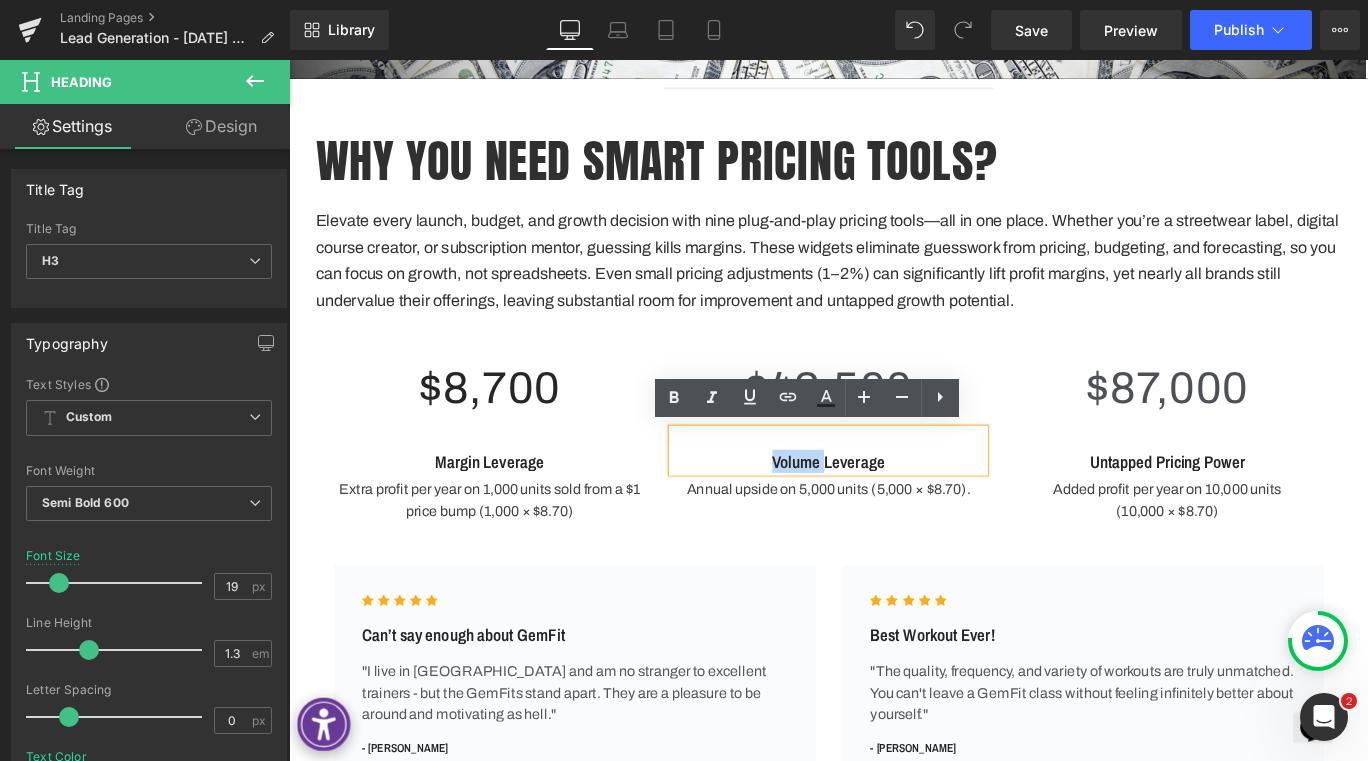 click on "Volume Leverage" at bounding box center [894, 510] 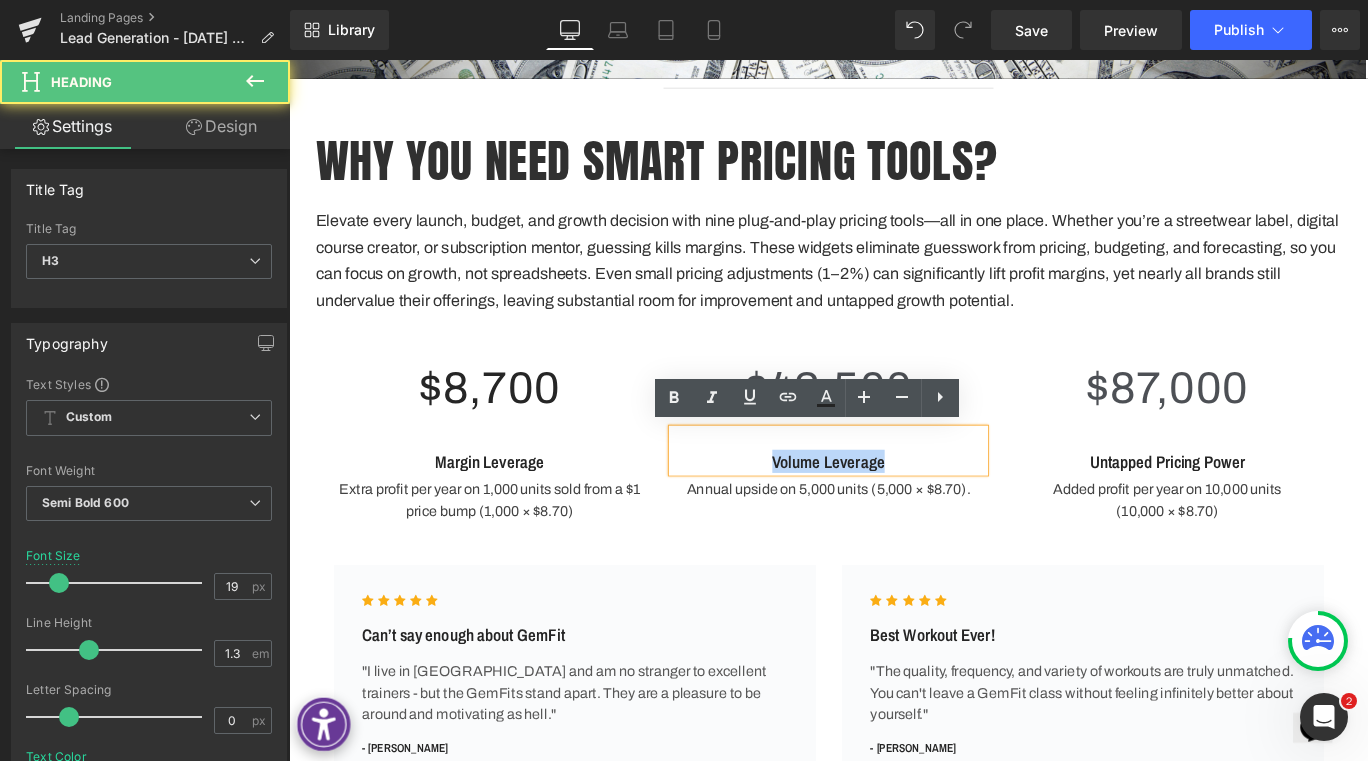 click on "Volume Leverage" at bounding box center [894, 510] 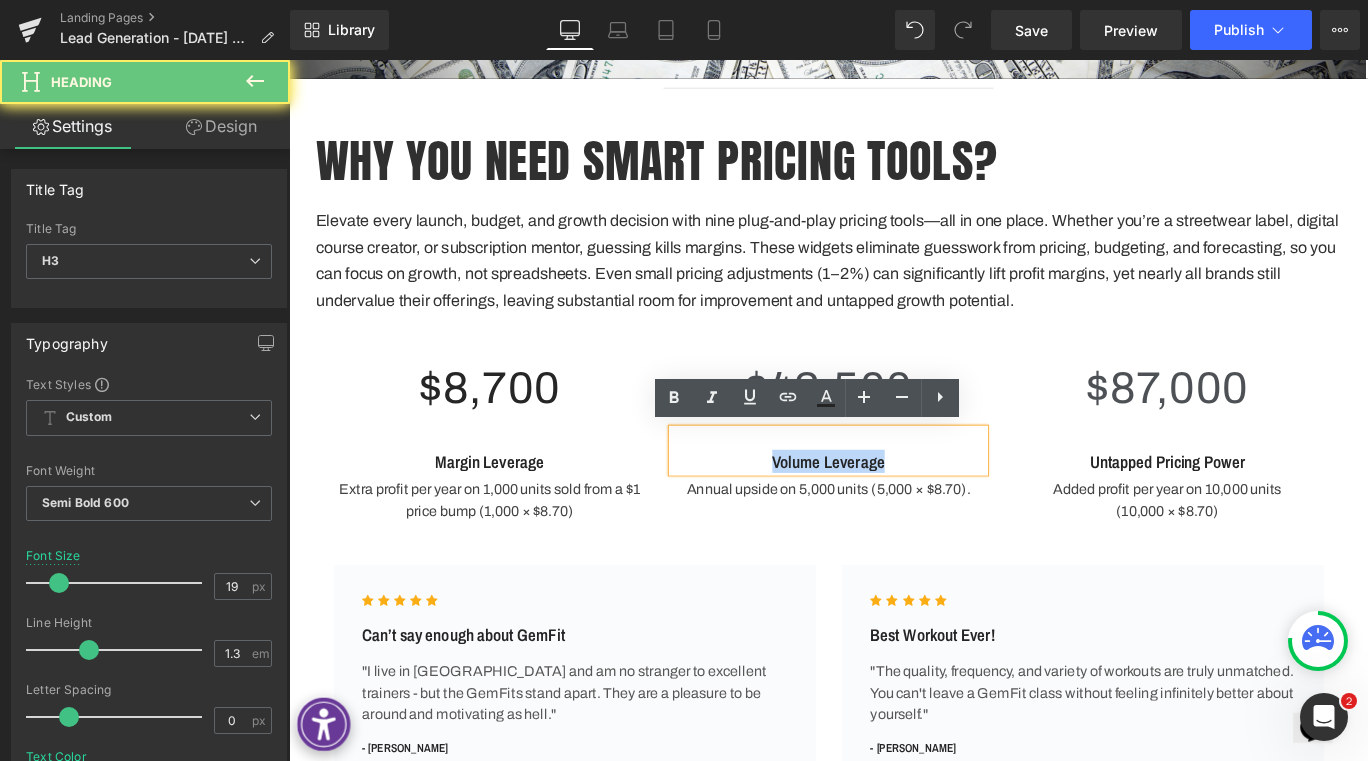 copy on "Volume Leverage" 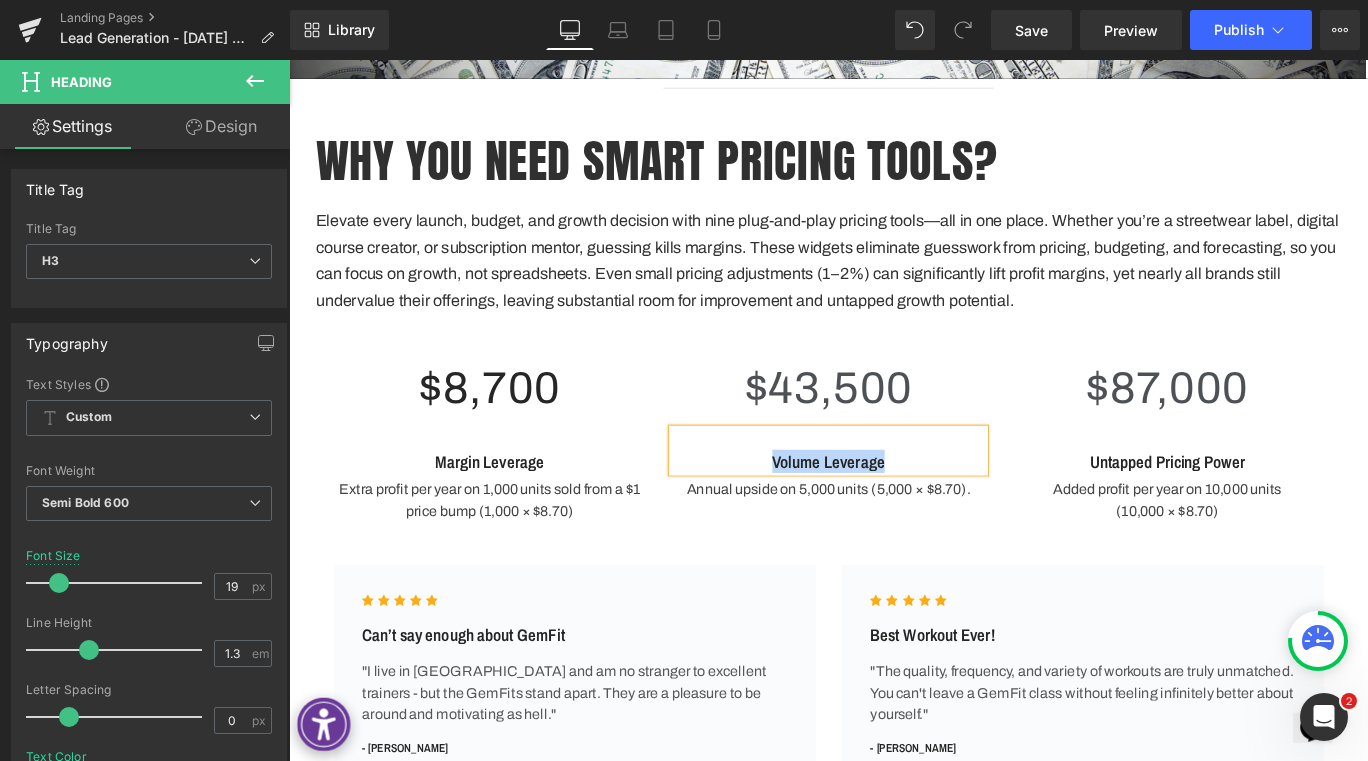 paste 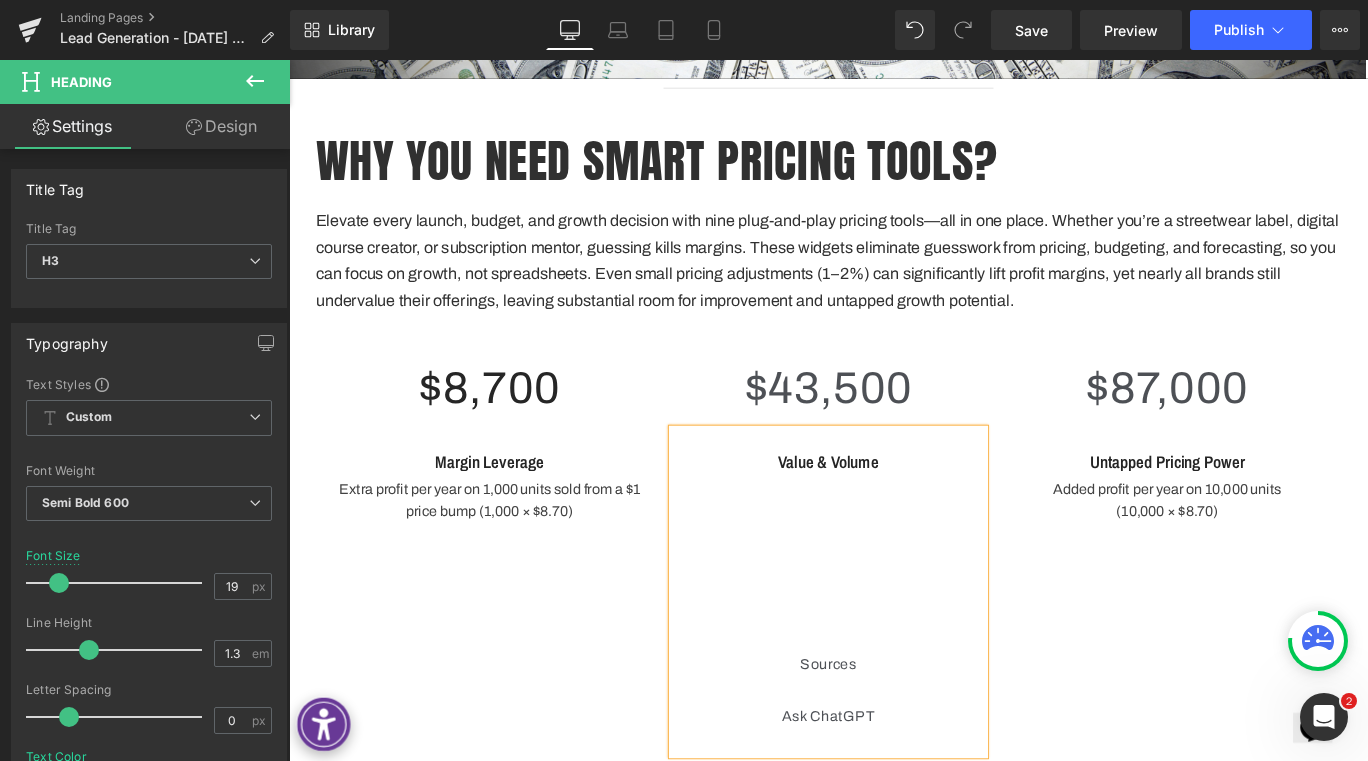 type 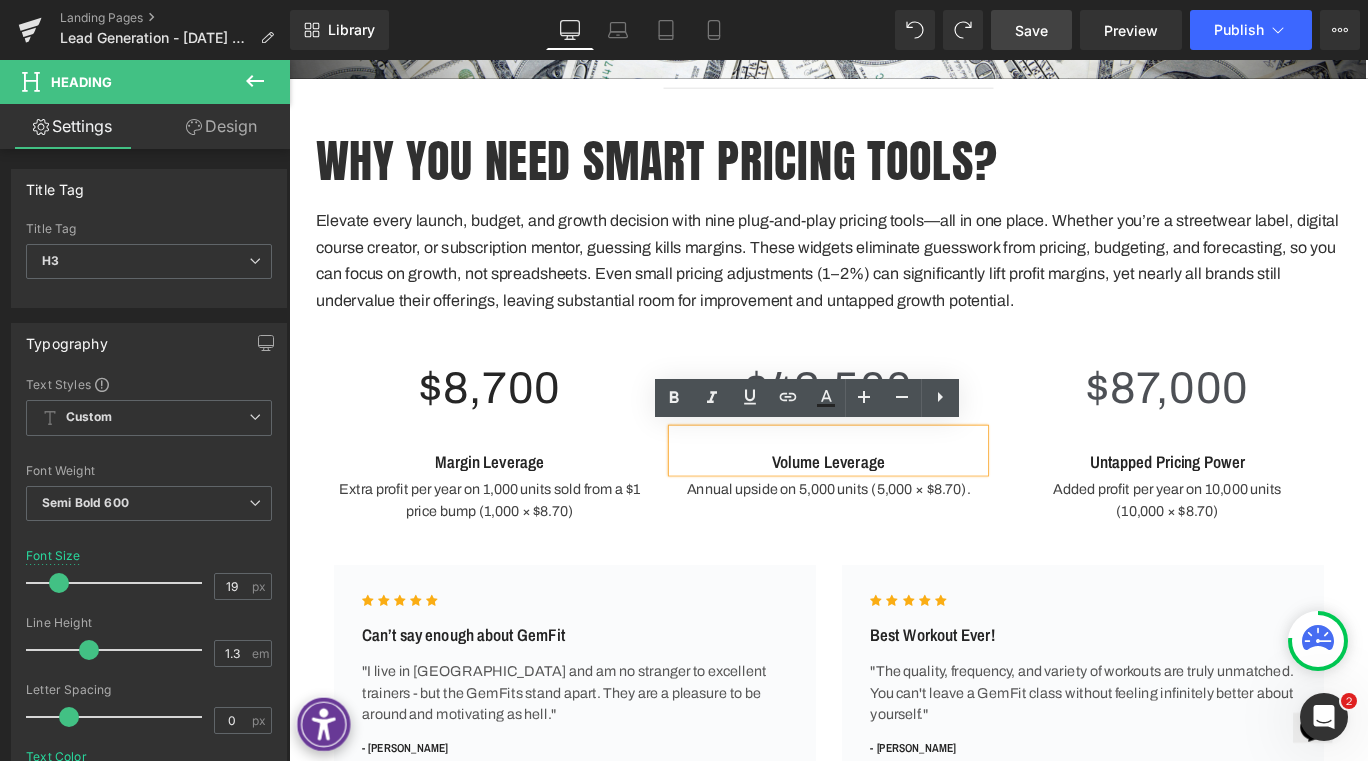 click on "Save" at bounding box center (1031, 30) 